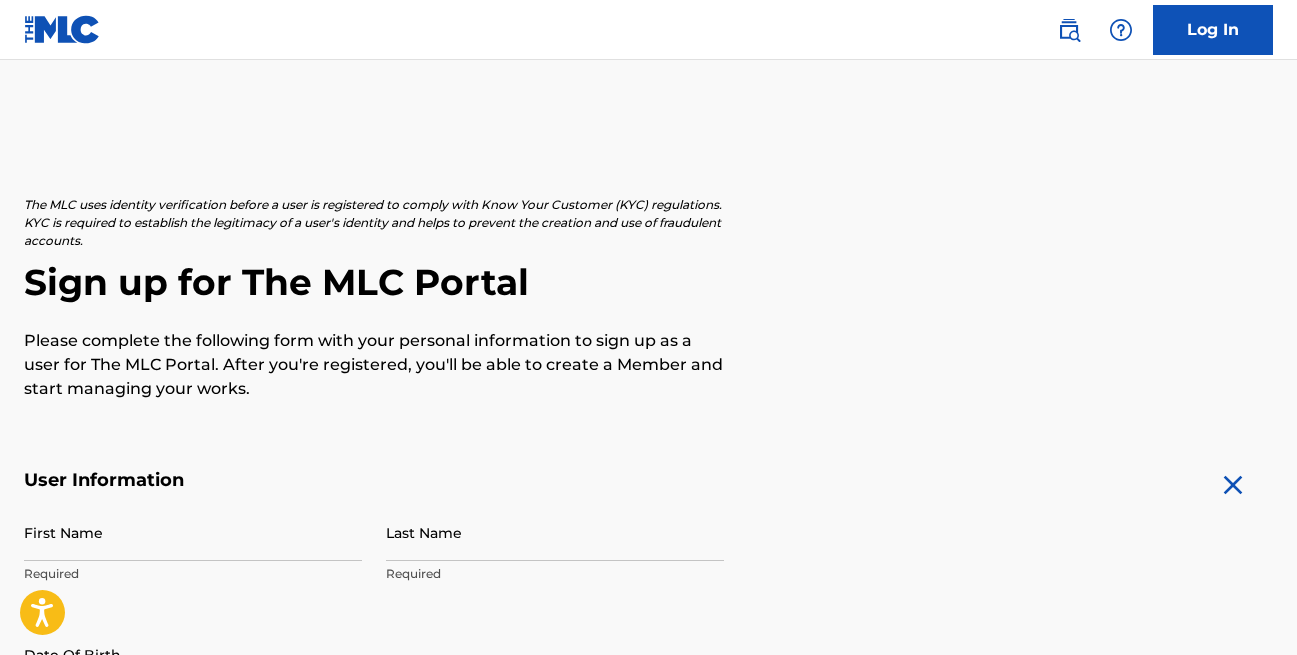 scroll, scrollTop: 0, scrollLeft: 0, axis: both 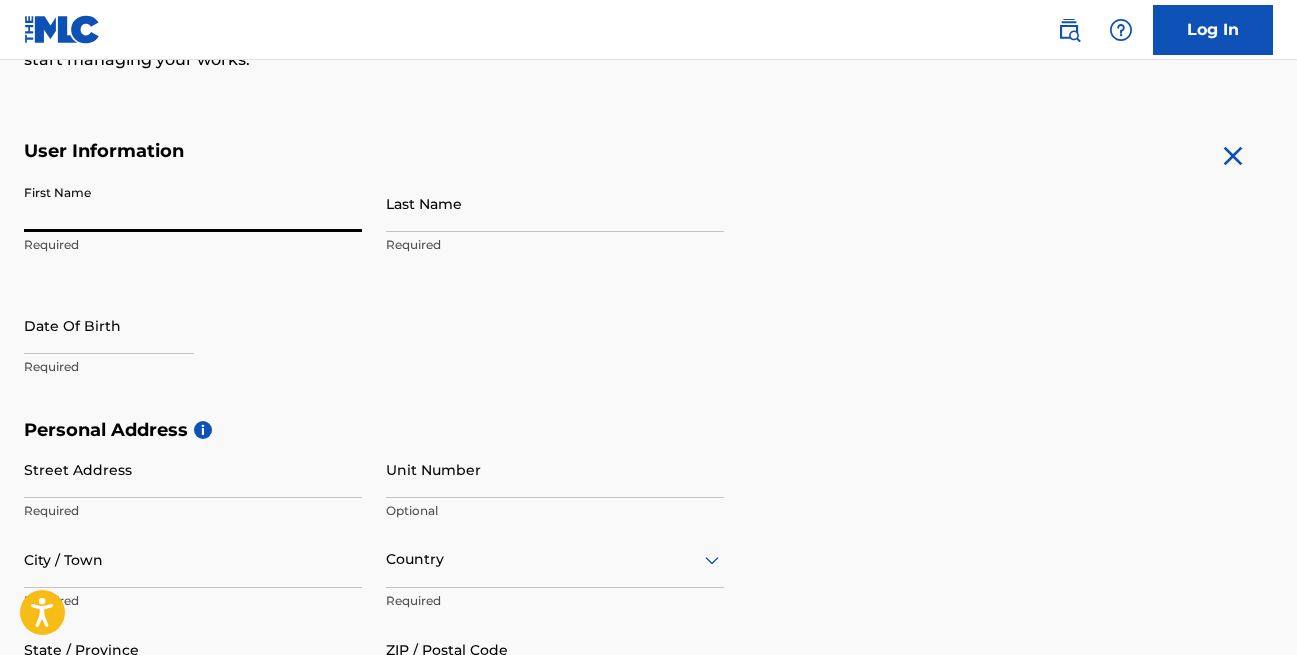 click on "First Name" at bounding box center [193, 203] 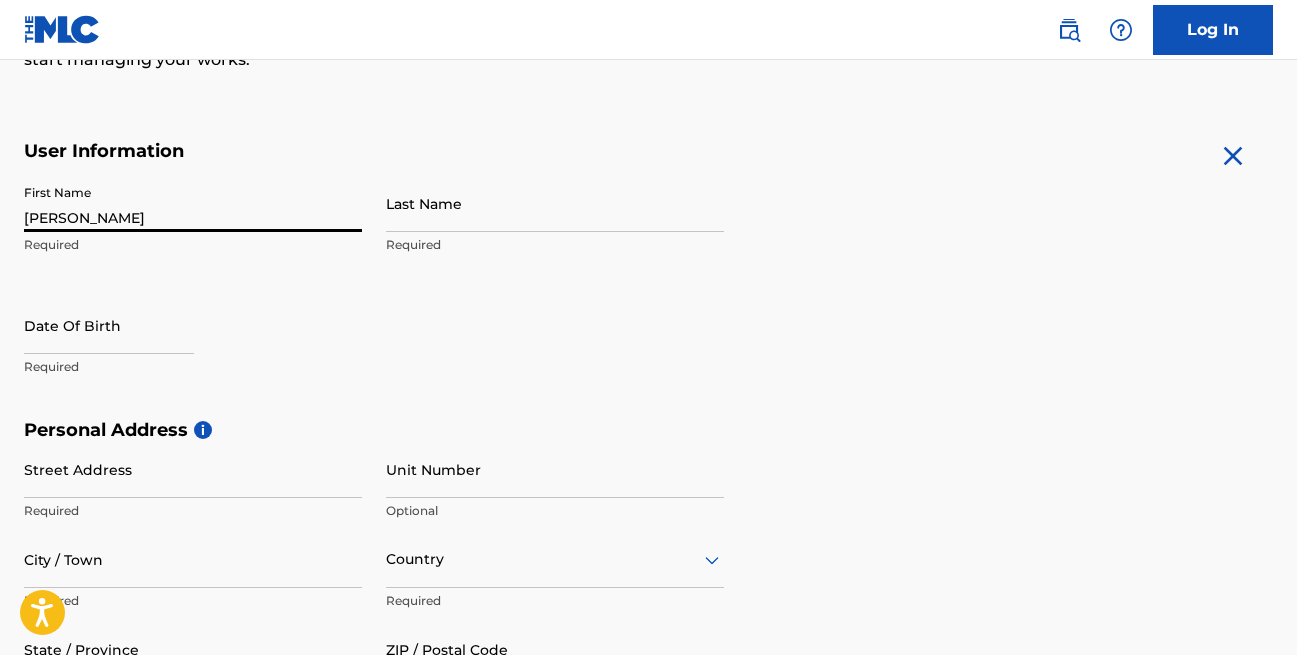 type on "Chambers-Liciaga" 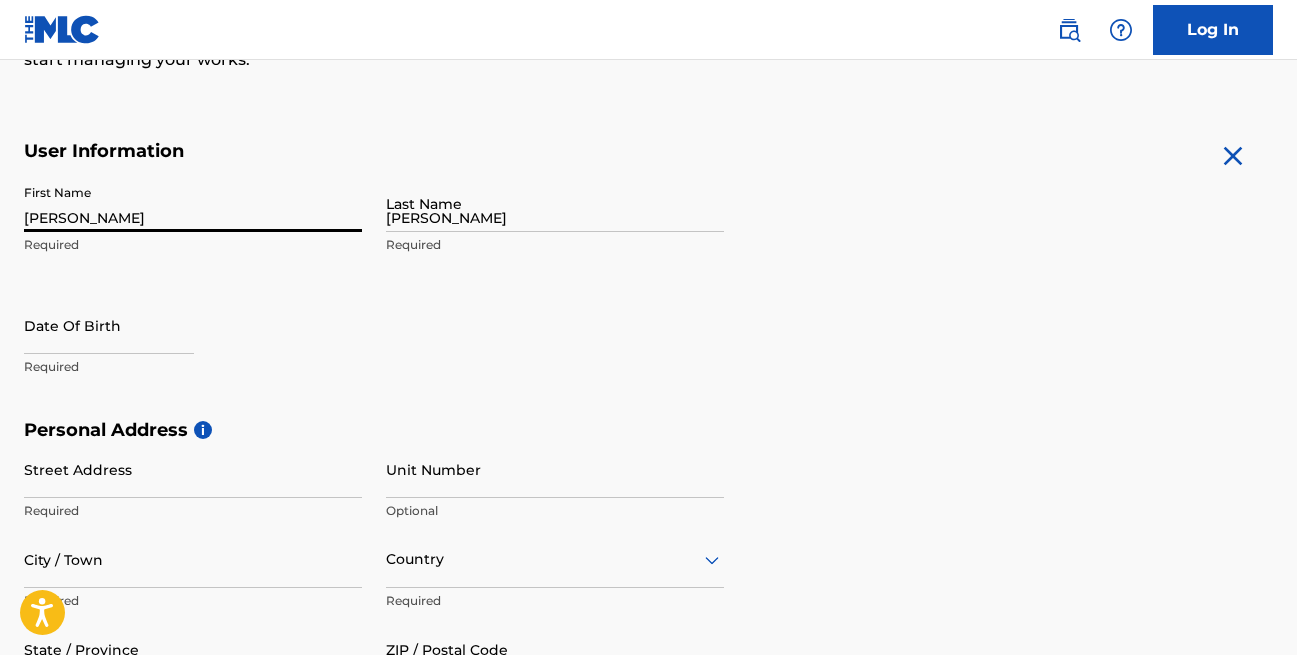 type on "34 Gardenia Dr" 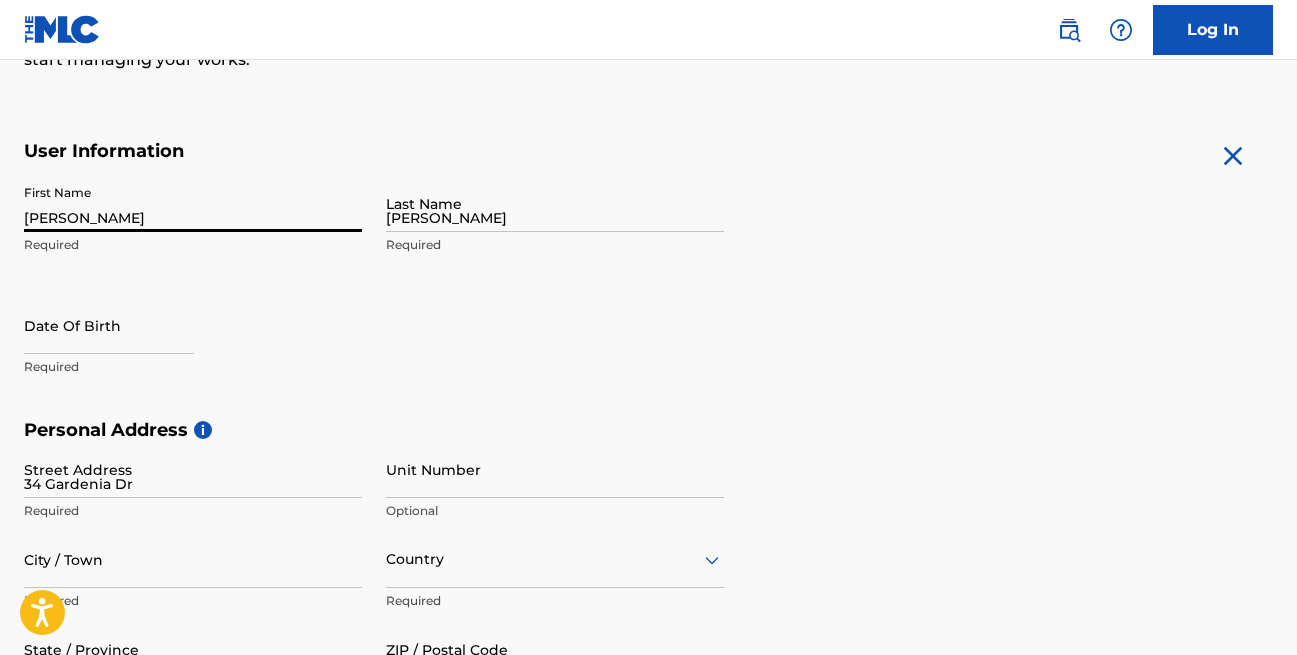type on "Mount Laurel" 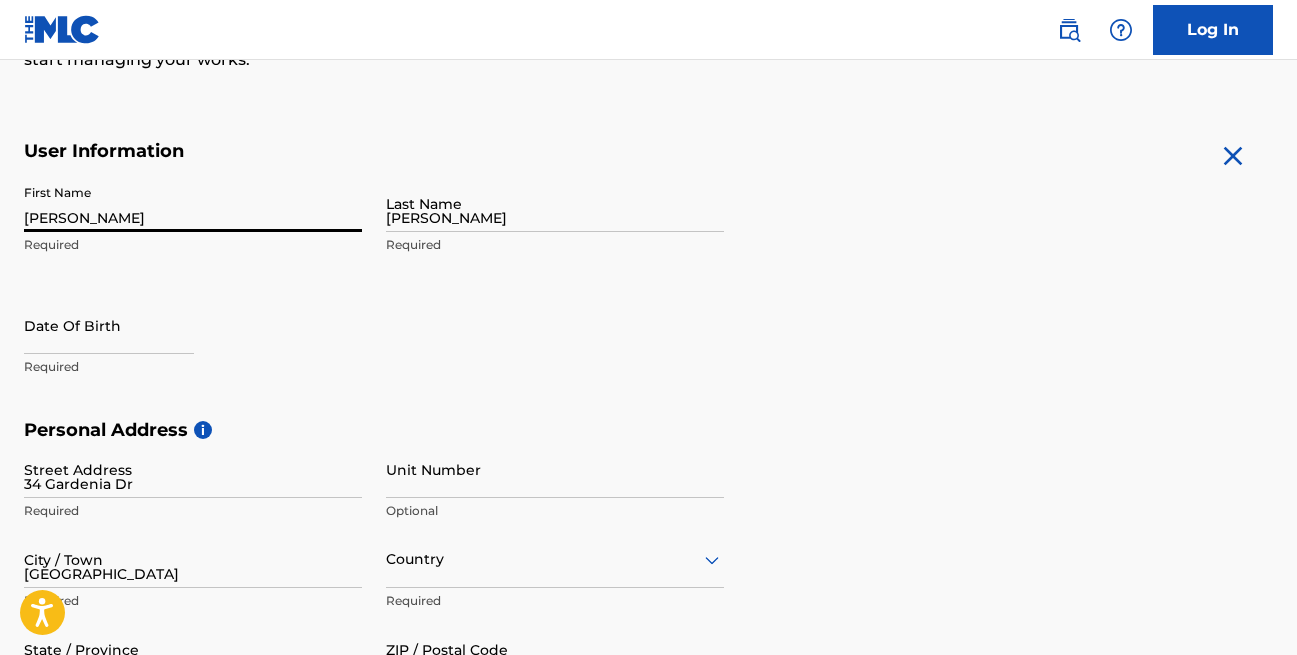 type on "United States" 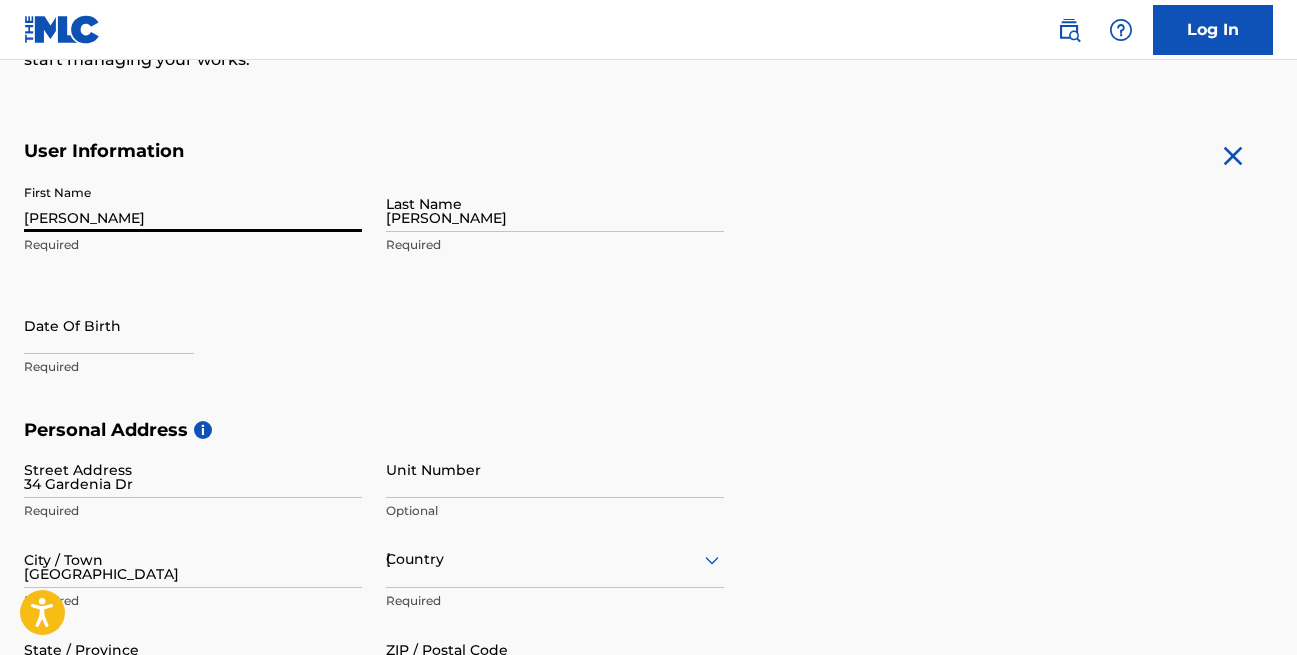 type on "NJ" 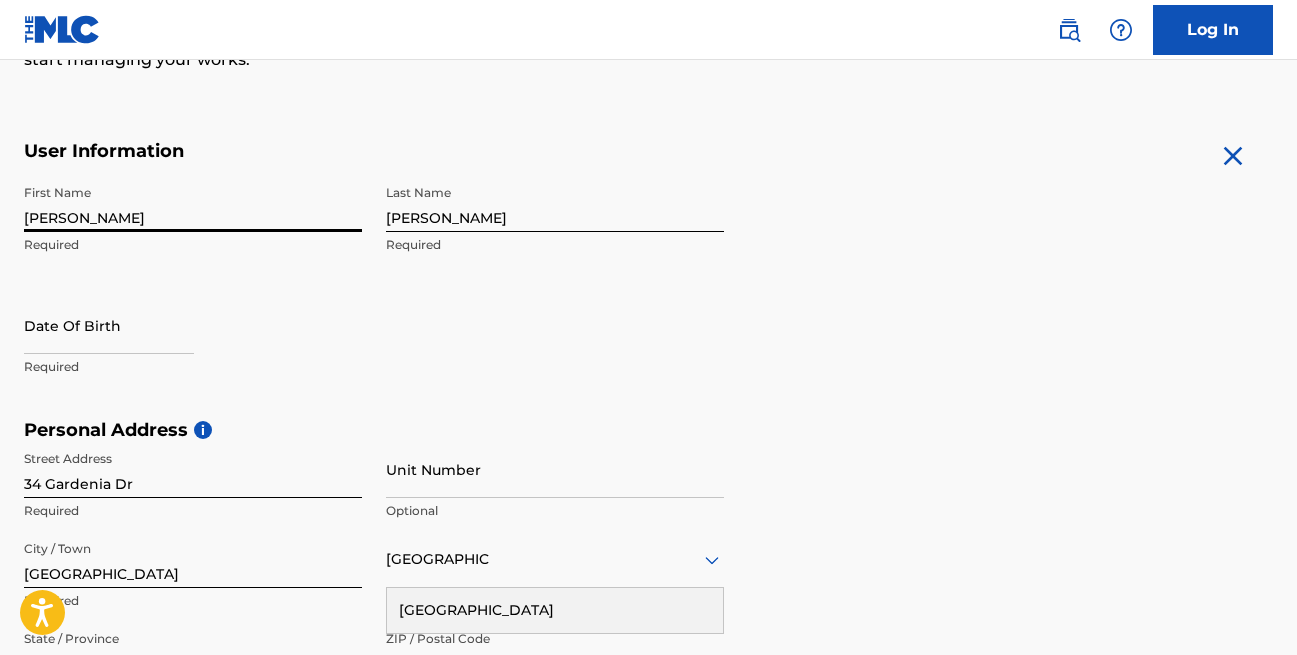 scroll, scrollTop: 781, scrollLeft: 0, axis: vertical 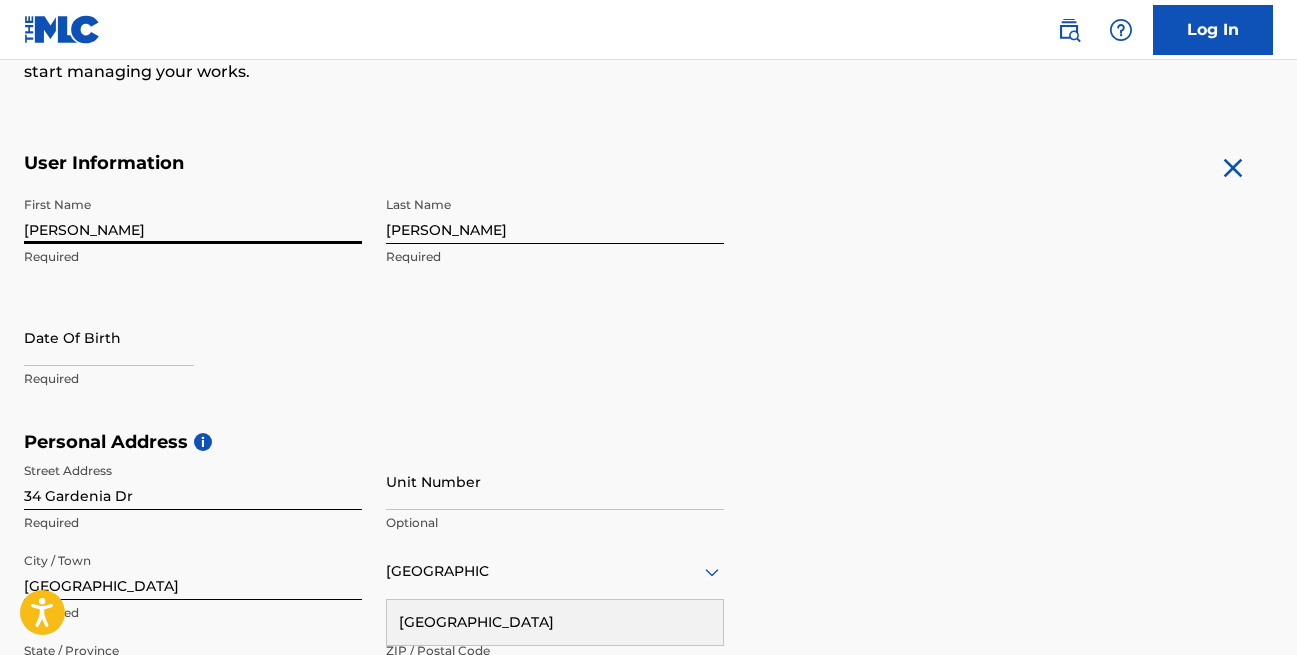click on "Chambers-Liciaga" at bounding box center [555, 215] 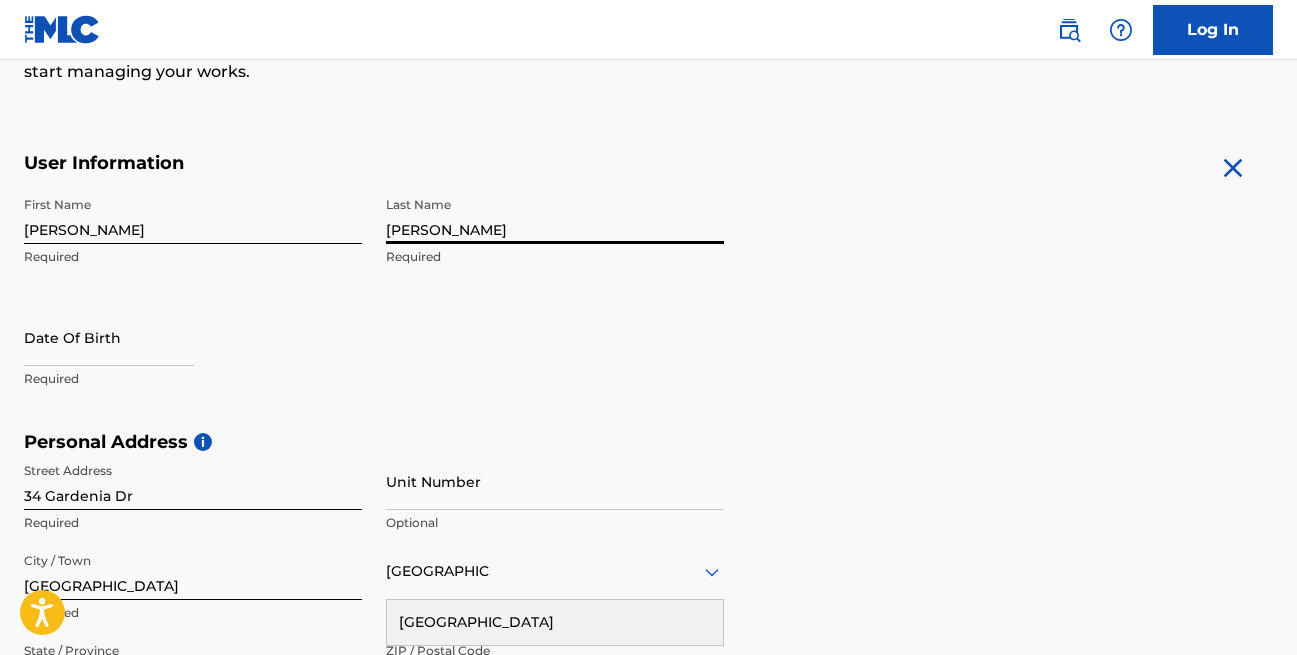 type on "[PERSON_NAME]" 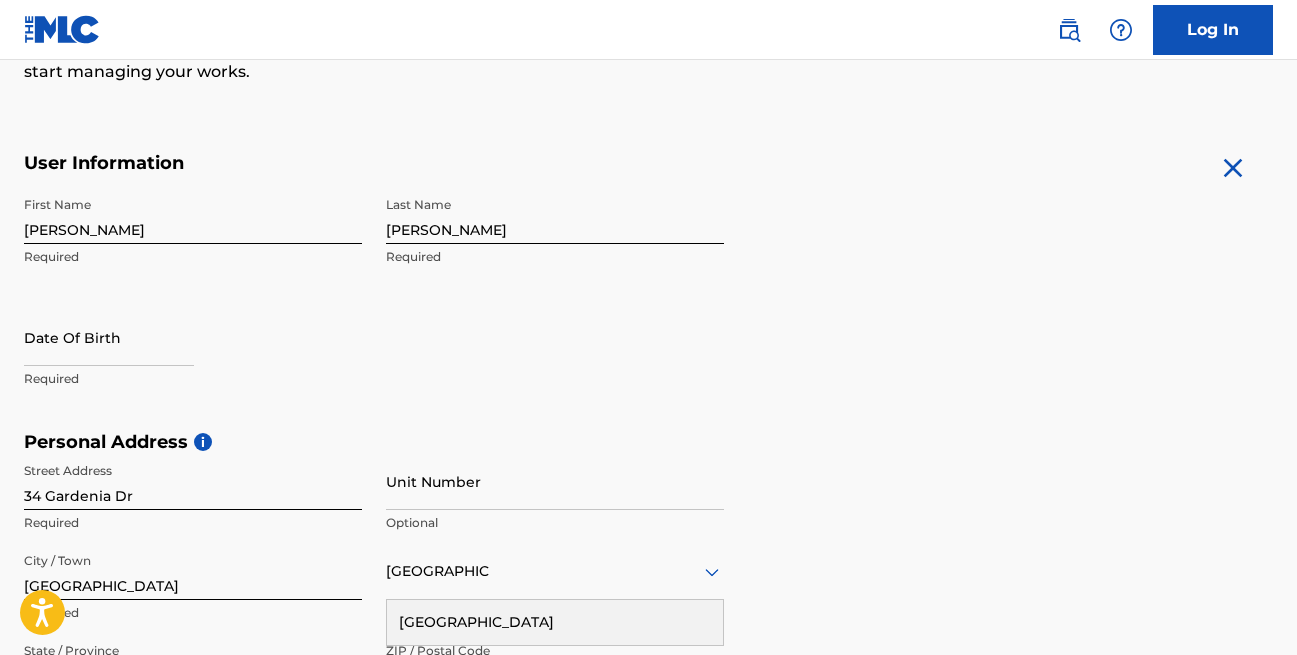 click on "Required" at bounding box center [193, 379] 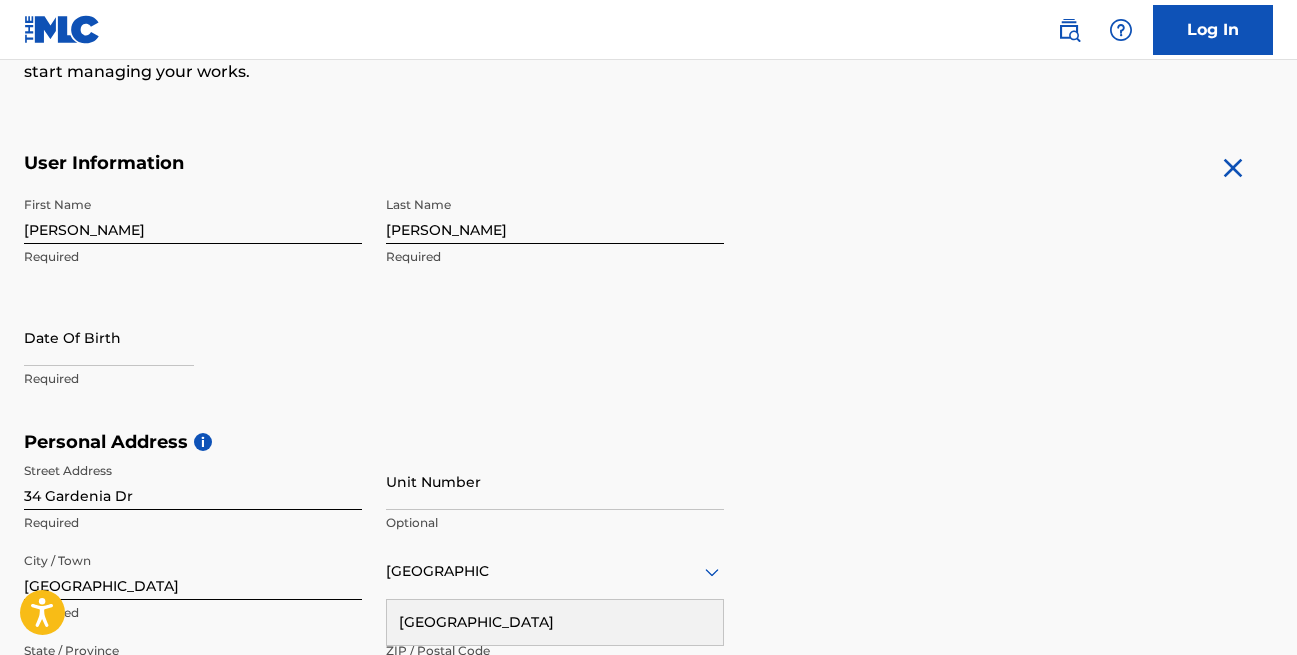 click on "Required" at bounding box center (193, 379) 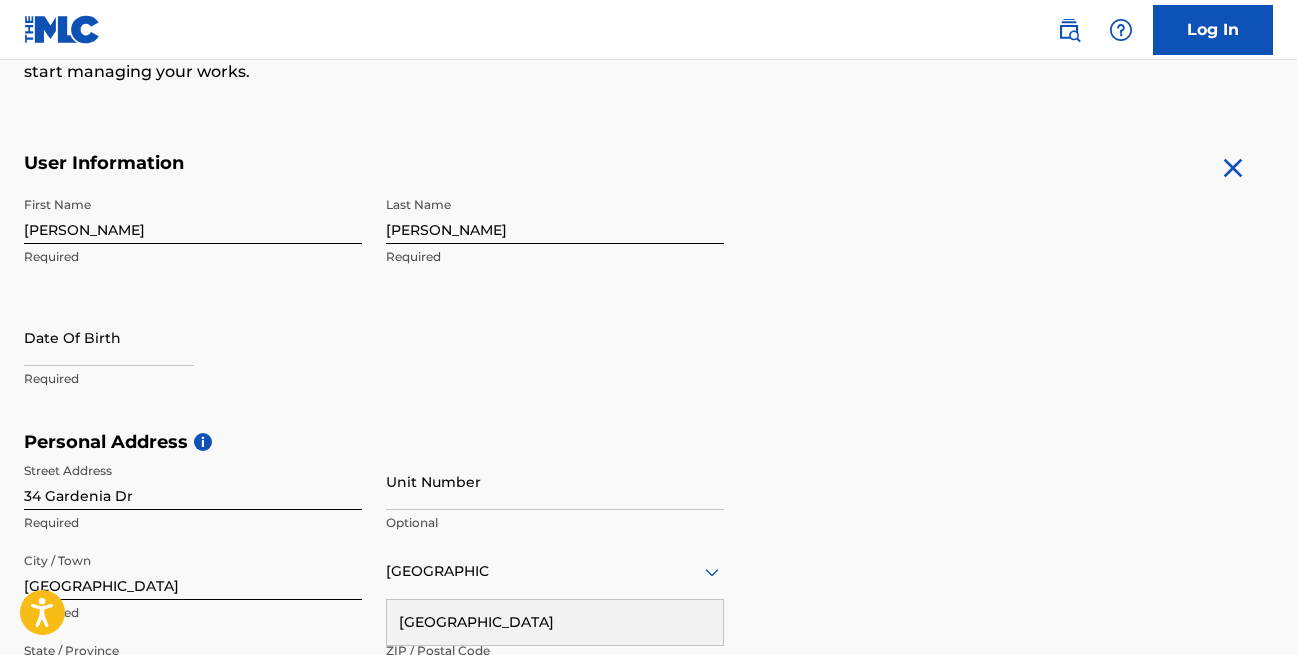 click on "Required" at bounding box center [193, 379] 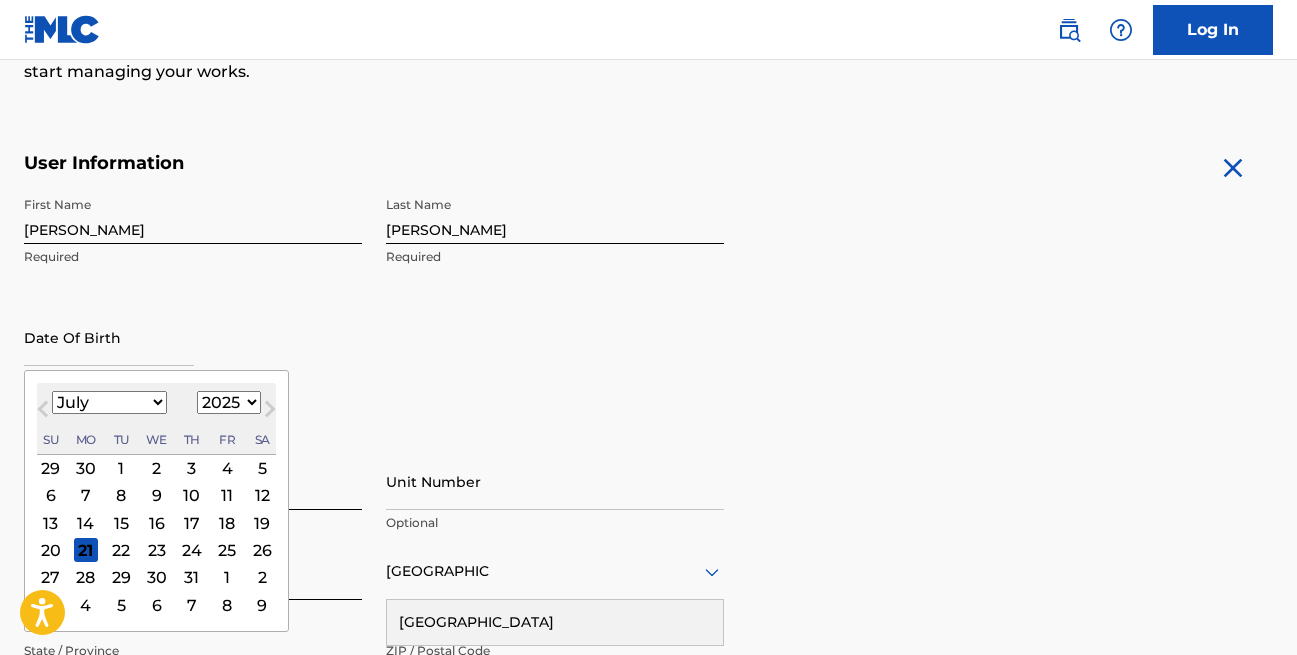 click at bounding box center (109, 337) 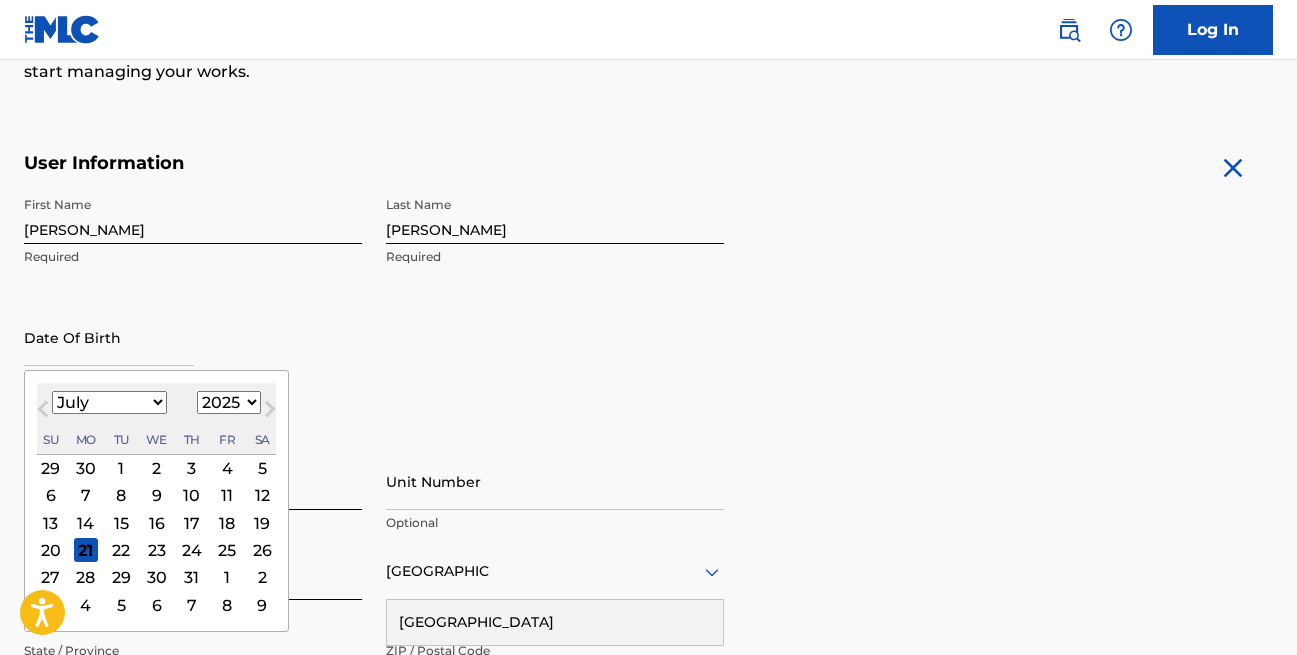 click on "January February March April May June July August September October November December" at bounding box center (109, 402) 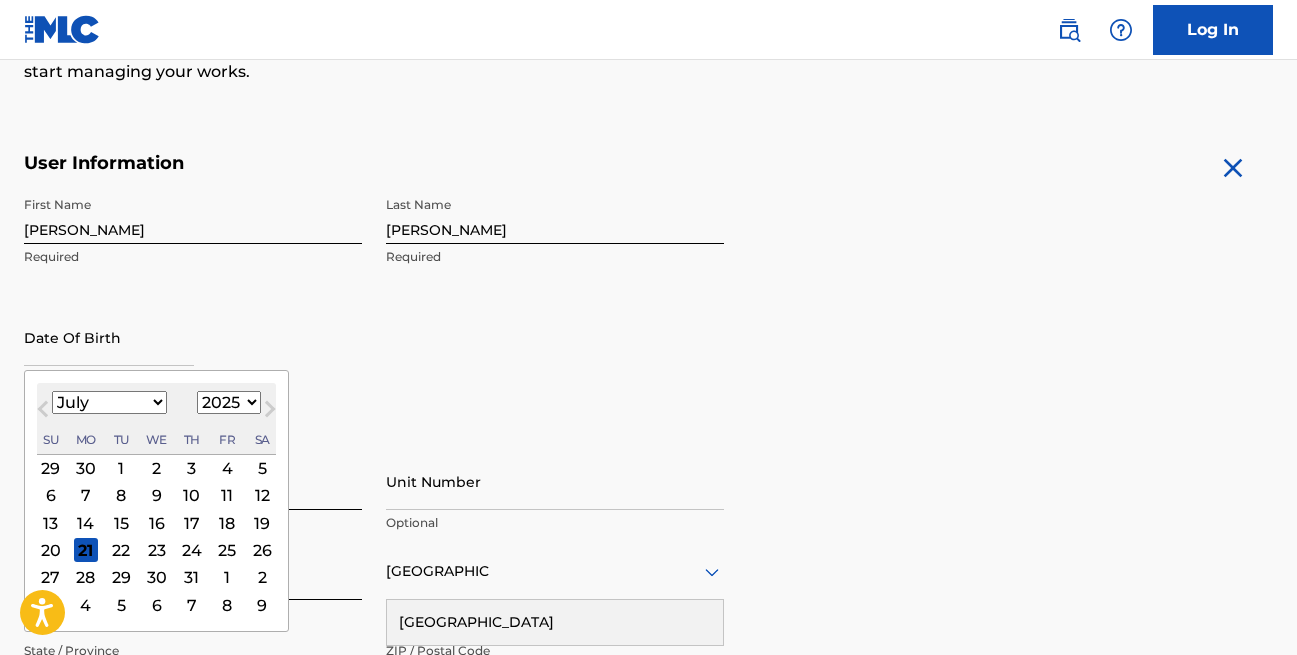 click on "January February March April May June July August September October November December" at bounding box center (109, 402) 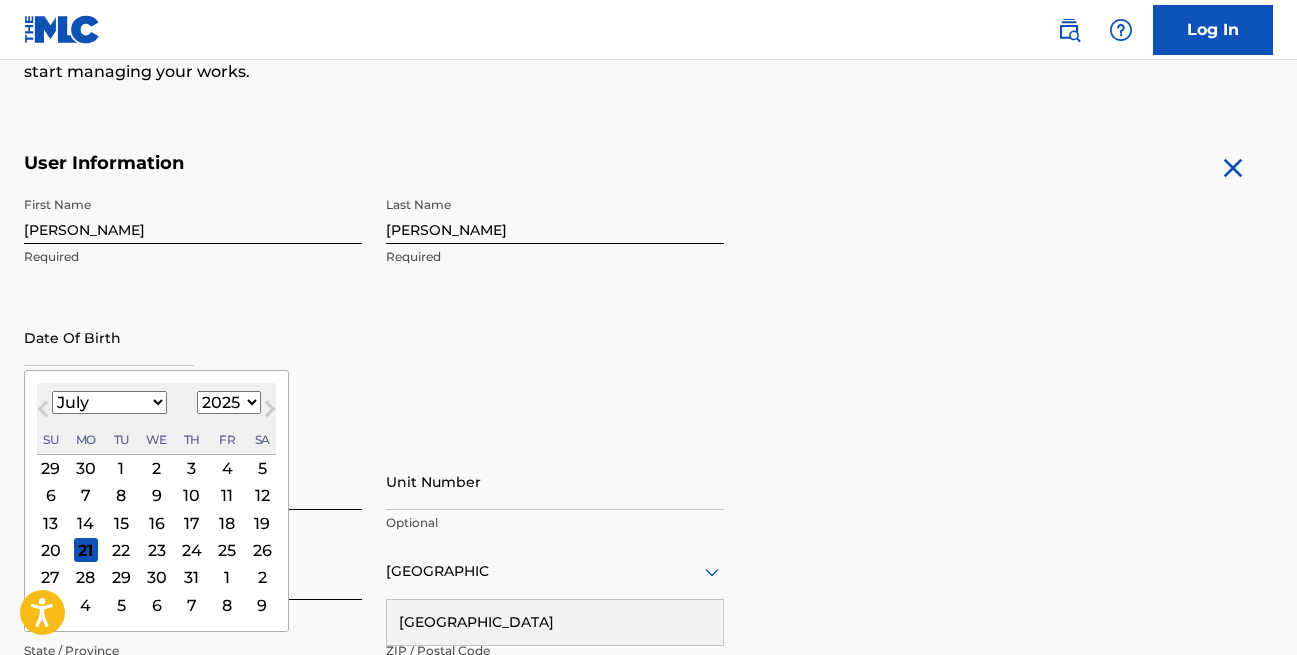 select on "0" 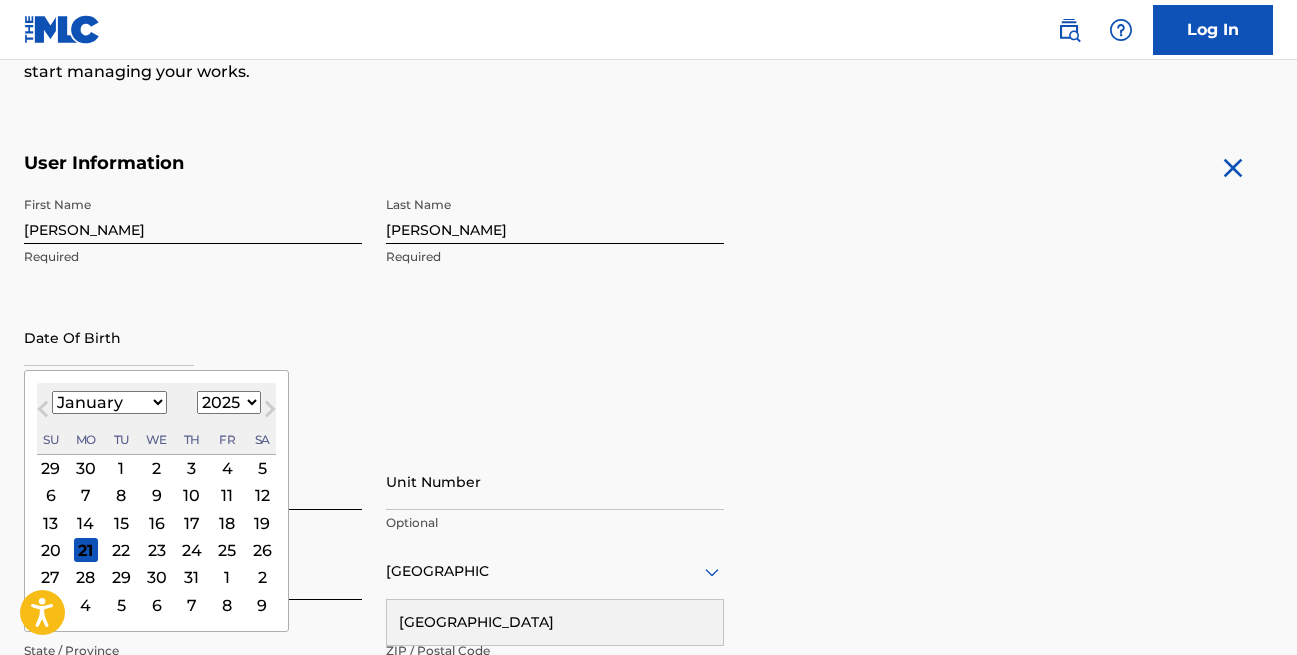 click on "January February March April May June July August September October November December" at bounding box center (109, 402) 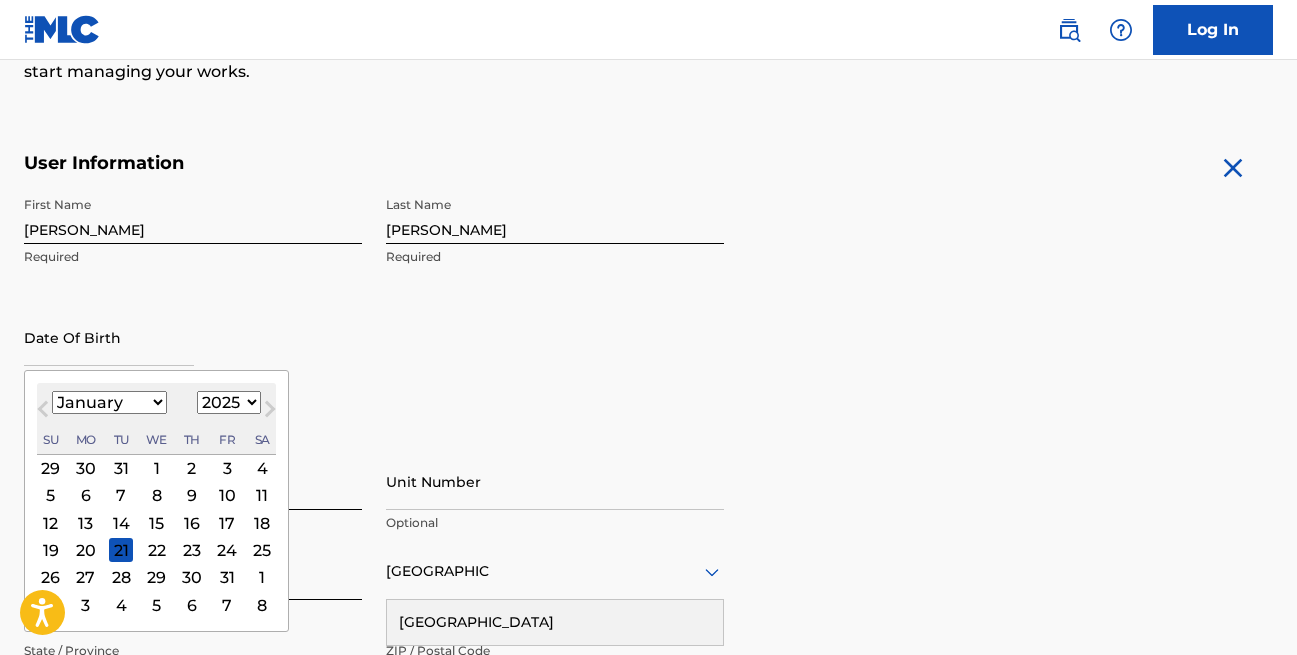 click on "14" at bounding box center (121, 523) 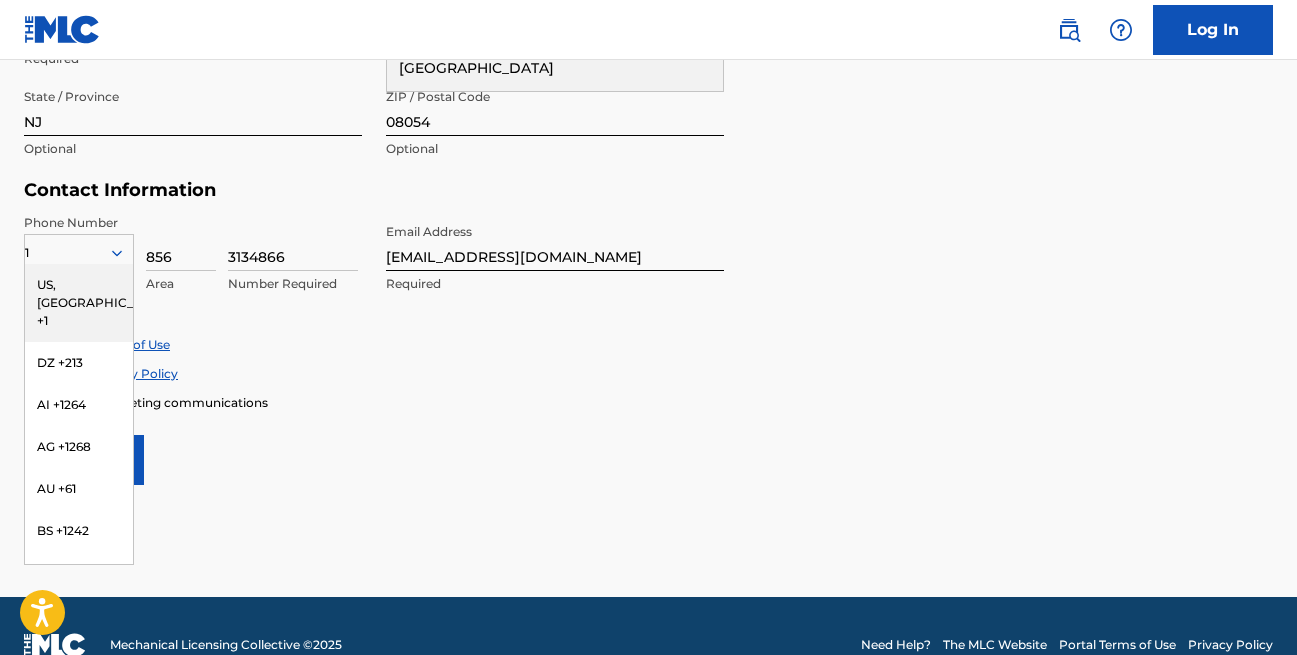 scroll, scrollTop: 909, scrollLeft: 0, axis: vertical 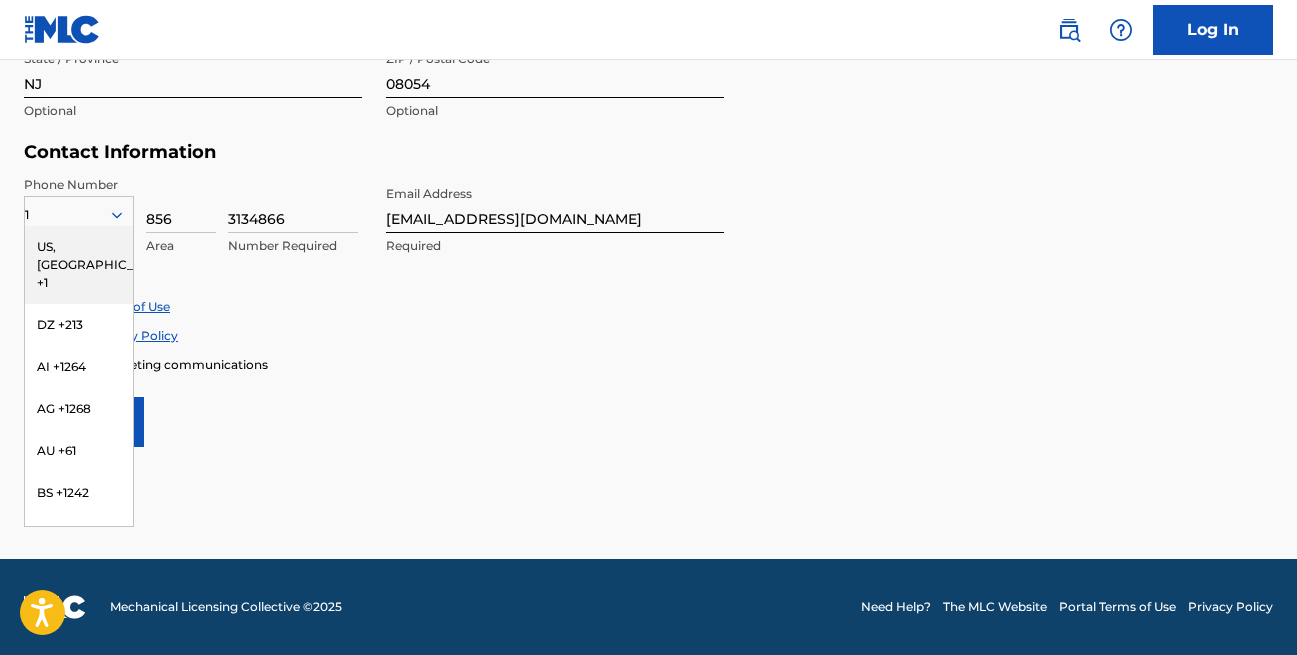 type on "January 14 1967" 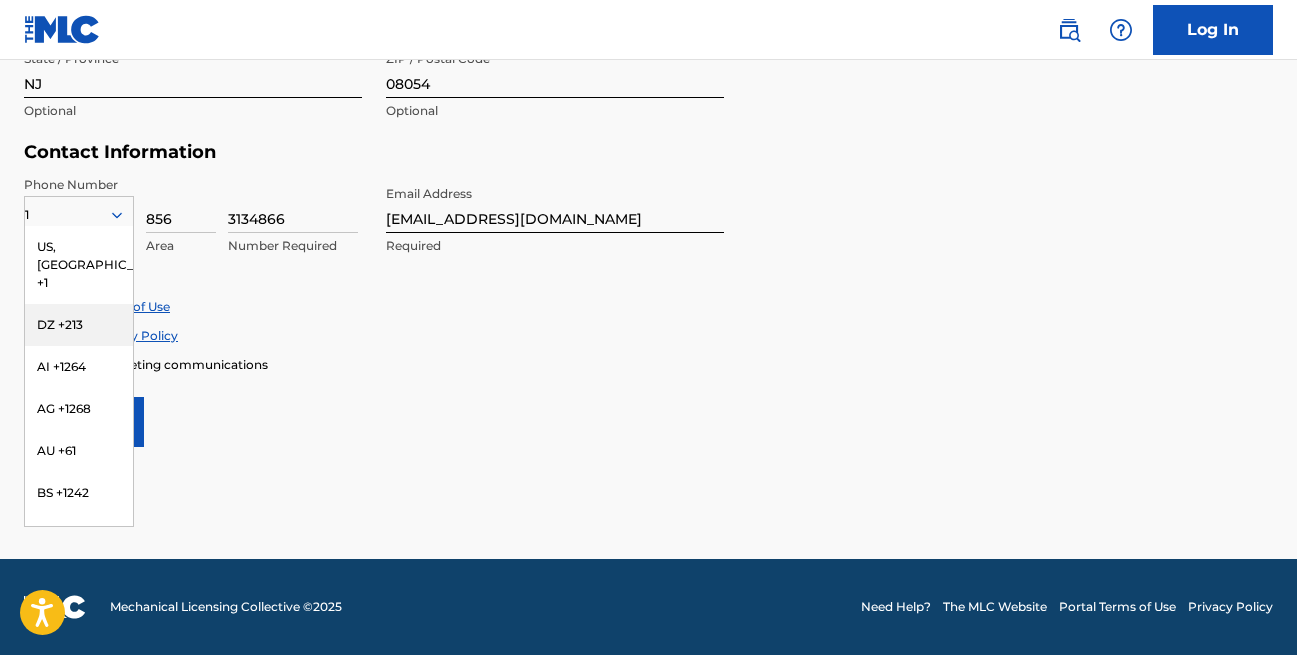 click on "User Information First Name Renee Required Last Name Chambers Required Date Of Birth January 14 1967 Required Personal Address i Street Address 34 Gardenia Dr Required Unit Number Optional City / Town Mount Laurel Required United States United States Required State / Province NJ Optional ZIP / Postal Code 08054 Optional Contact Information Phone Number 1 US, CA +1 DZ +213 AI +1264 AG +1268 AU +61 BS +1242 BB +1246 BZ +501 BM +1441 BO +591 KY +1345 DM +1767 DO +1809 ER +291 ET +251 GA +241 GD +1473 IN +91 JM +1876 JP +81 LV +371 LB +961 LR +231 LY +218 MG +261 FM +691 ME, RS +381 MS +1664 MA, EH +212 NL +31 PE +51 PT +351 KN +1869 LC +1758 VC +1784 SN +221 SK +421 CH +41 TT +1868 TN +216 TC +1649 AE +971 VG +1284 WF +681 Country Required 856 Area 3134866 Number Required Email Address reneeliciaga@yahoo.com Required Accept Terms of Use Accept Privacy Policy Enroll in marketing communications Sign up" at bounding box center (648, 3) 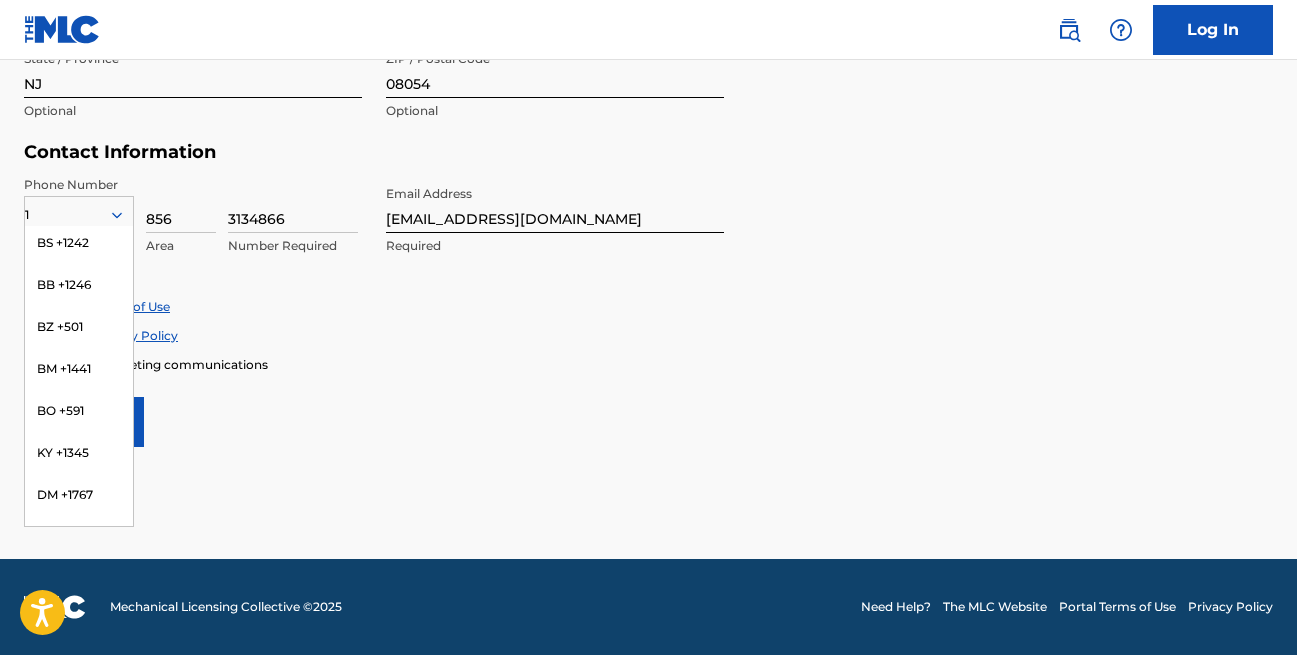 scroll, scrollTop: 221, scrollLeft: 0, axis: vertical 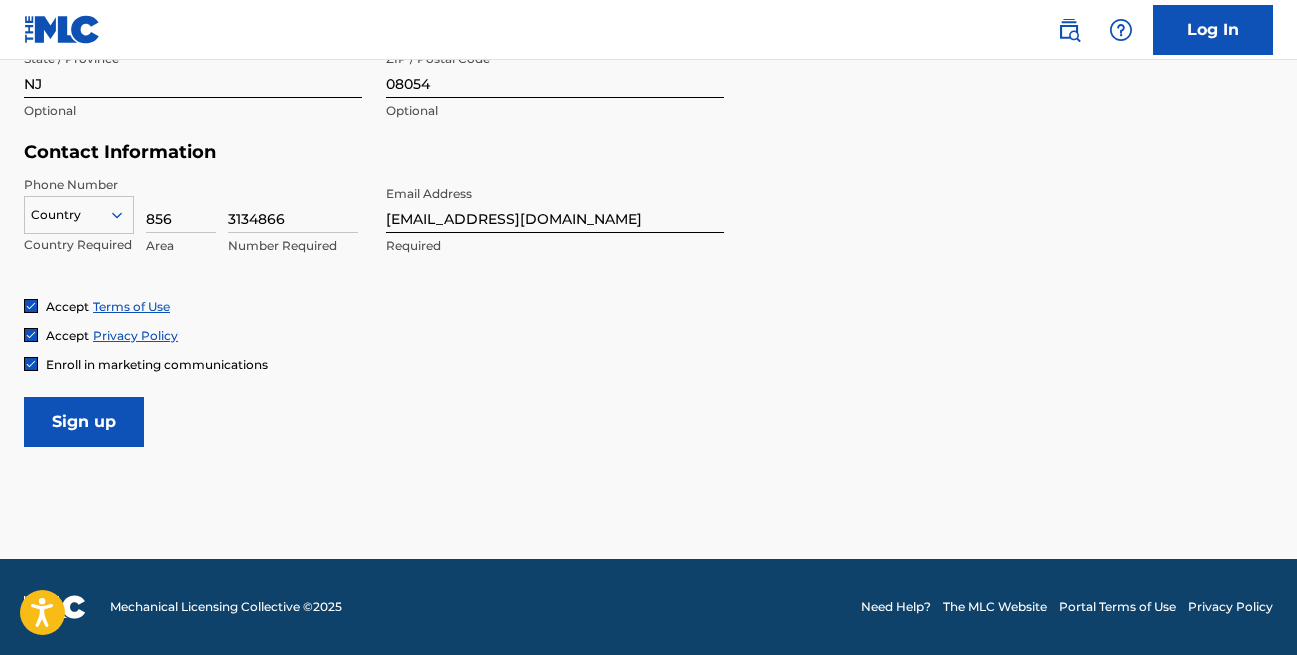 click 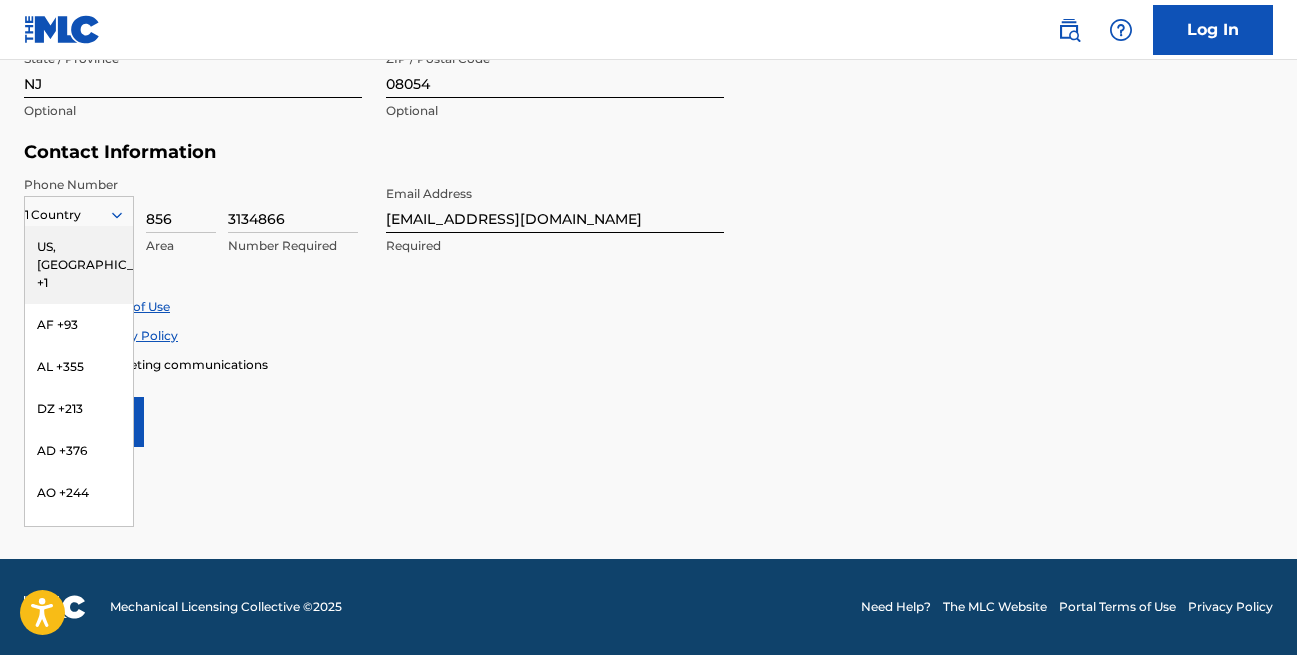 click 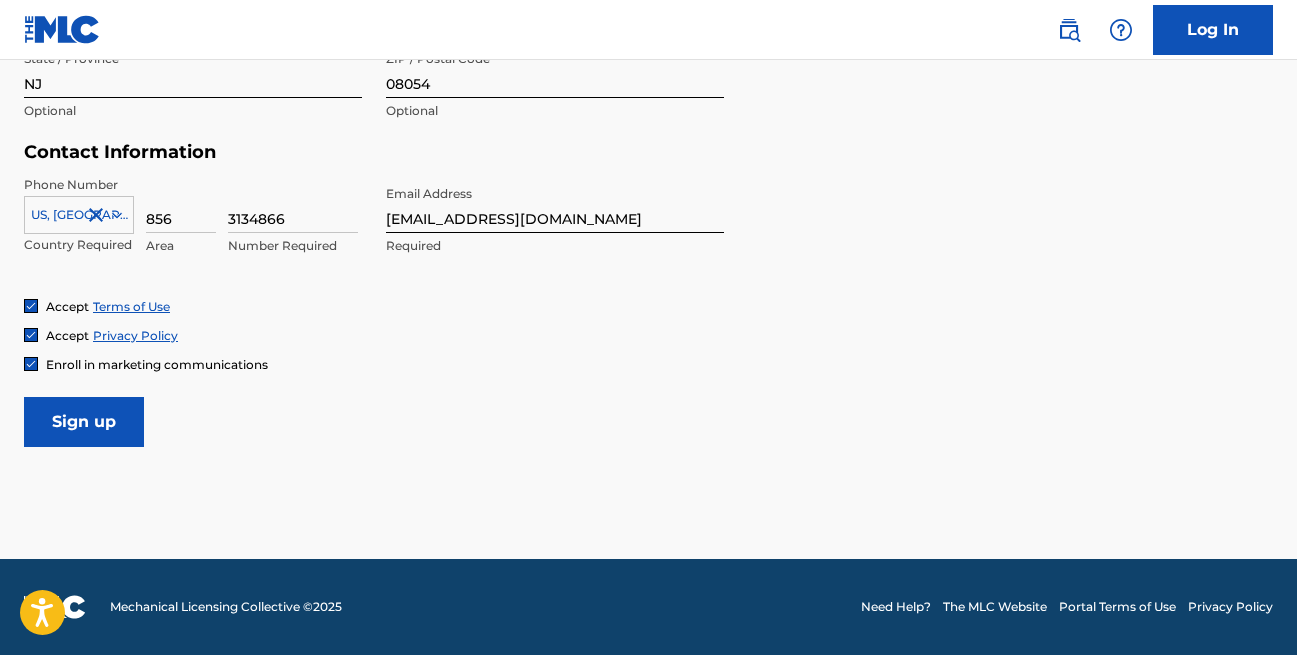 click on "Sign up" at bounding box center (84, 422) 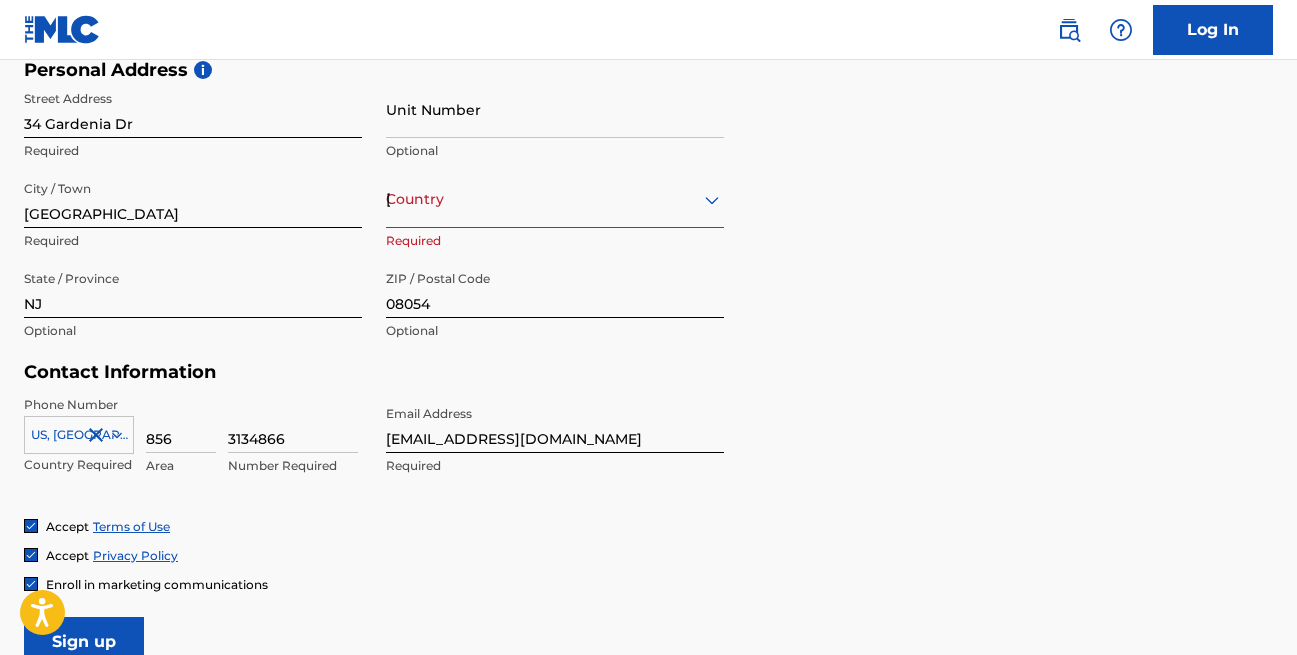 scroll, scrollTop: 670, scrollLeft: 0, axis: vertical 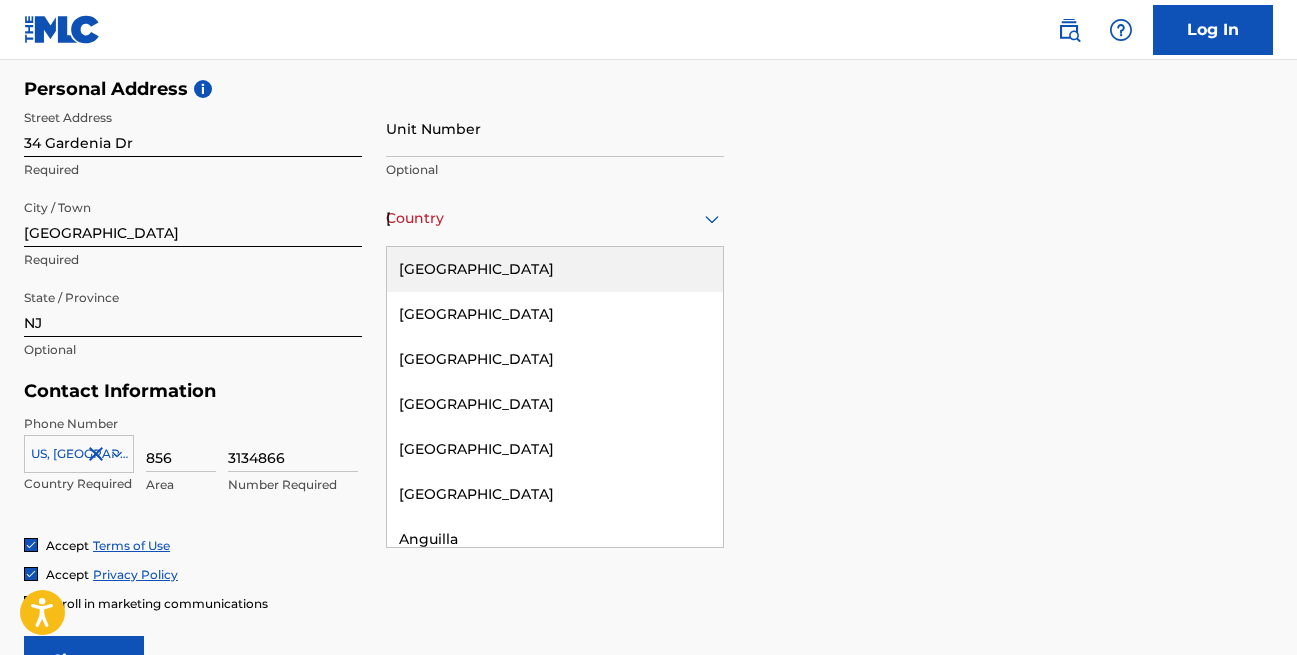 click 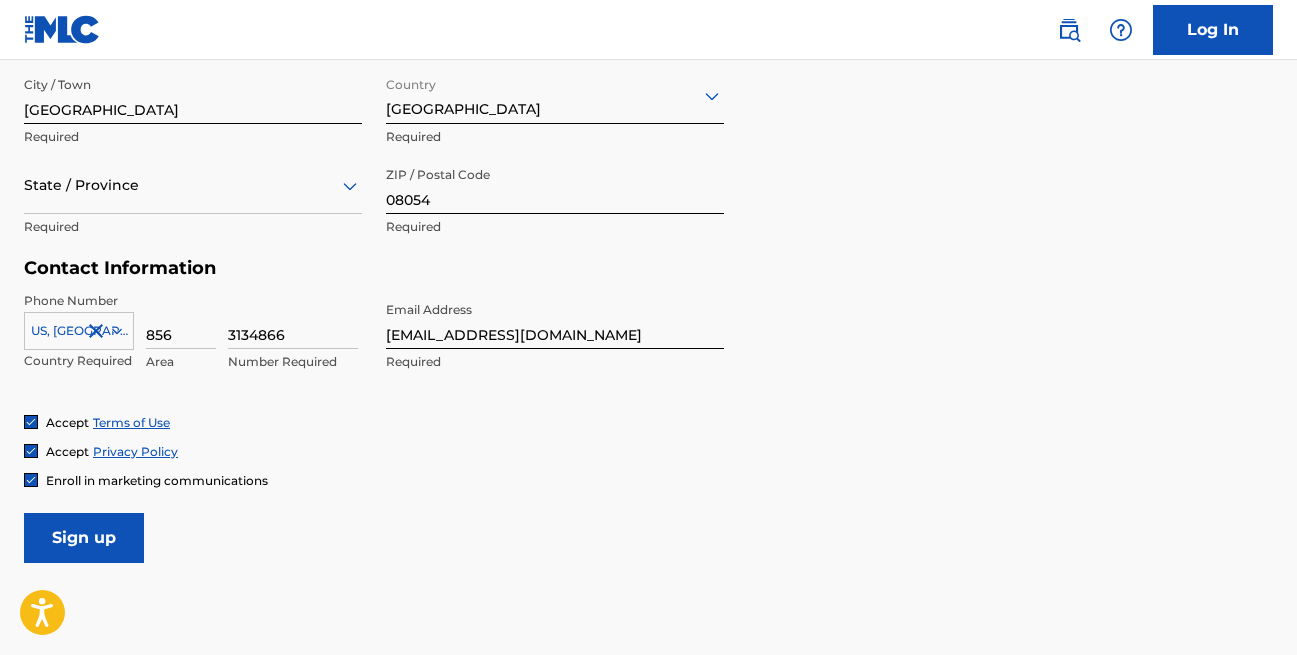 scroll, scrollTop: 909, scrollLeft: 0, axis: vertical 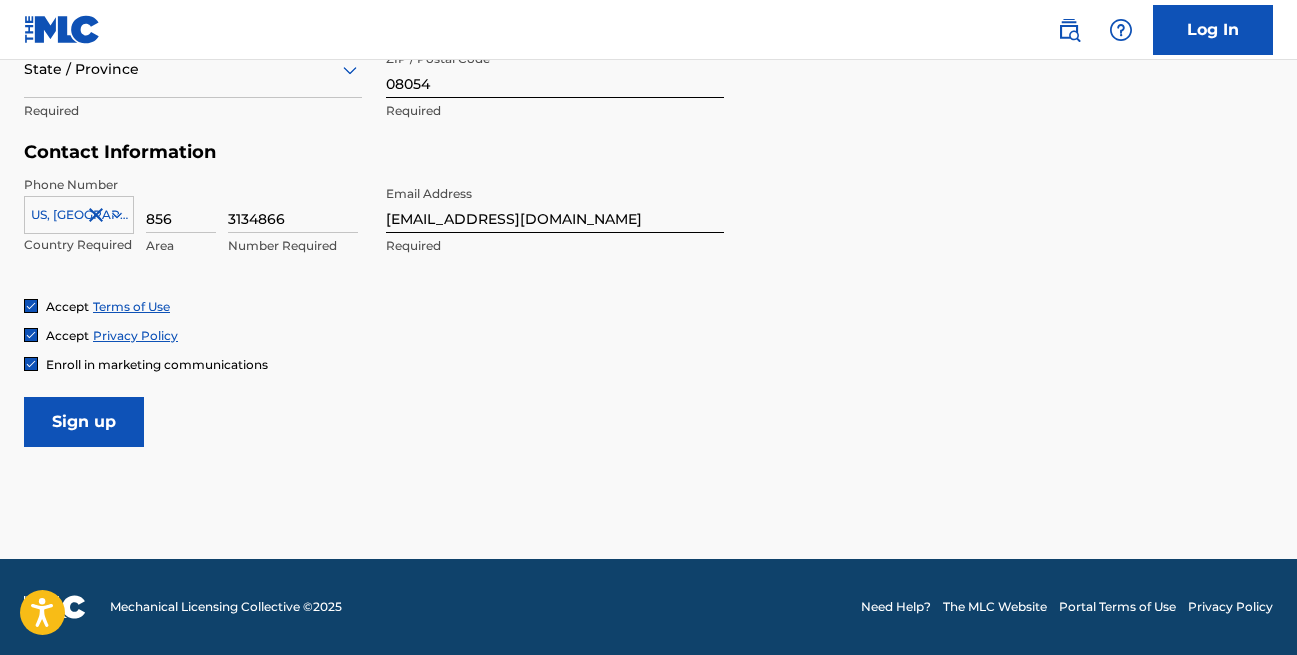 click on "Sign up" at bounding box center (84, 422) 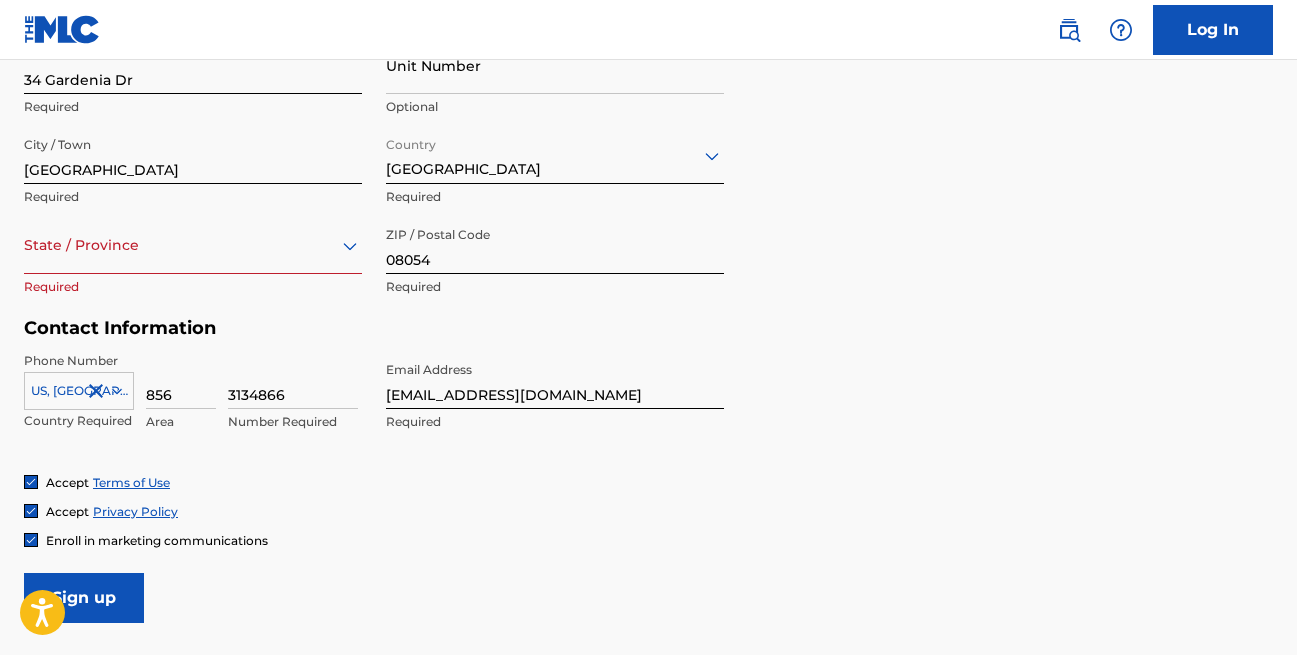 scroll, scrollTop: 680, scrollLeft: 0, axis: vertical 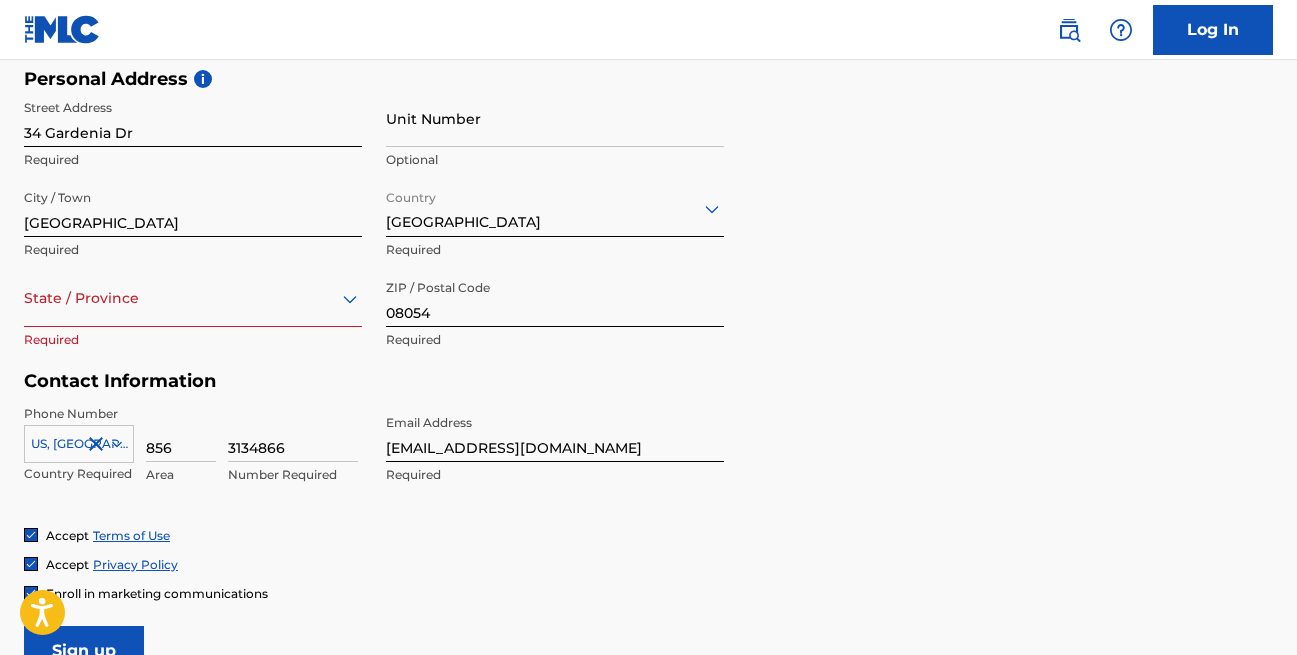 click 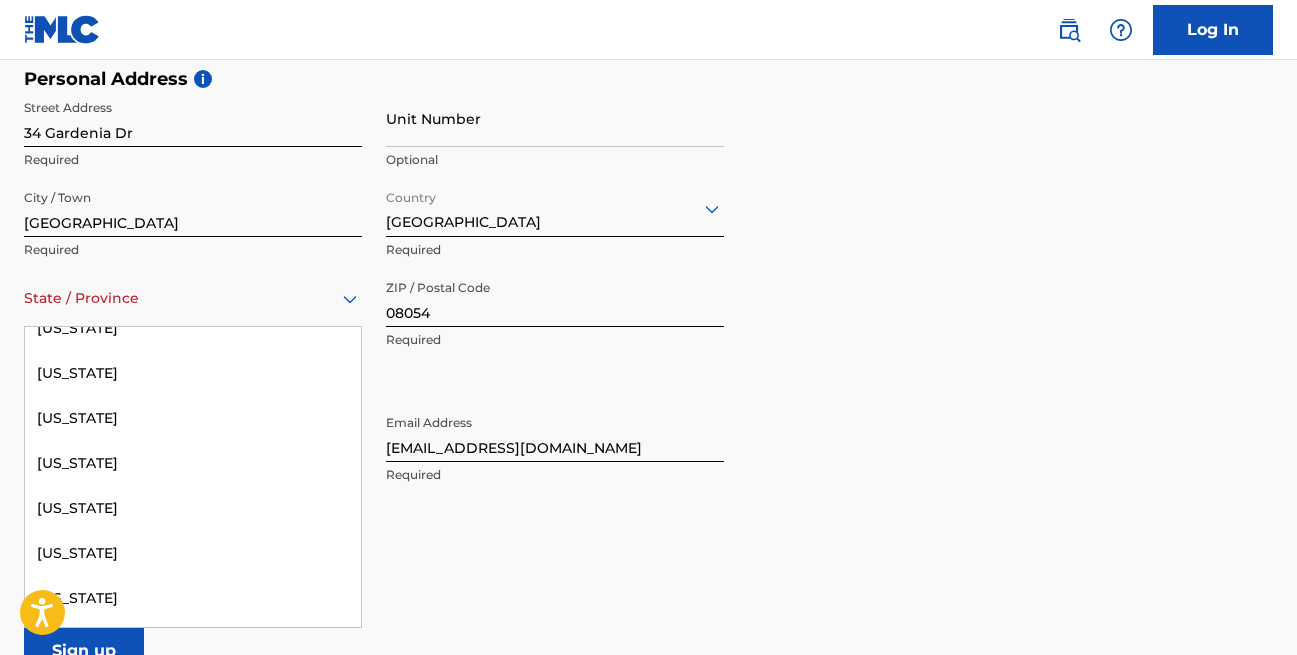 scroll, scrollTop: 1240, scrollLeft: 0, axis: vertical 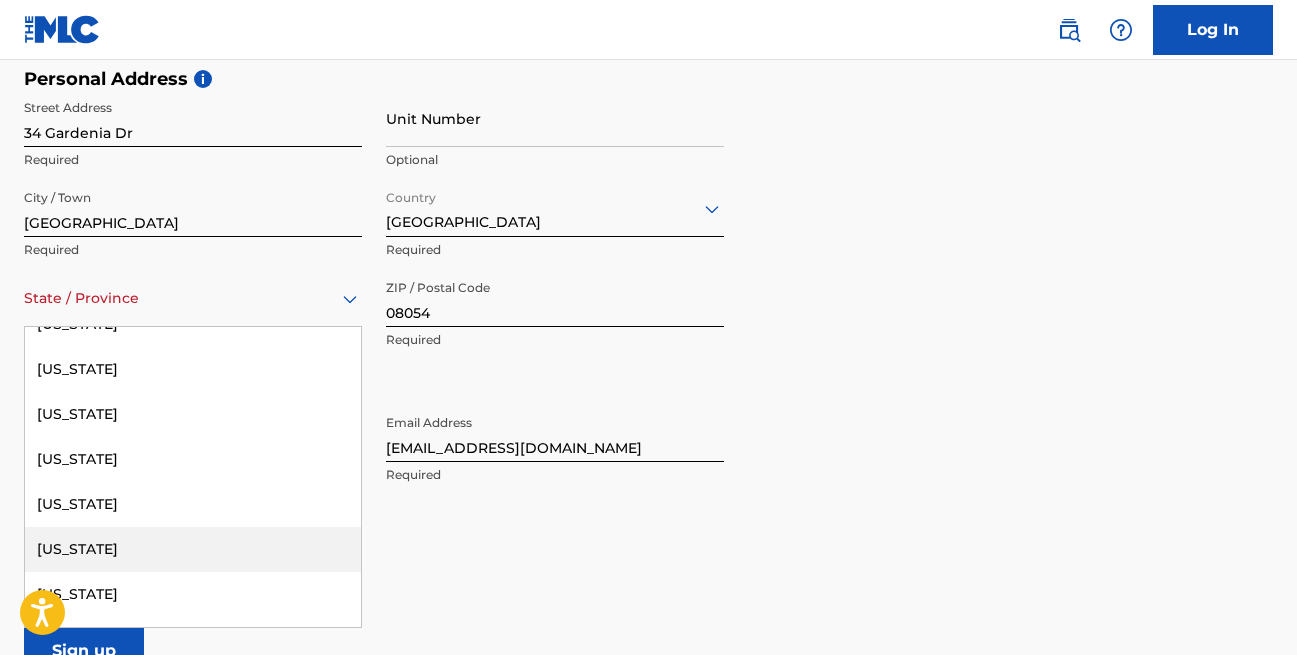 click on "New Jersey" at bounding box center [193, 549] 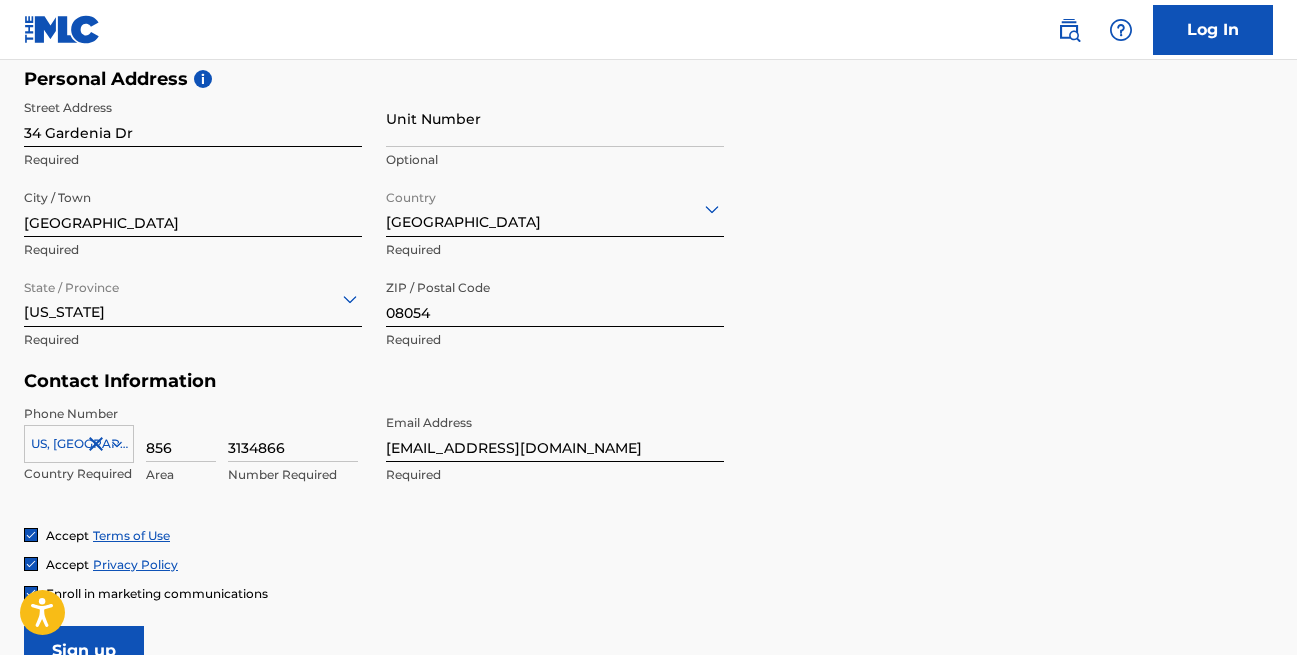 click on "Sign up" at bounding box center (84, 651) 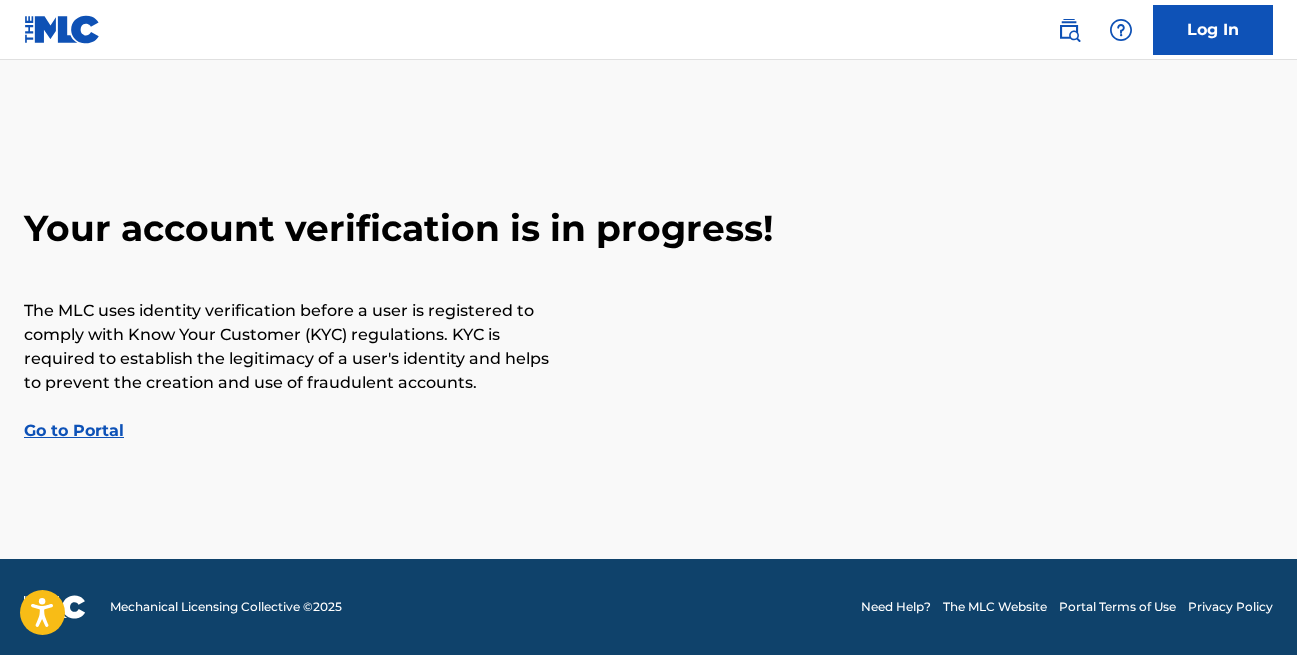 scroll, scrollTop: 0, scrollLeft: 0, axis: both 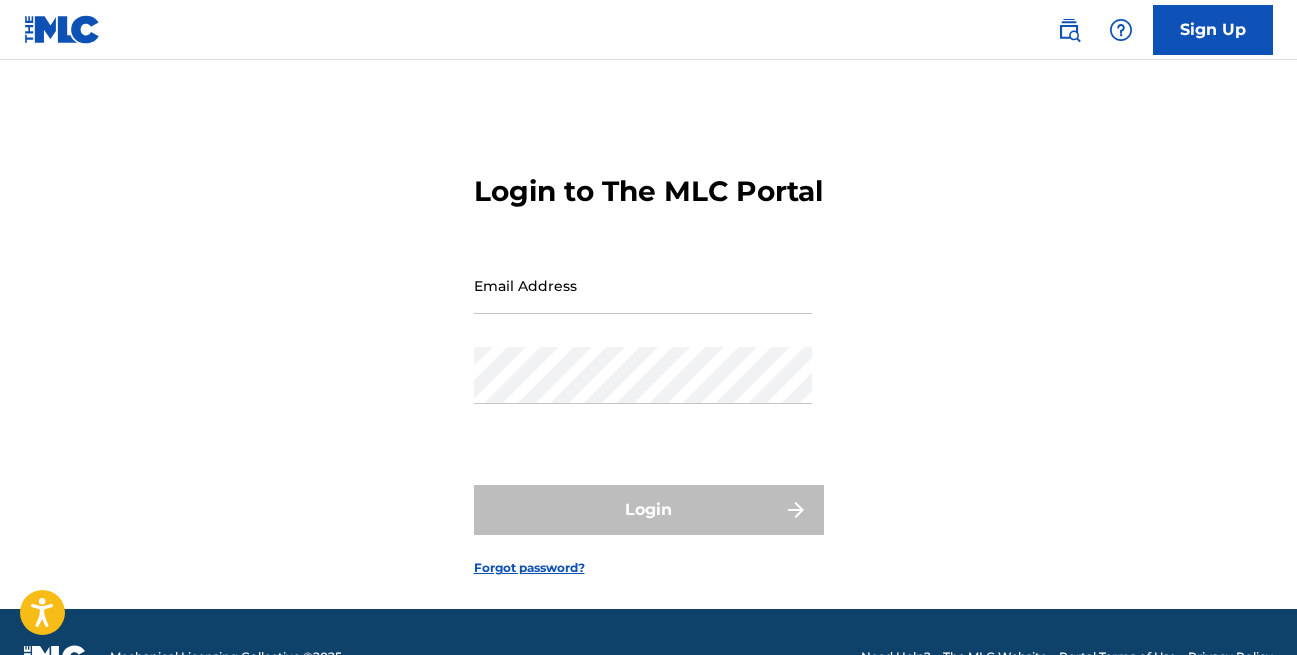 click on "Email Address" at bounding box center (643, 302) 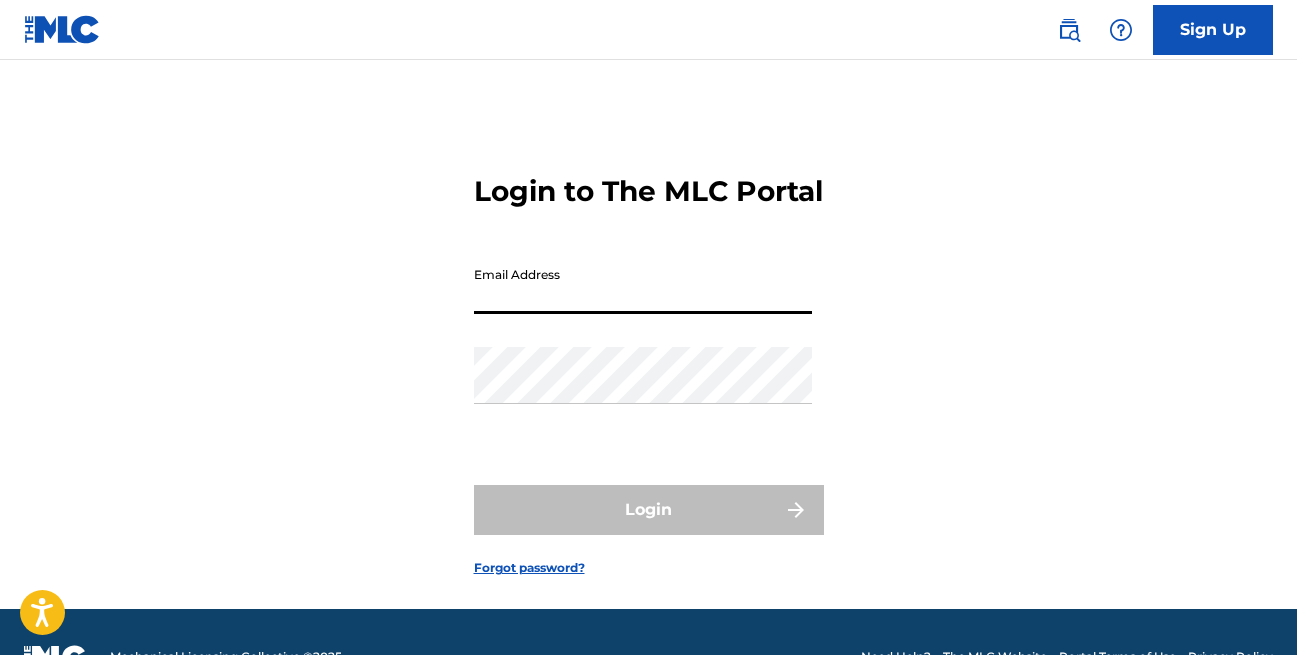 click on "Email Address" at bounding box center [643, 285] 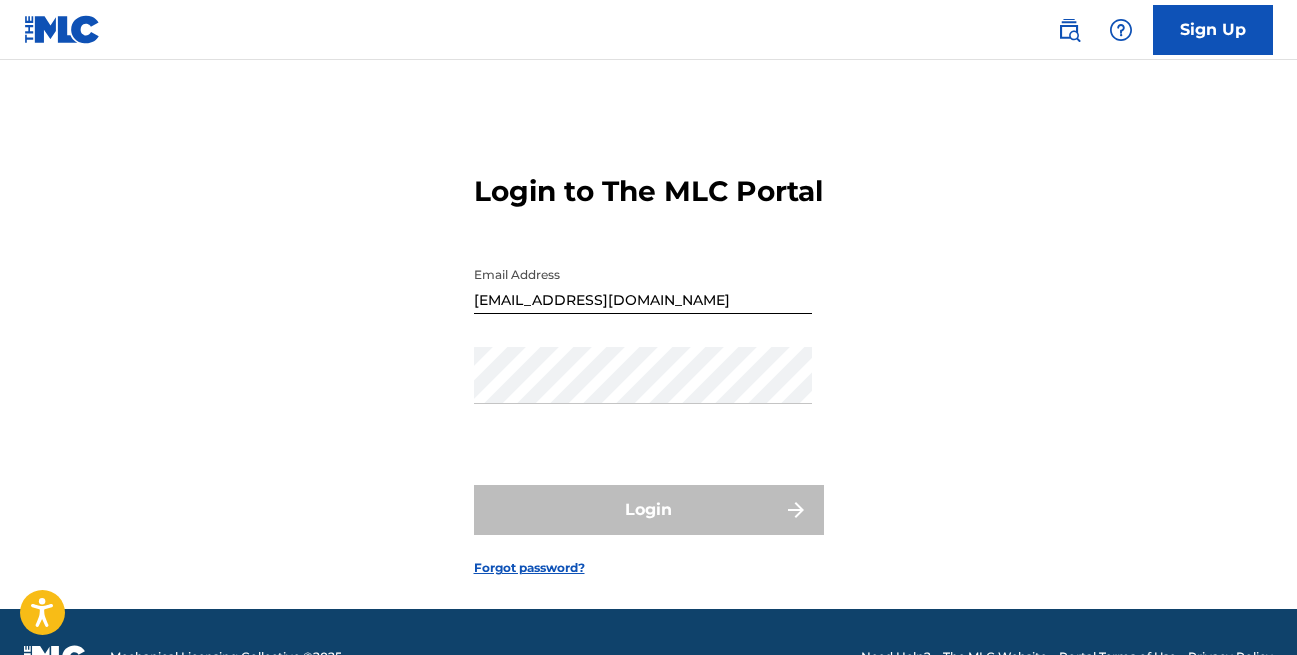 click at bounding box center (1121, 30) 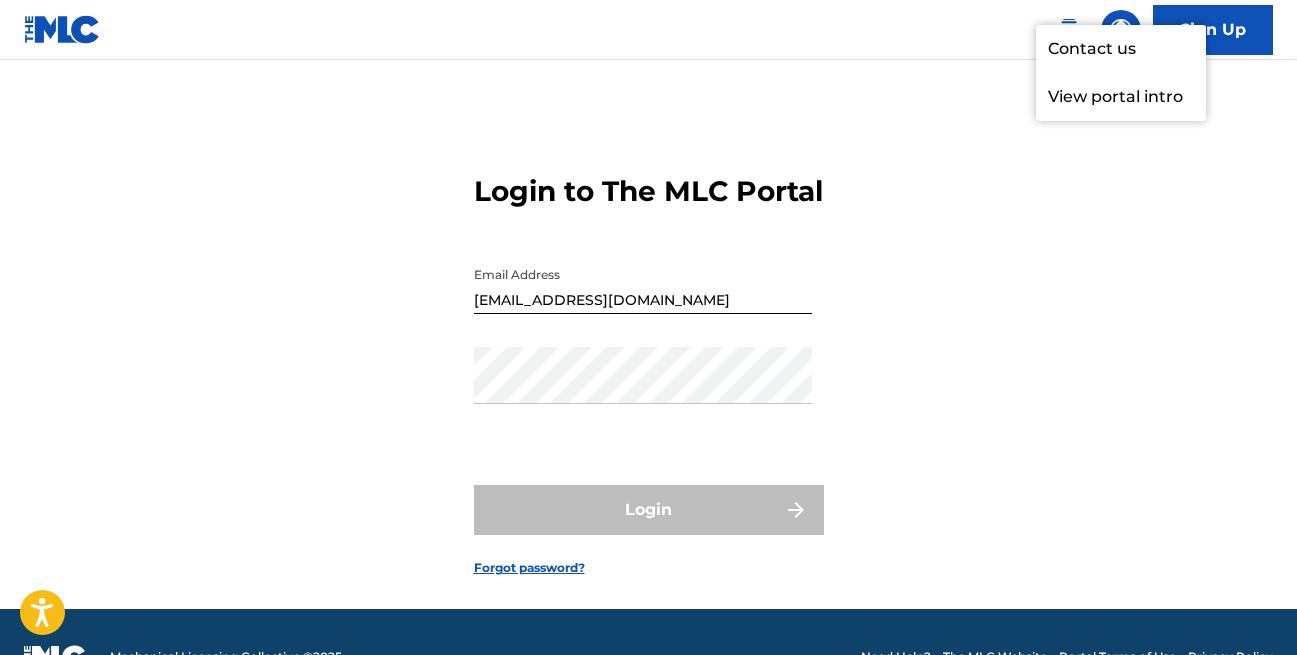 click on "View portal intro" at bounding box center (1121, 97) 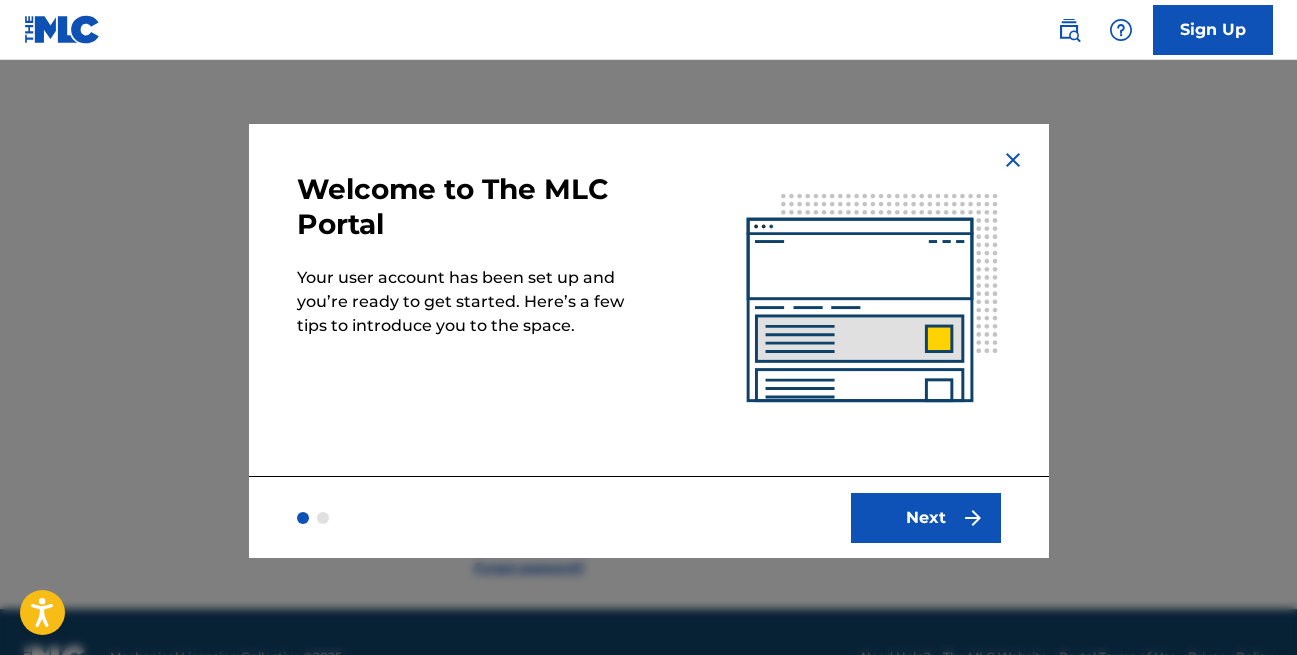 click on "Next" at bounding box center [926, 518] 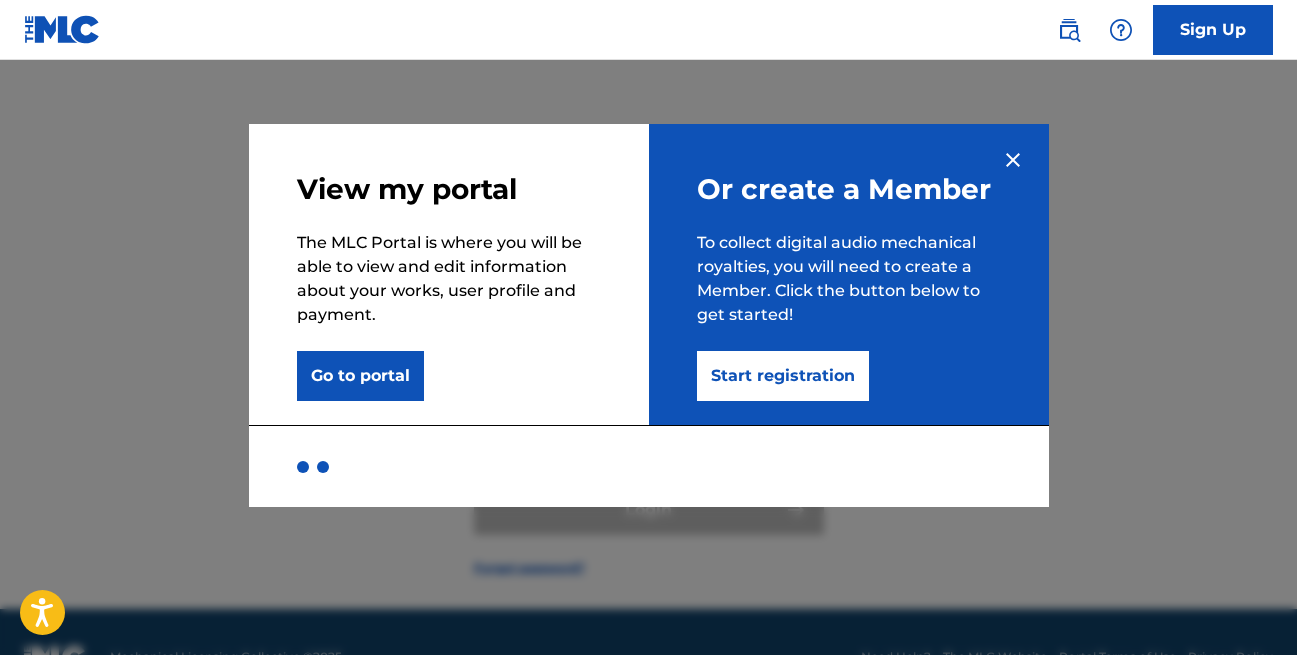 click on "Go to portal" at bounding box center (360, 376) 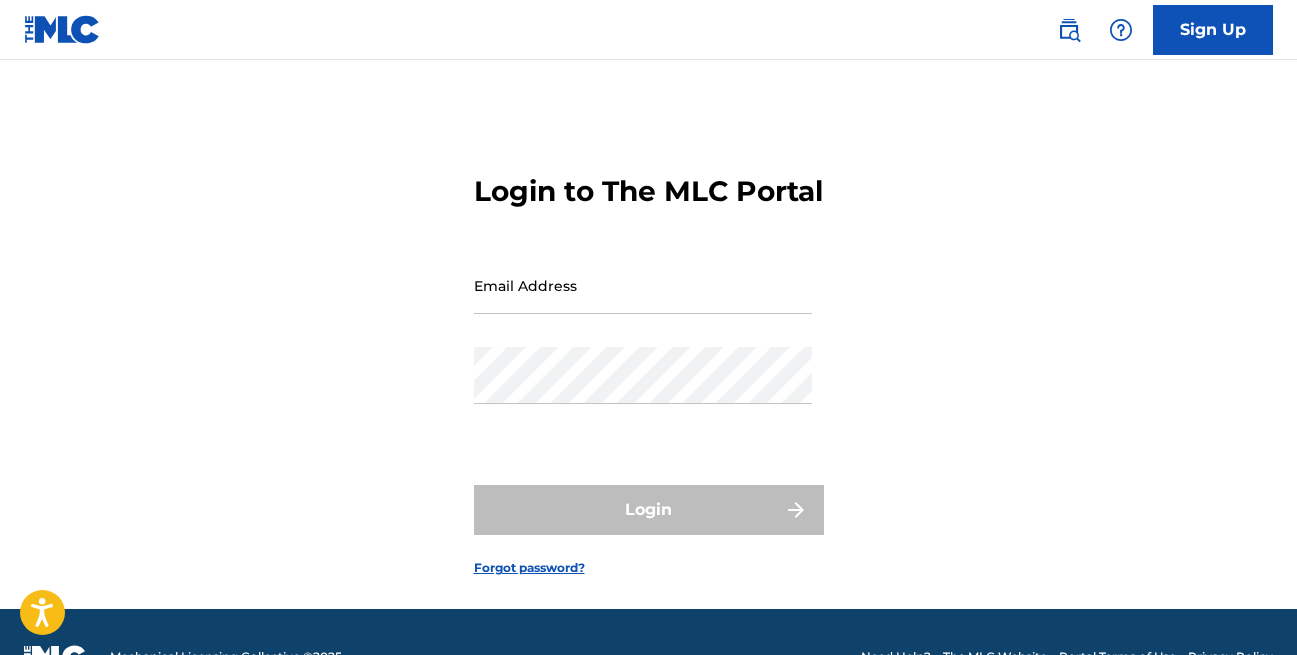 click on "Email Address" at bounding box center [643, 285] 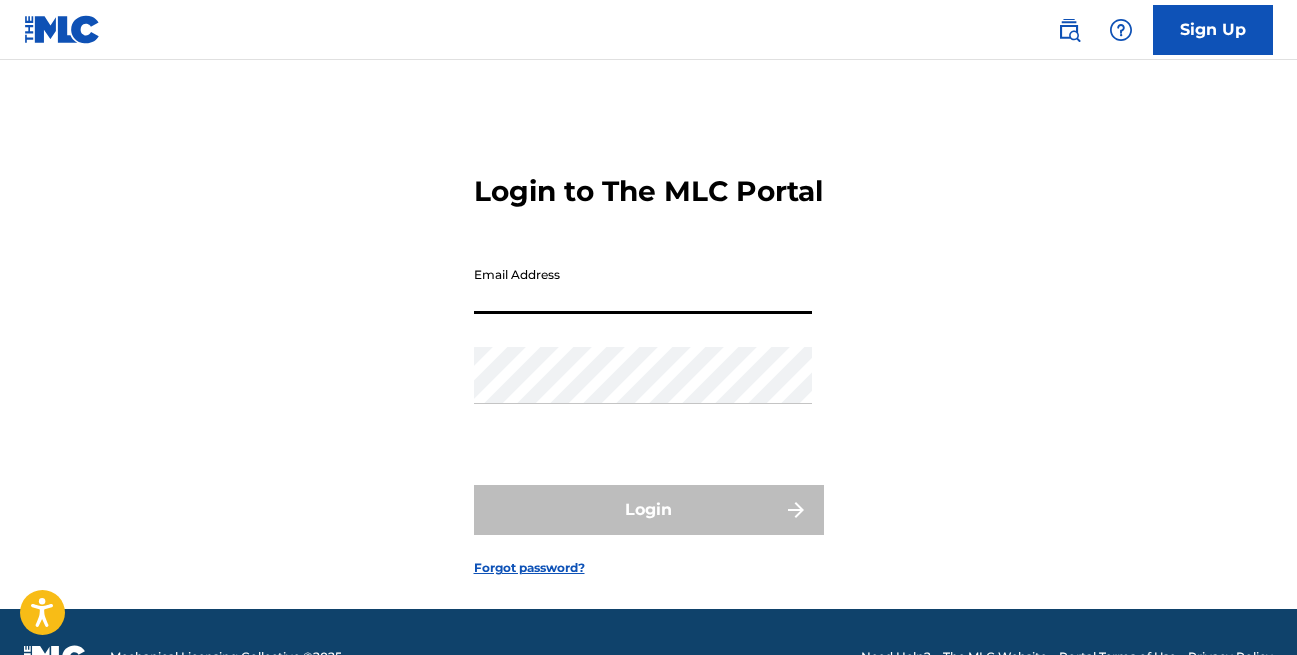 type on "[EMAIL_ADDRESS][DOMAIN_NAME]" 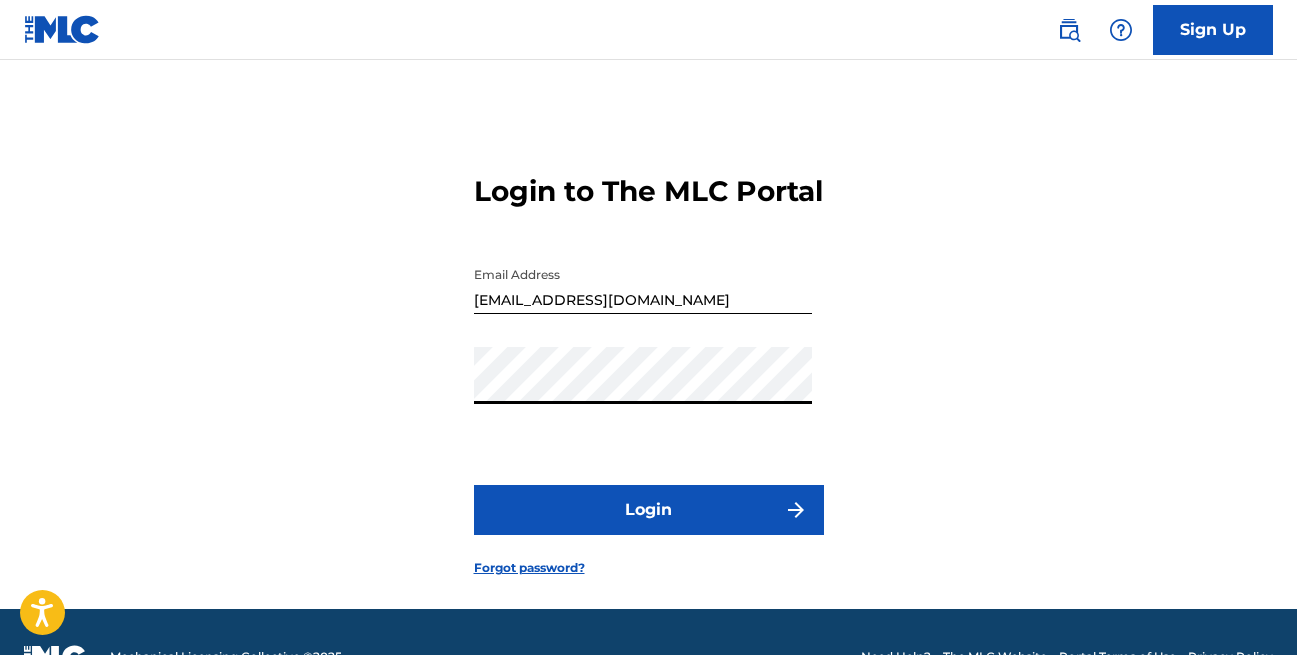 click on "Login" at bounding box center [649, 510] 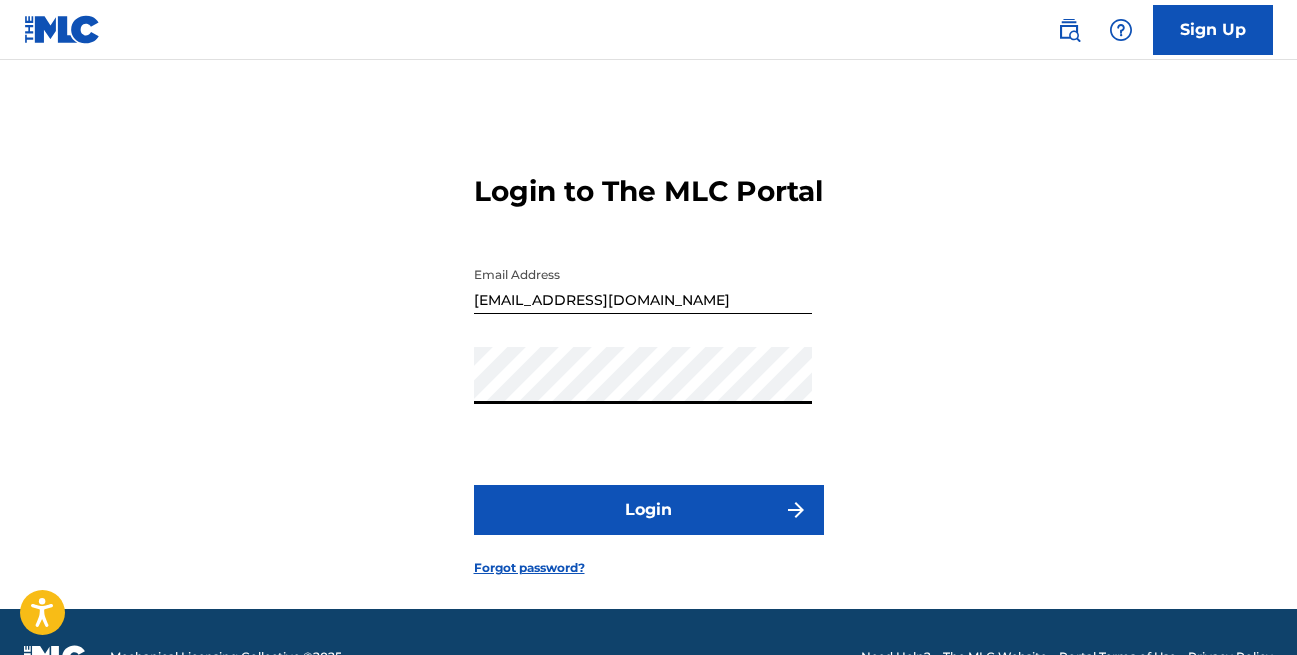 click on "Login" at bounding box center [649, 510] 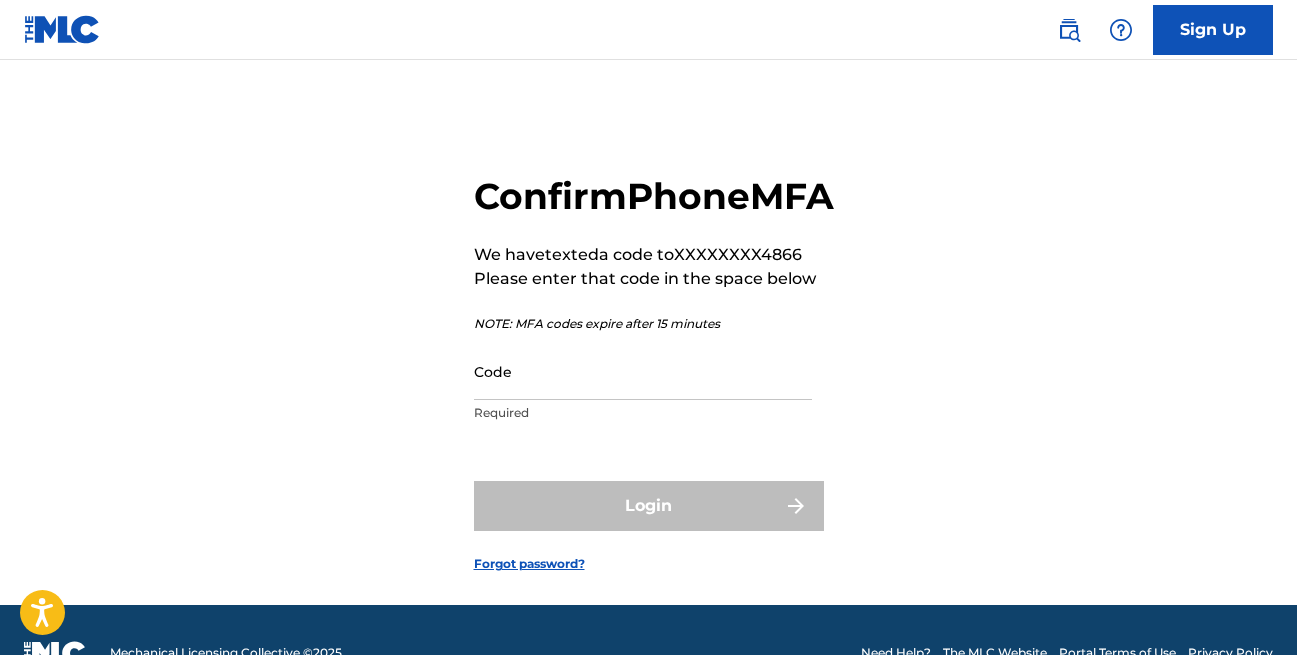 click on "Code" at bounding box center (643, 371) 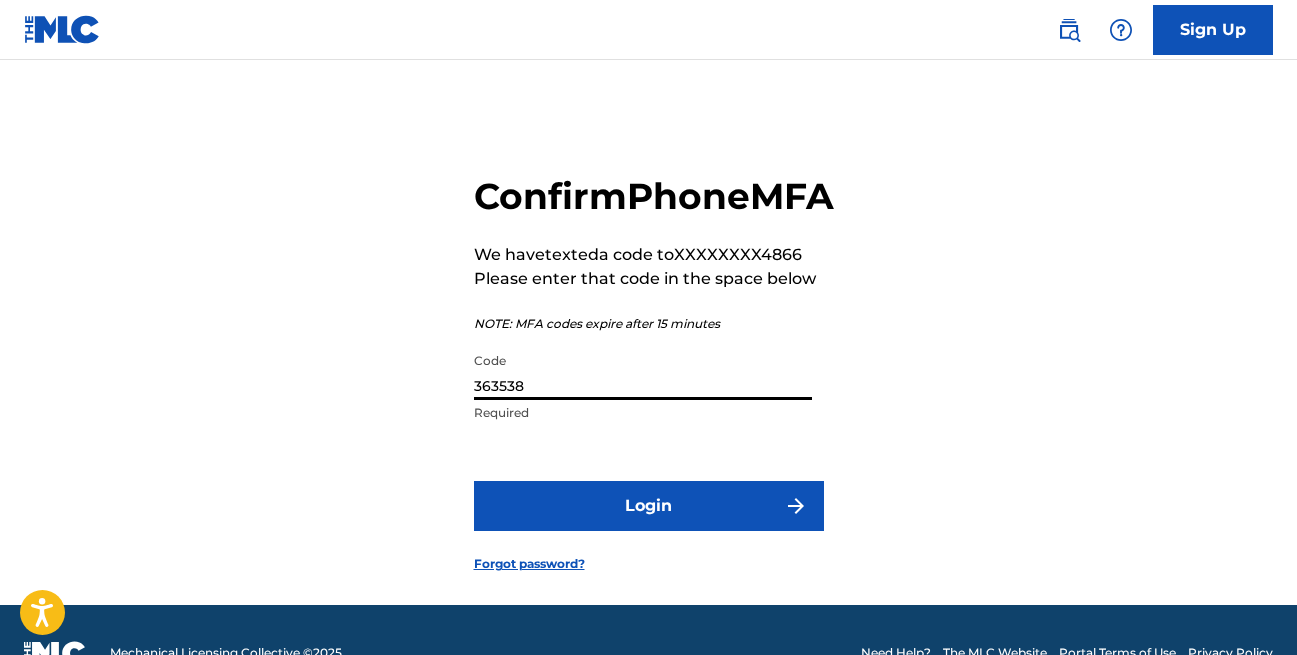 type on "363538" 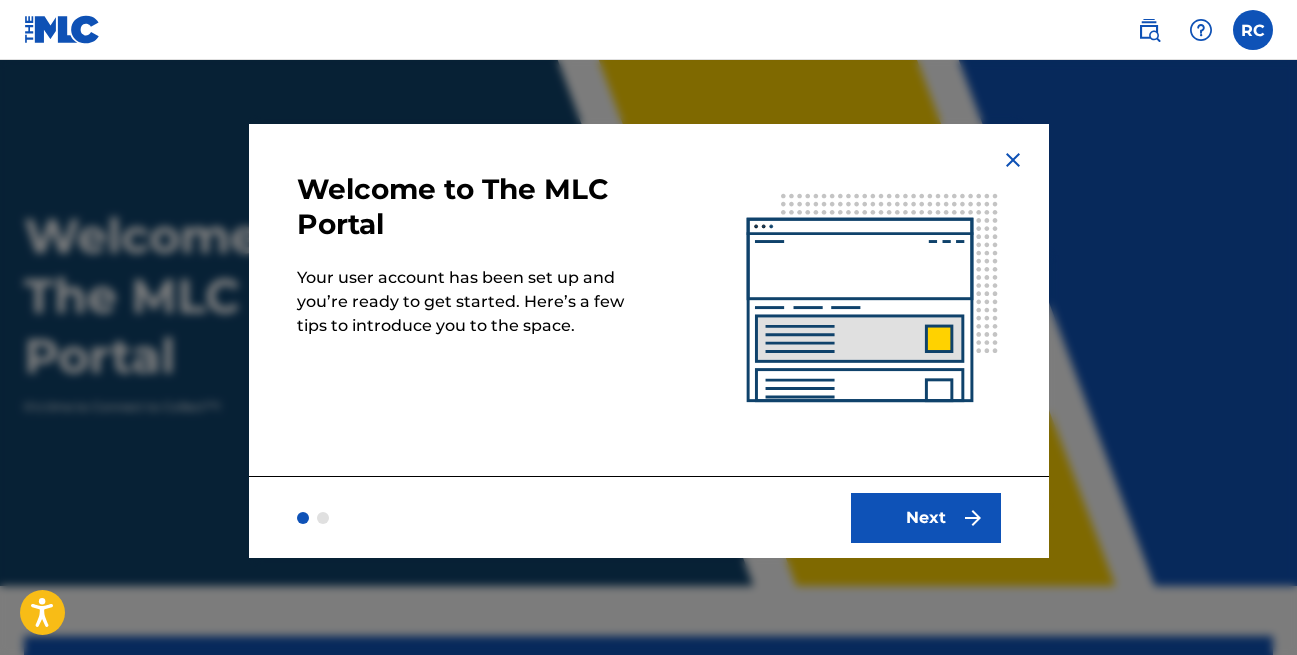 scroll, scrollTop: 0, scrollLeft: 0, axis: both 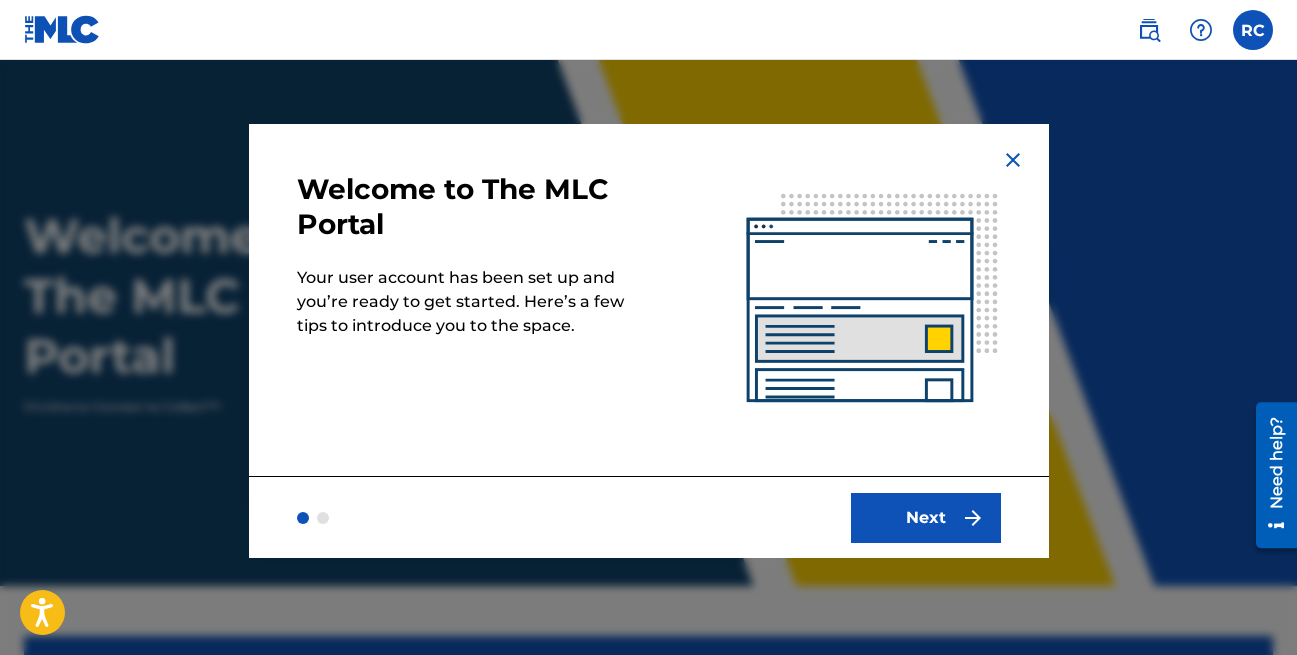 click on "Next" at bounding box center (926, 518) 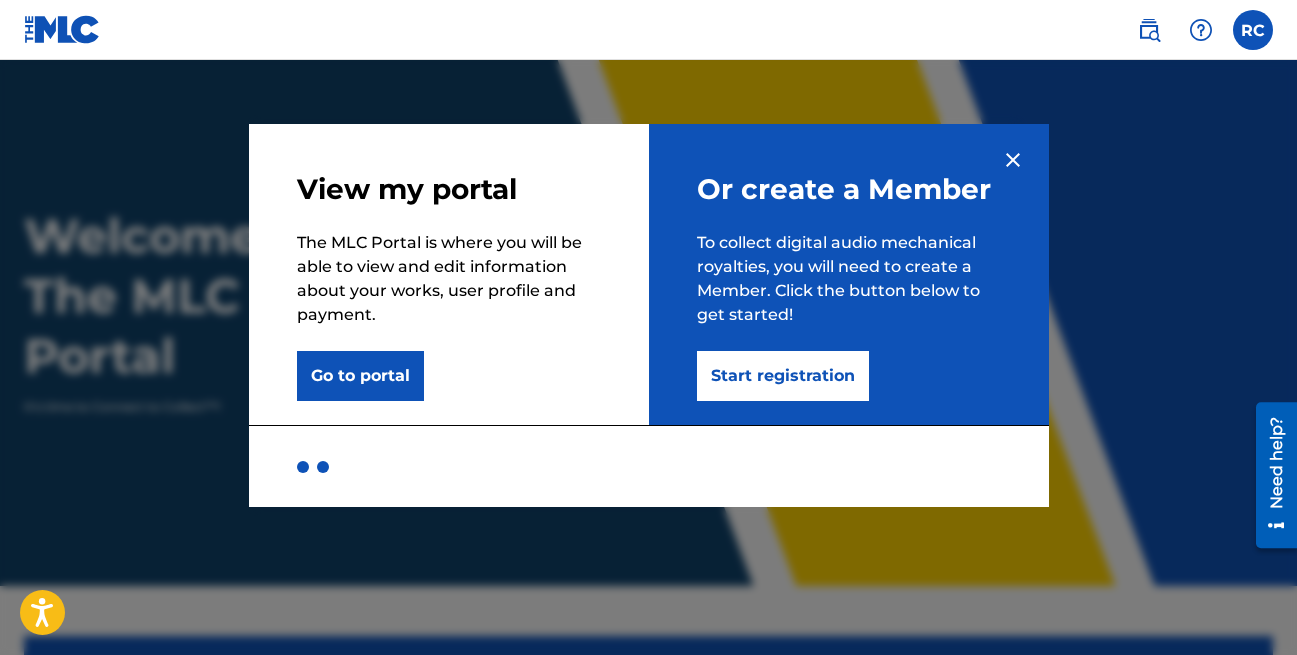 click on "Go to portal" at bounding box center [360, 376] 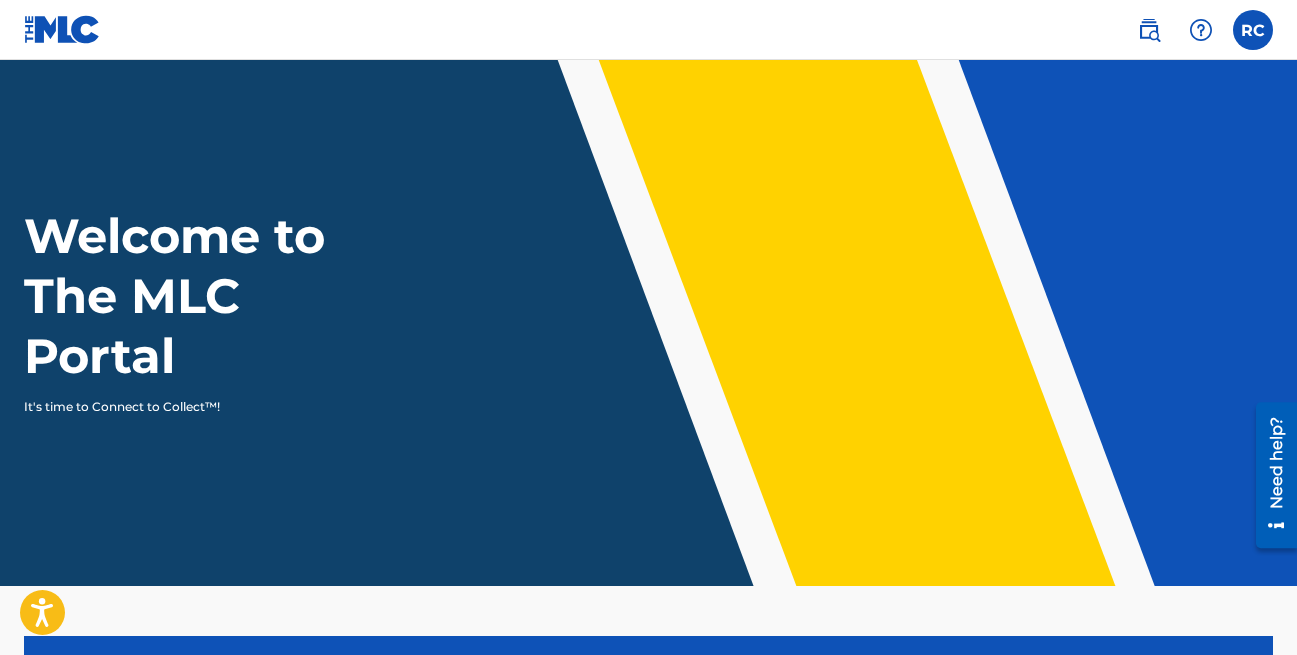 click on "Need help?" at bounding box center [1276, 462] 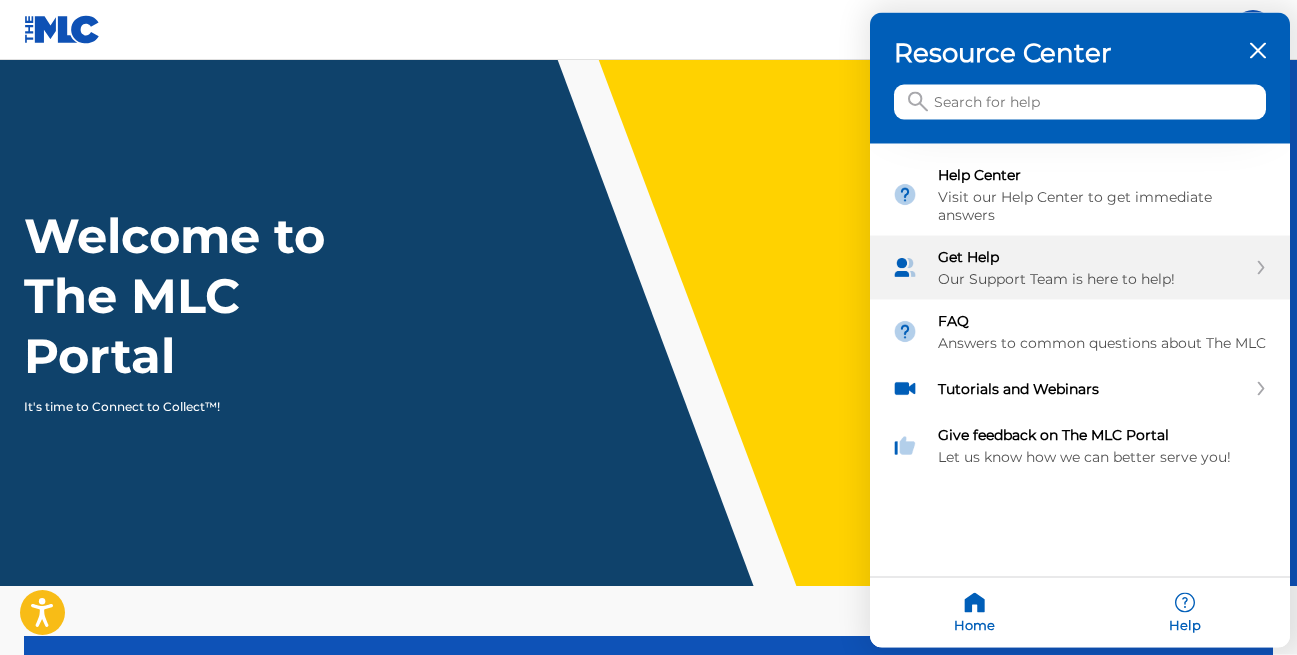 click 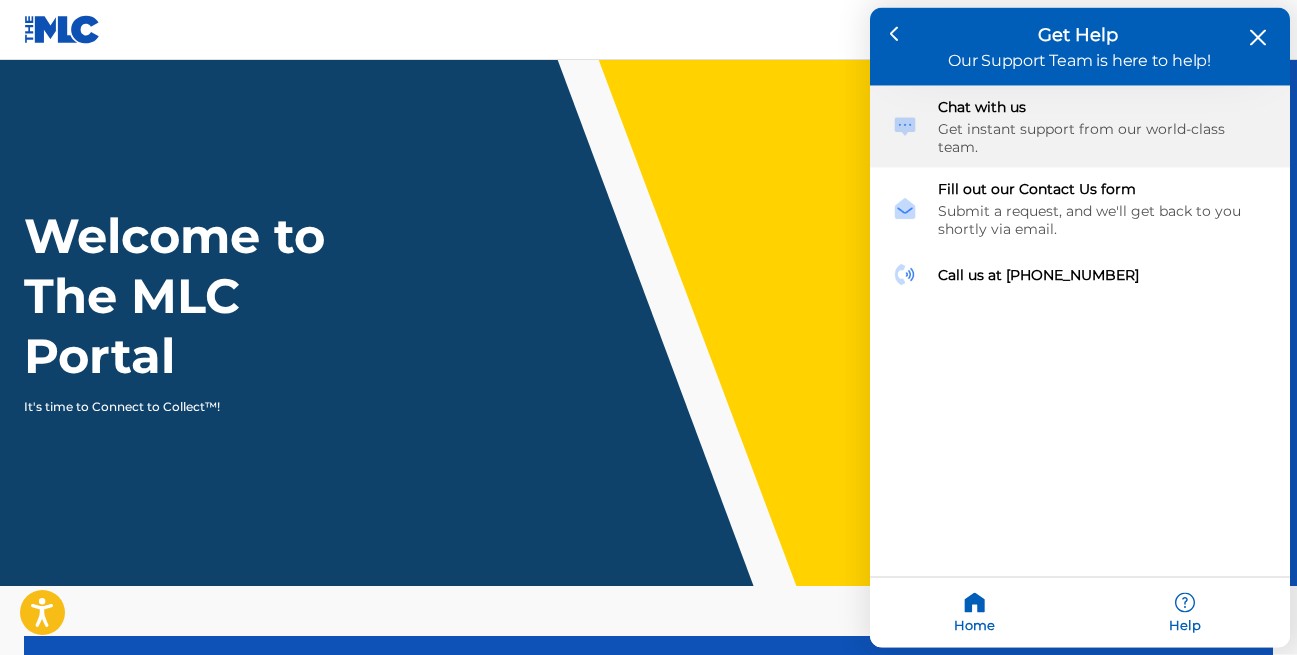 click on "Get instant support from our world-class team." at bounding box center (1103, 138) 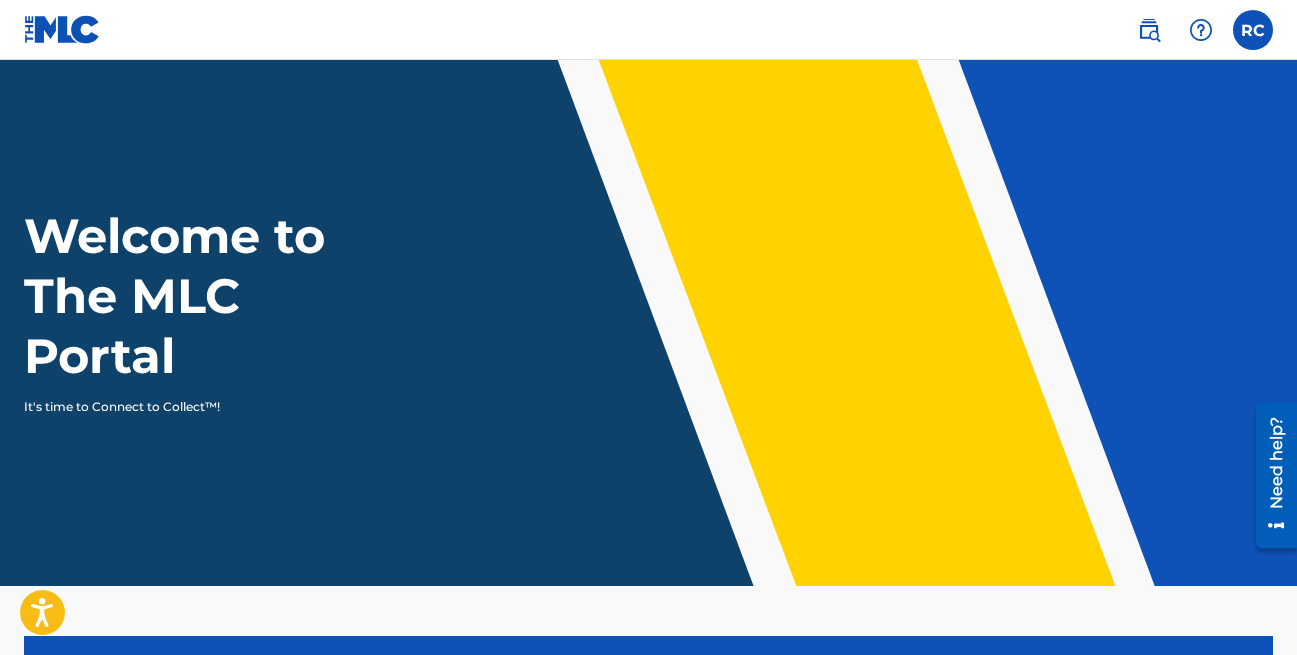 scroll, scrollTop: 491, scrollLeft: 0, axis: vertical 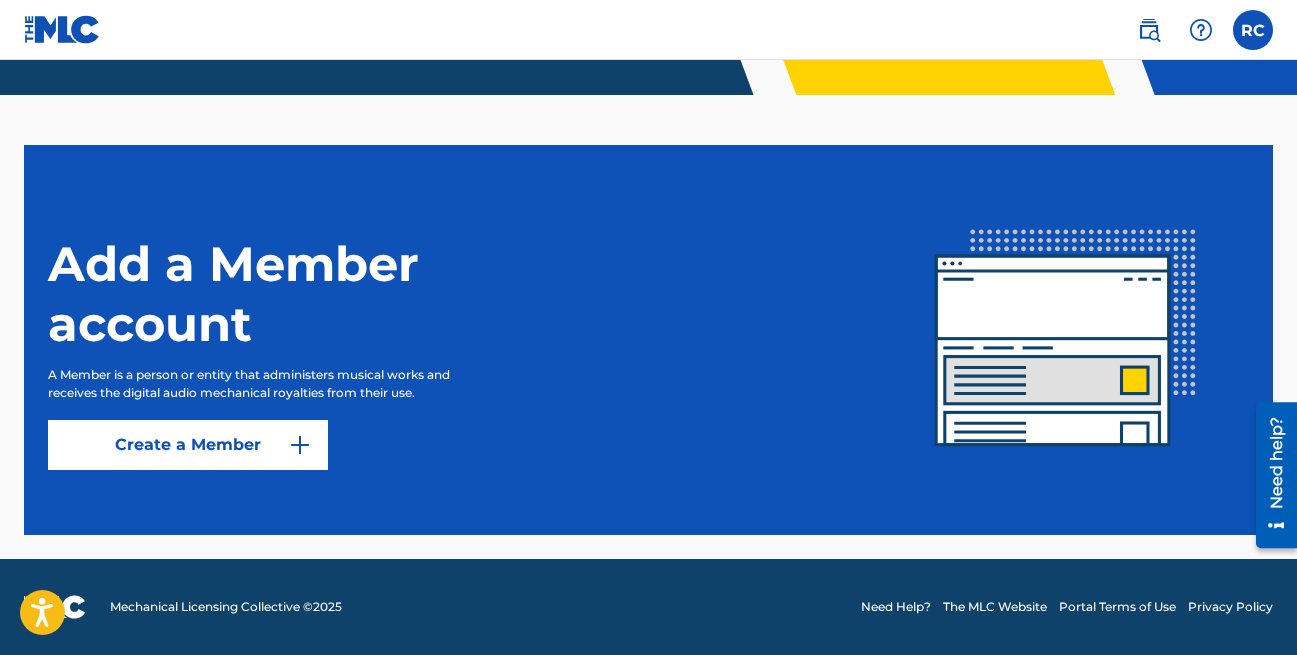 drag, startPoint x: 1301, startPoint y: 412, endPoint x: 54, endPoint y: 100, distance: 1285.4388 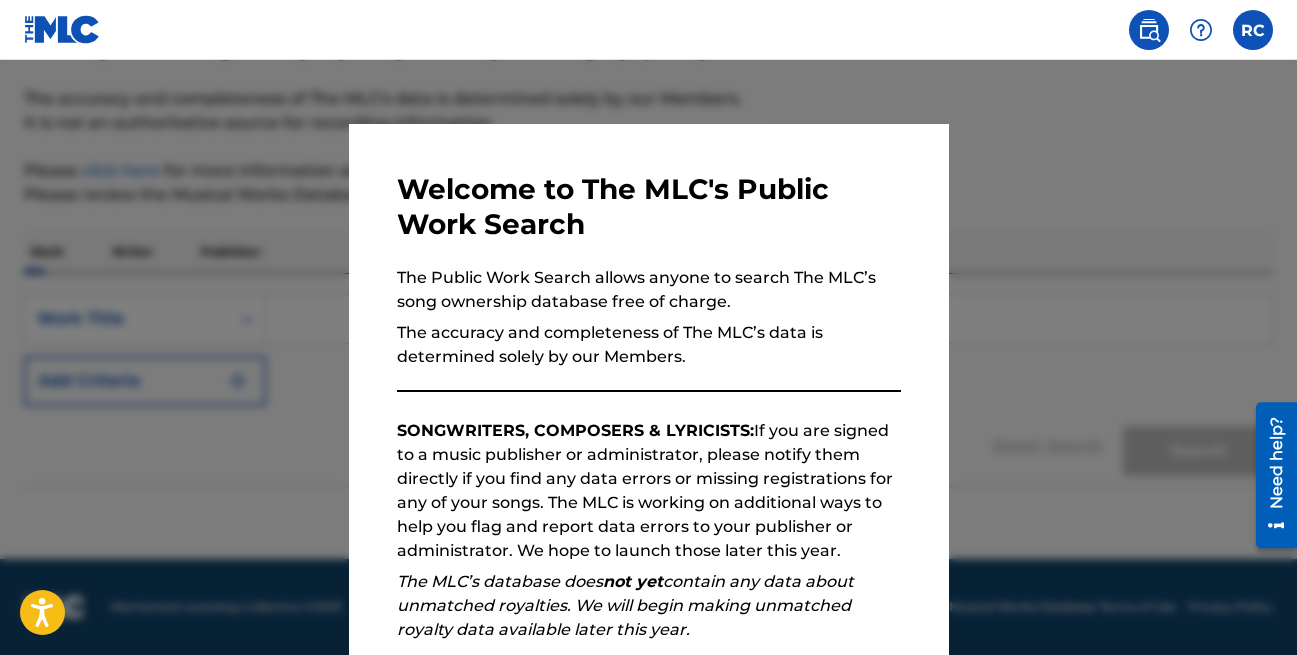 scroll, scrollTop: 0, scrollLeft: 0, axis: both 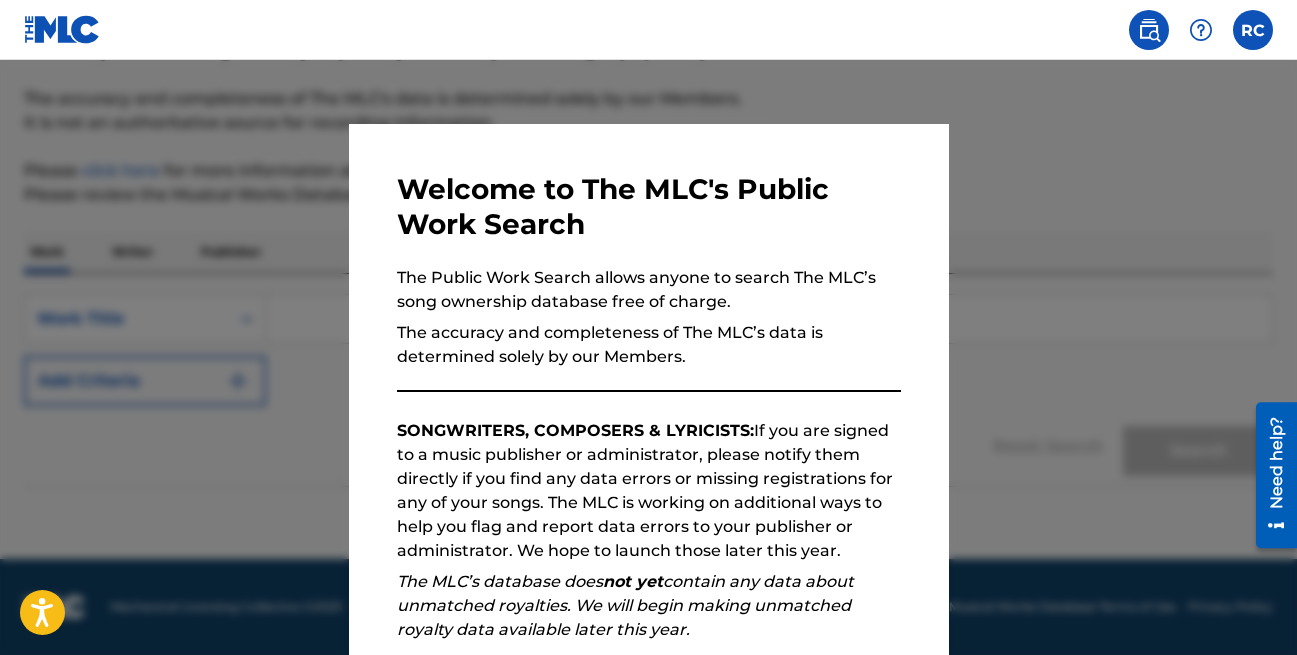 click on "RC RC Renee   Chambers reneeliciaga@yahoo.com Profile Log out" at bounding box center [648, 30] 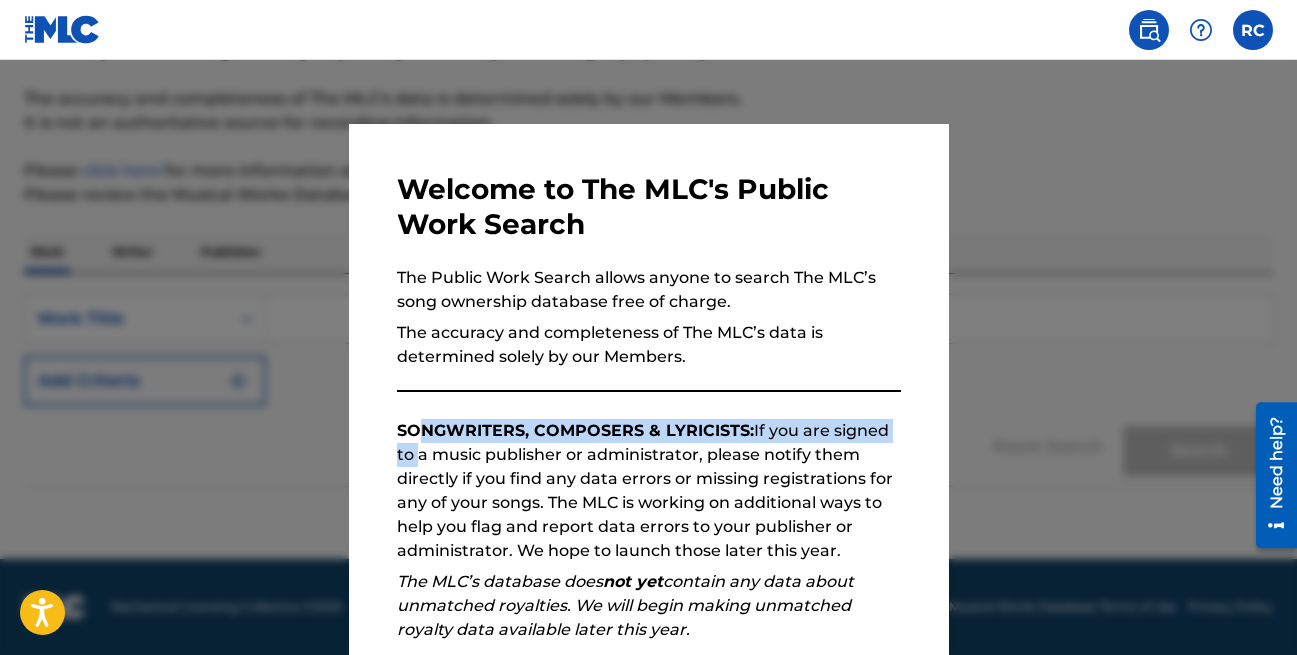 drag, startPoint x: 406, startPoint y: 447, endPoint x: 406, endPoint y: 428, distance: 19 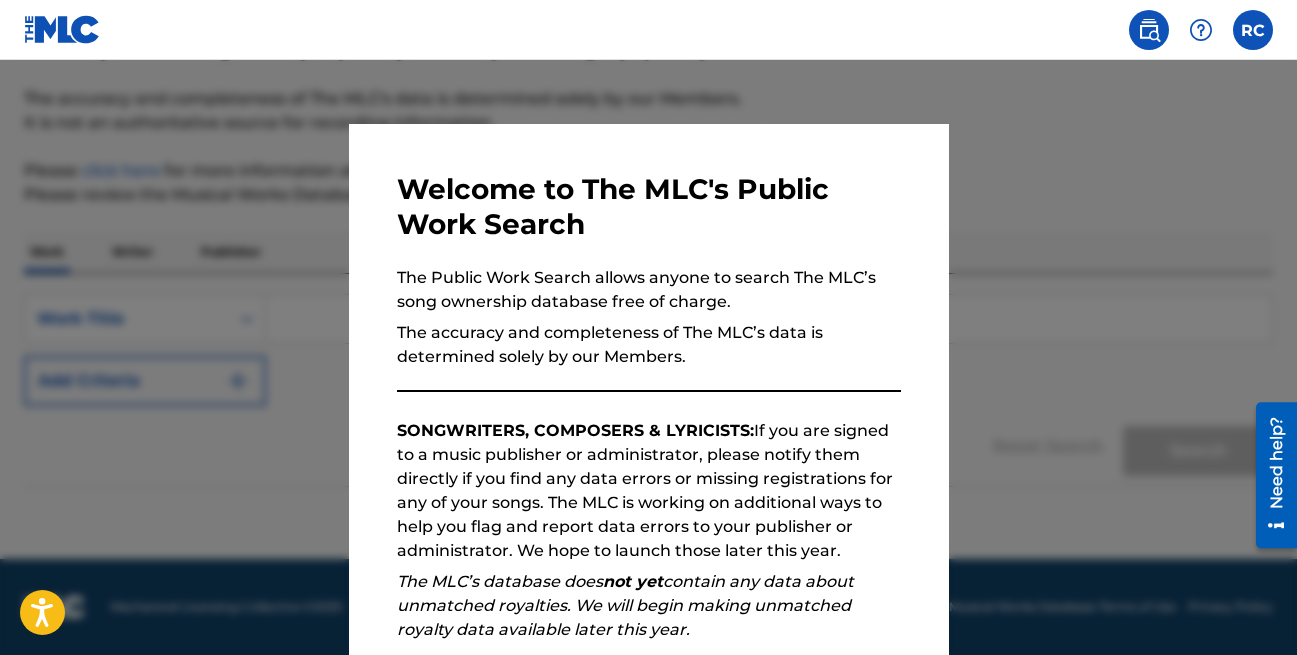 click on "Welcome to The MLC's Public Work Search The Public Work Search allows anyone to search The MLC’s song ownership database free of charge. The accuracy and completeness of The MLC’s data is determined solely by our Members. SONGWRITERS, COMPOSERS & LYRICISTS:  If you are signed to a music publisher or administrator, please notify them directly if you find any data errors or missing registrations for any of your songs. The MLC is working on additional ways to help you flag and report data errors to your publisher or administrator. We hope to launch those later this year. The MLC’s database does  not yet  contain any data about unmatched royalties. We will begin making unmatched royalty data available later this year. Please review the   Musical Works Database Terms of Use If you have any questions, please  contact us . Subscribe to our monthly newsletter! This message will reappear one week after it is closed. Continue" at bounding box center (649, 519) 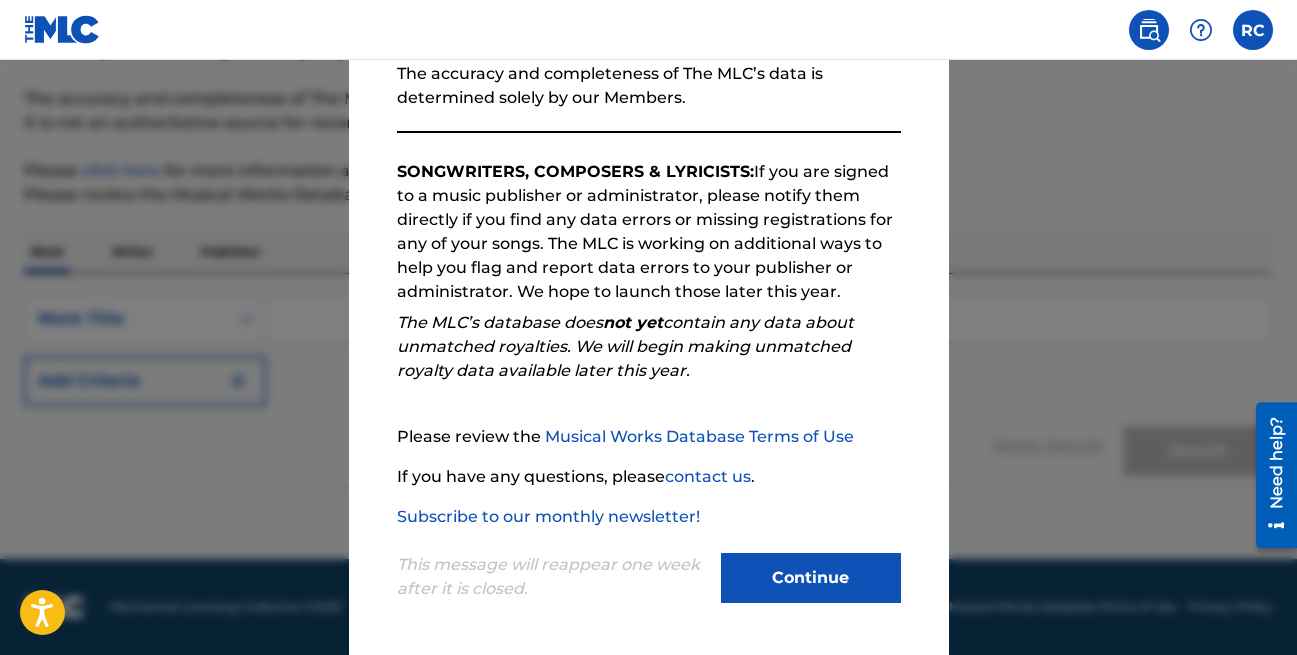 scroll, scrollTop: 260, scrollLeft: 0, axis: vertical 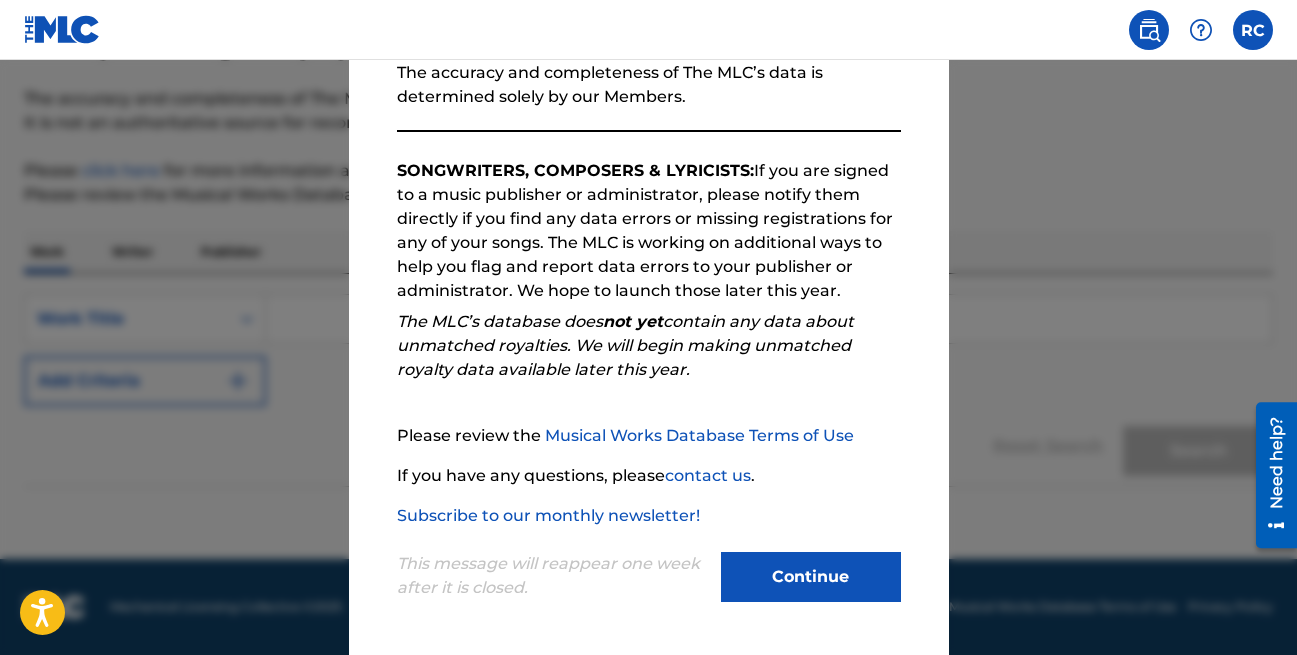 click on "Continue" at bounding box center [811, 577] 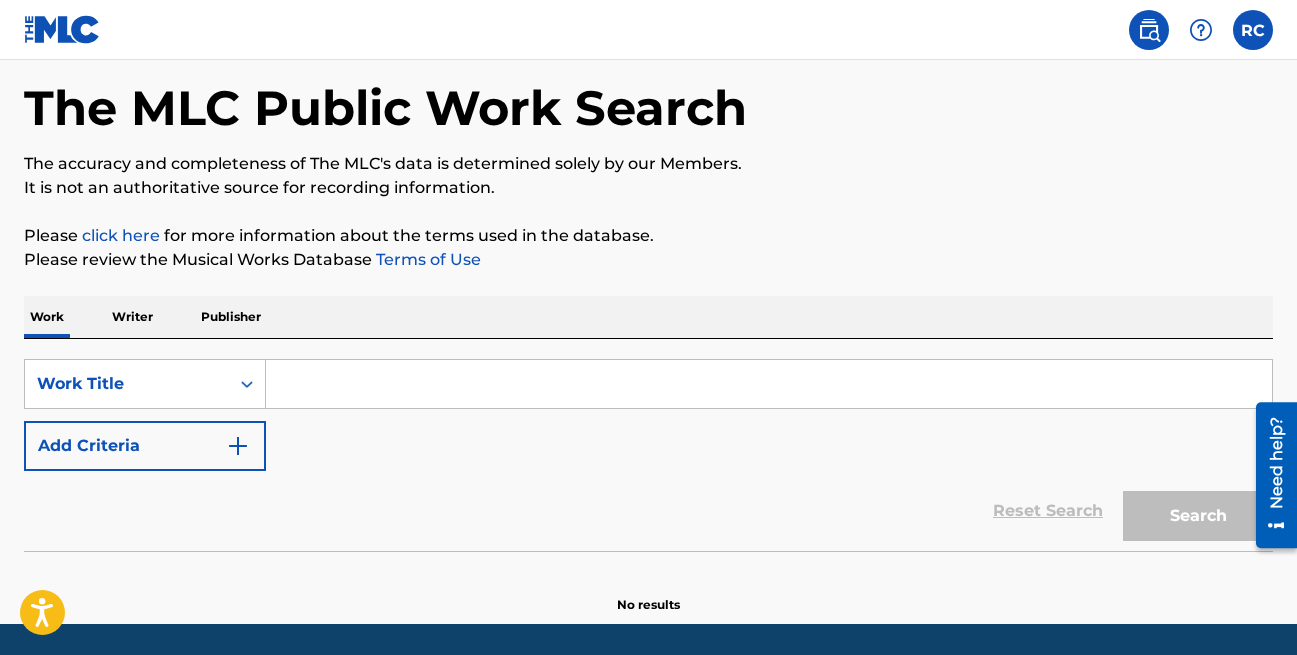 scroll, scrollTop: 122, scrollLeft: 0, axis: vertical 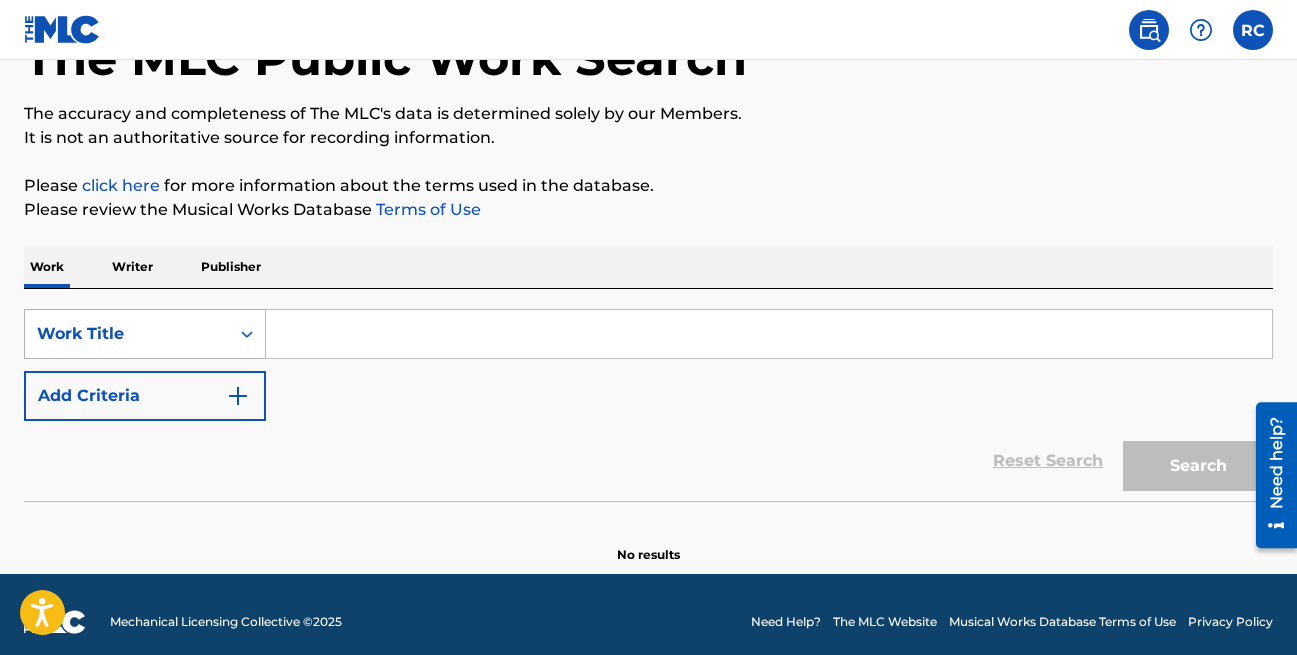 click at bounding box center [247, 334] 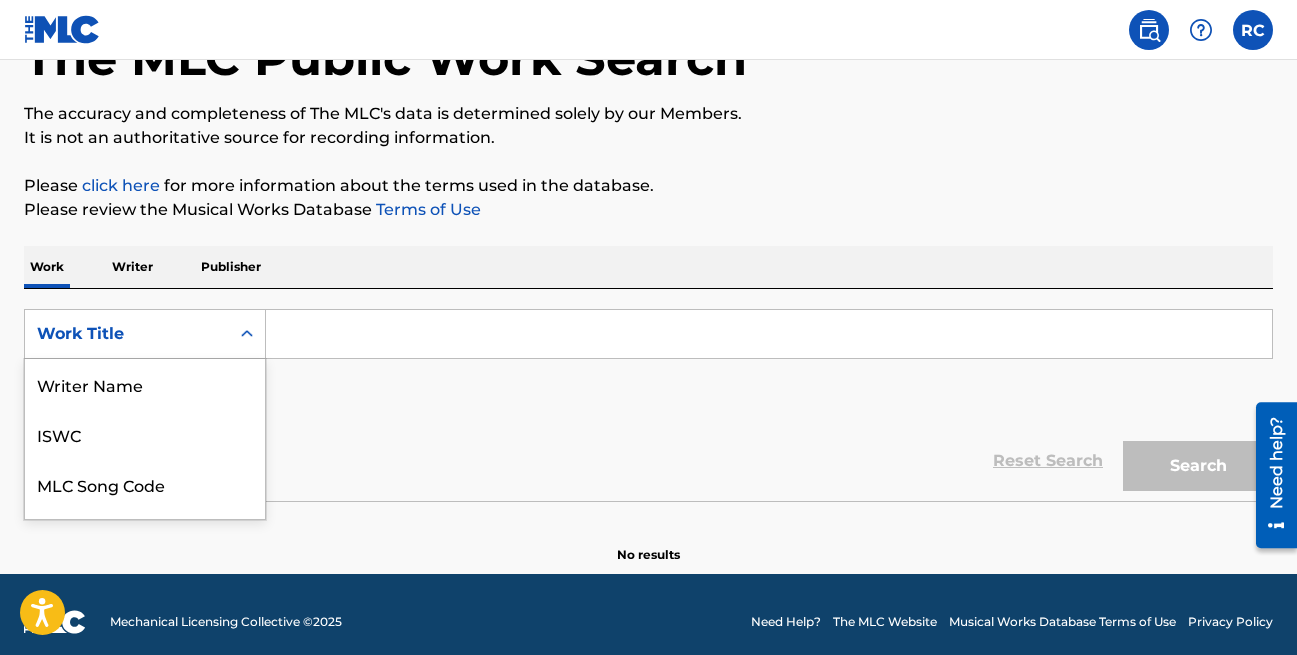 scroll, scrollTop: 141, scrollLeft: 0, axis: vertical 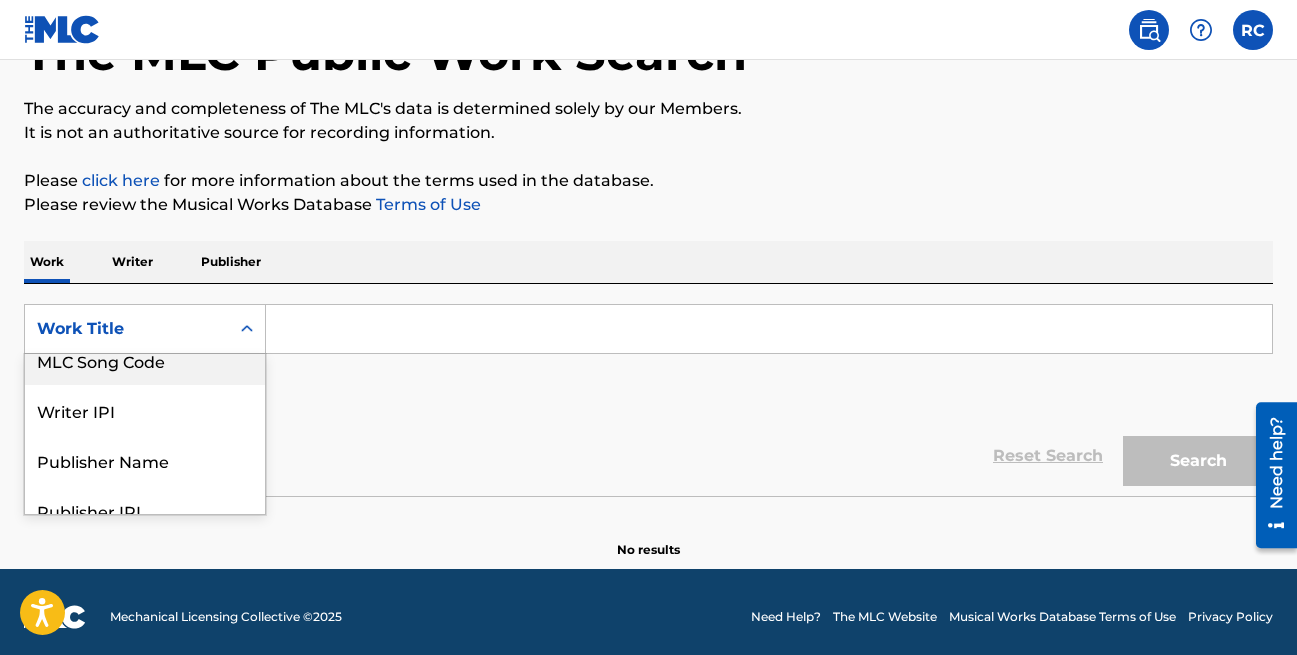 click on "Writer" at bounding box center [132, 262] 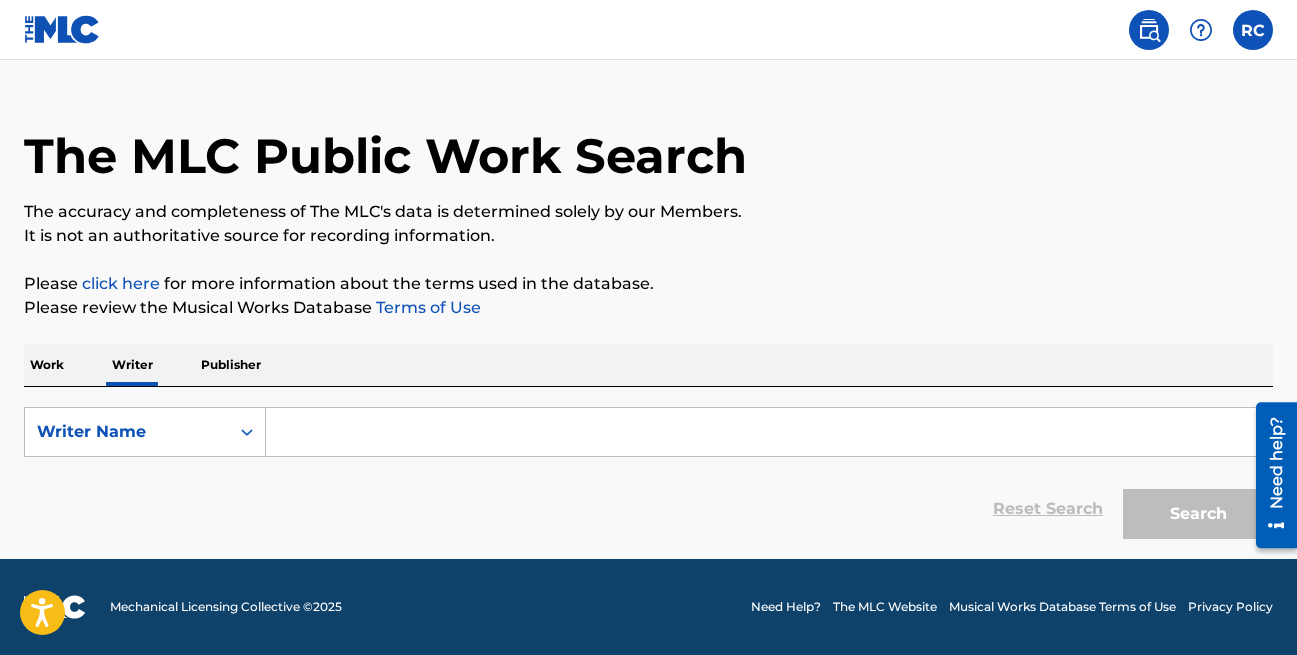 scroll, scrollTop: 0, scrollLeft: 0, axis: both 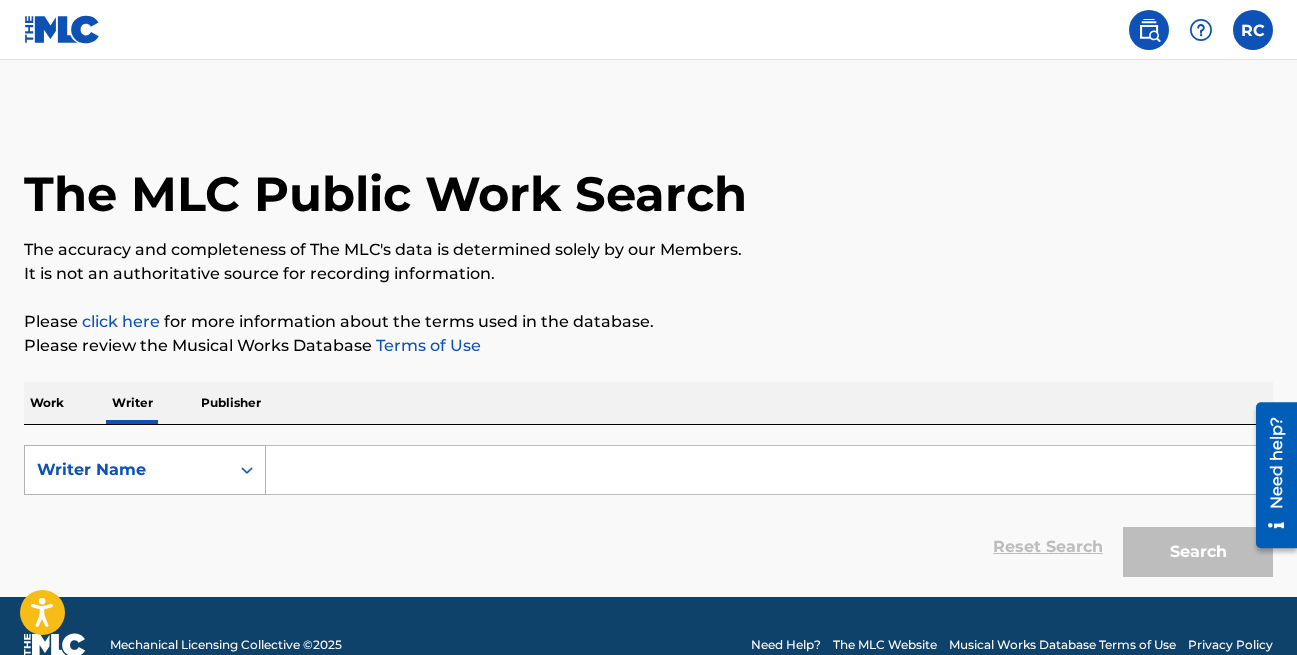 click 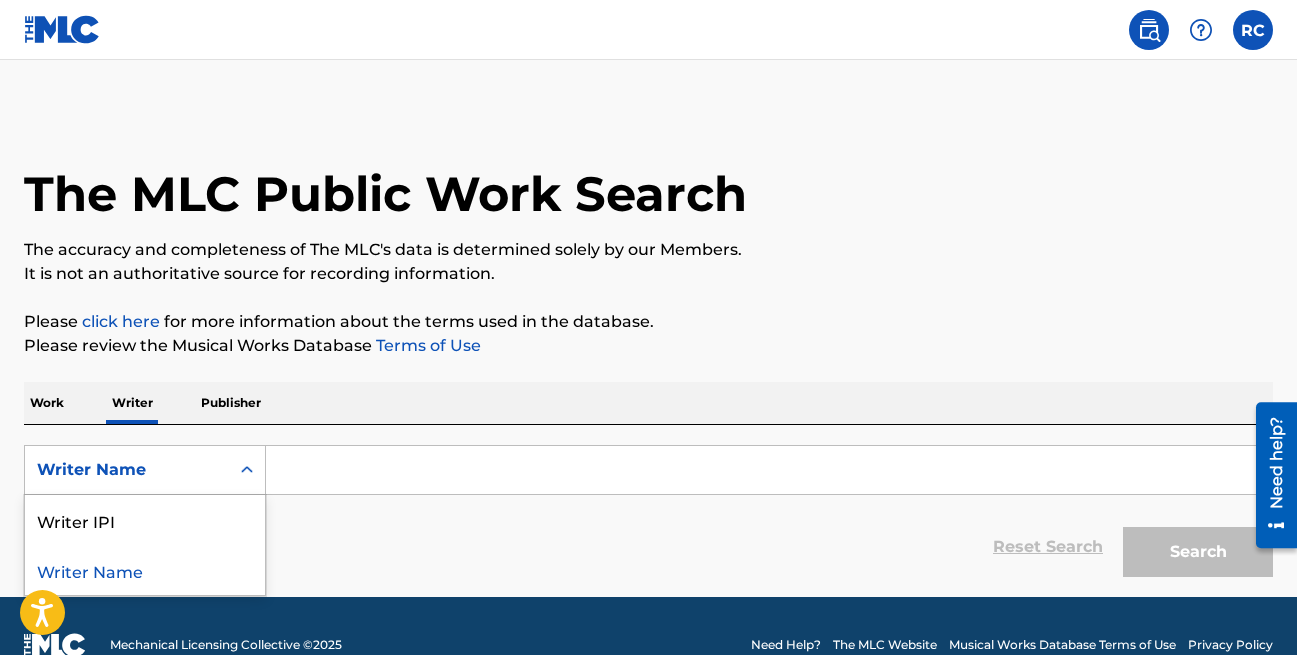 click on "Writer Name" at bounding box center [145, 570] 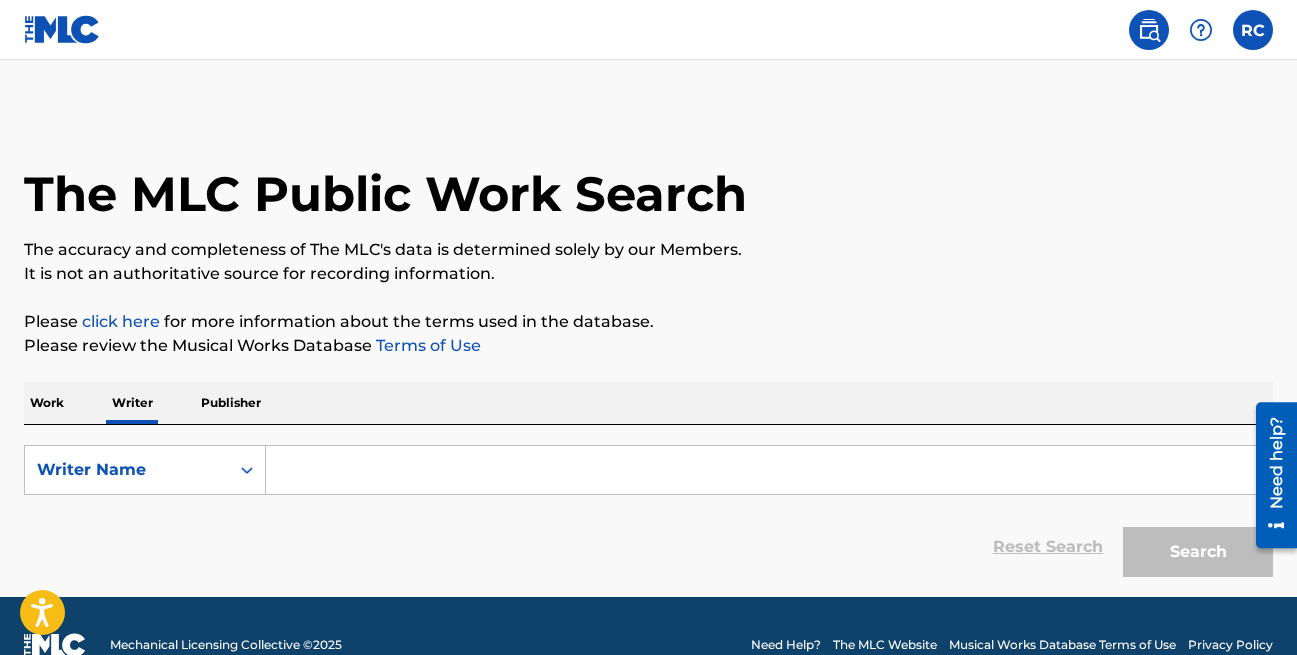 scroll, scrollTop: 38, scrollLeft: 0, axis: vertical 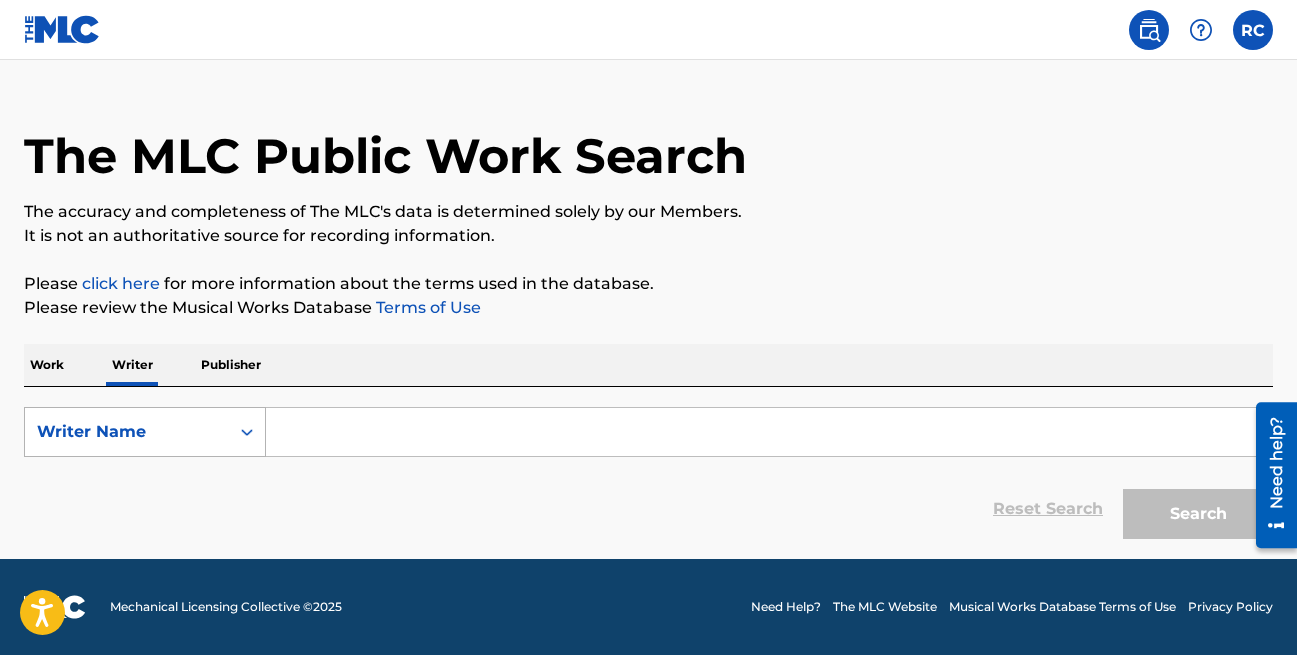 click 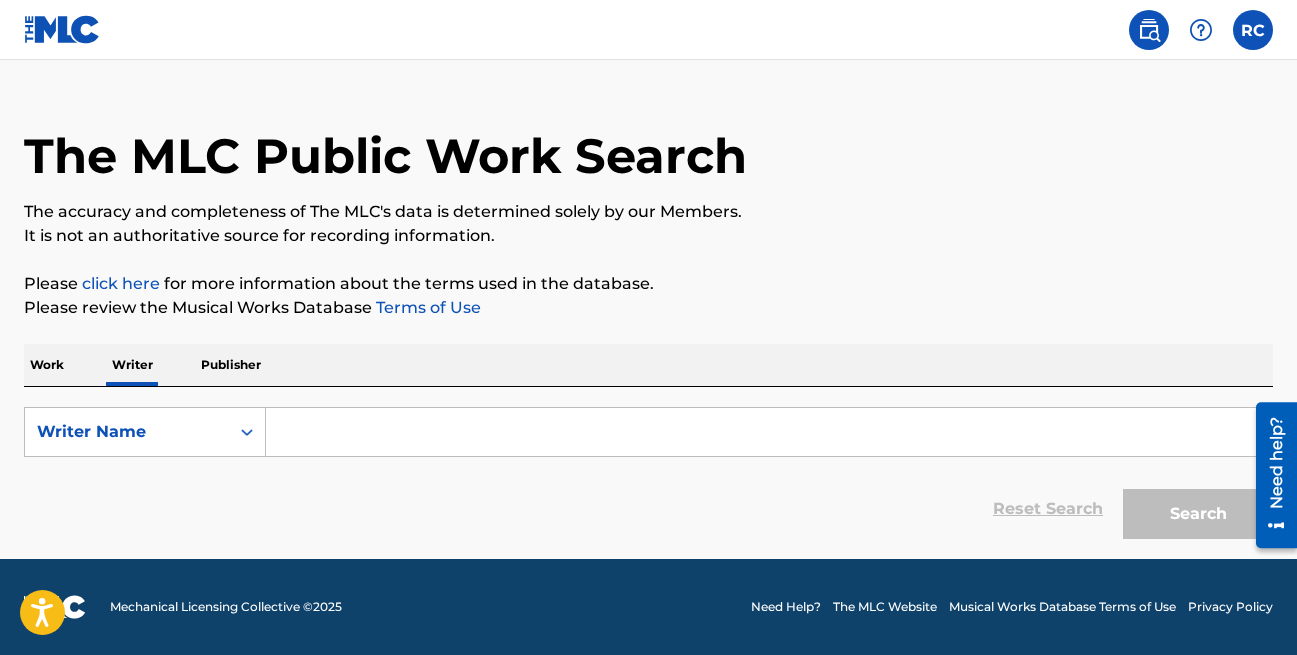 click on "Publisher" at bounding box center [231, 365] 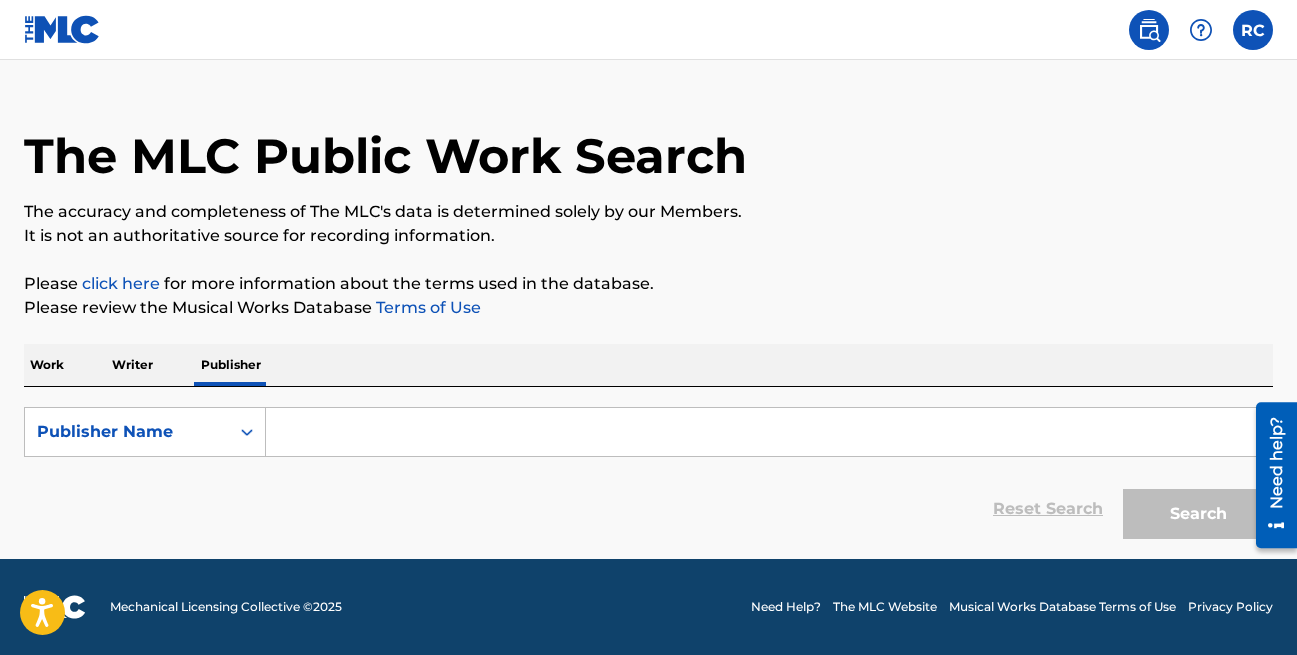 scroll, scrollTop: 0, scrollLeft: 0, axis: both 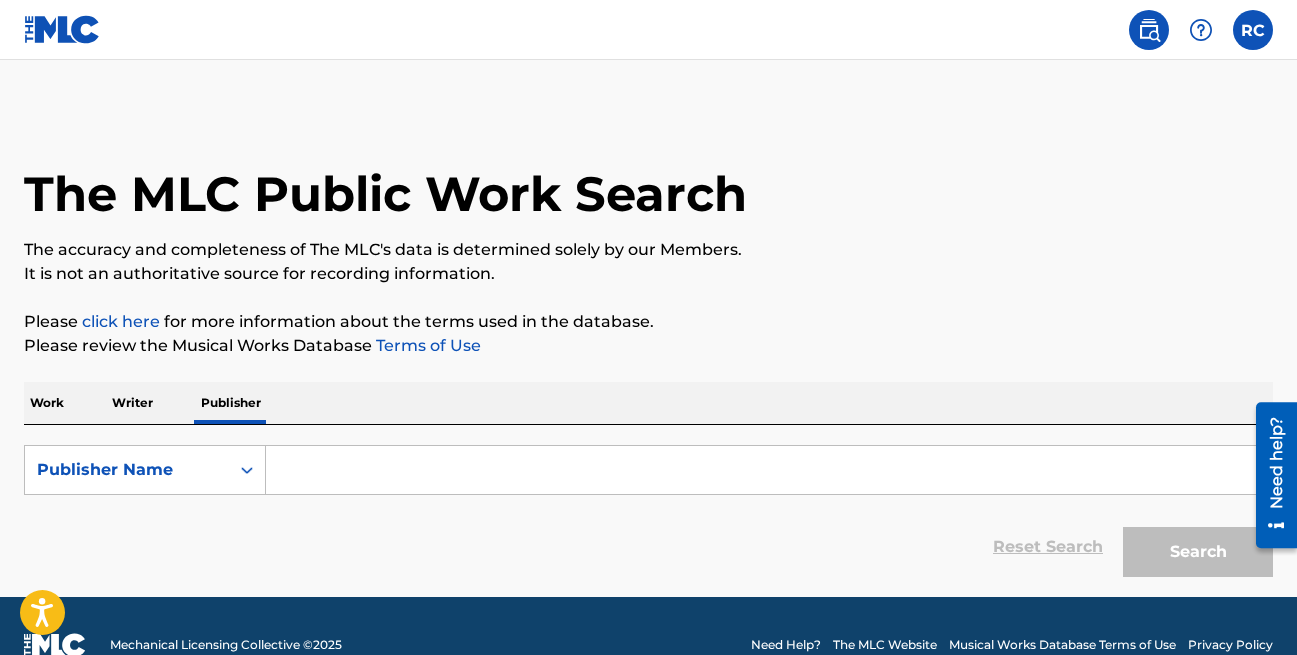 click on "Writer" at bounding box center [132, 403] 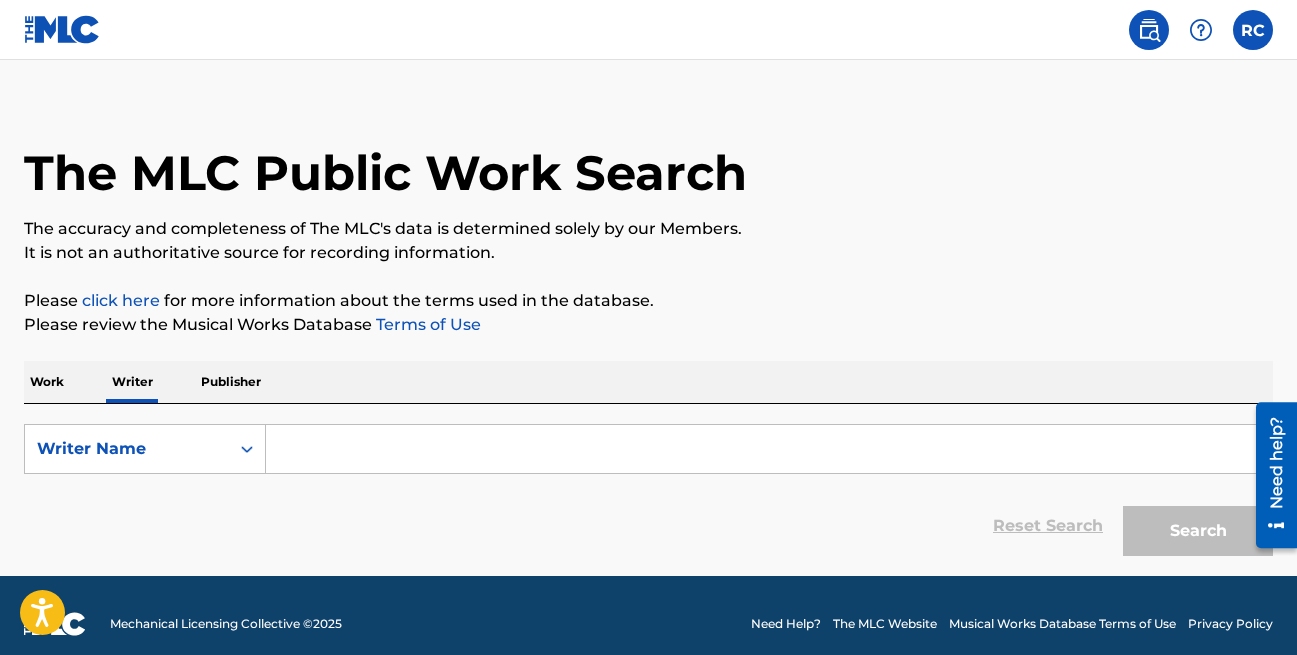 scroll, scrollTop: 35, scrollLeft: 0, axis: vertical 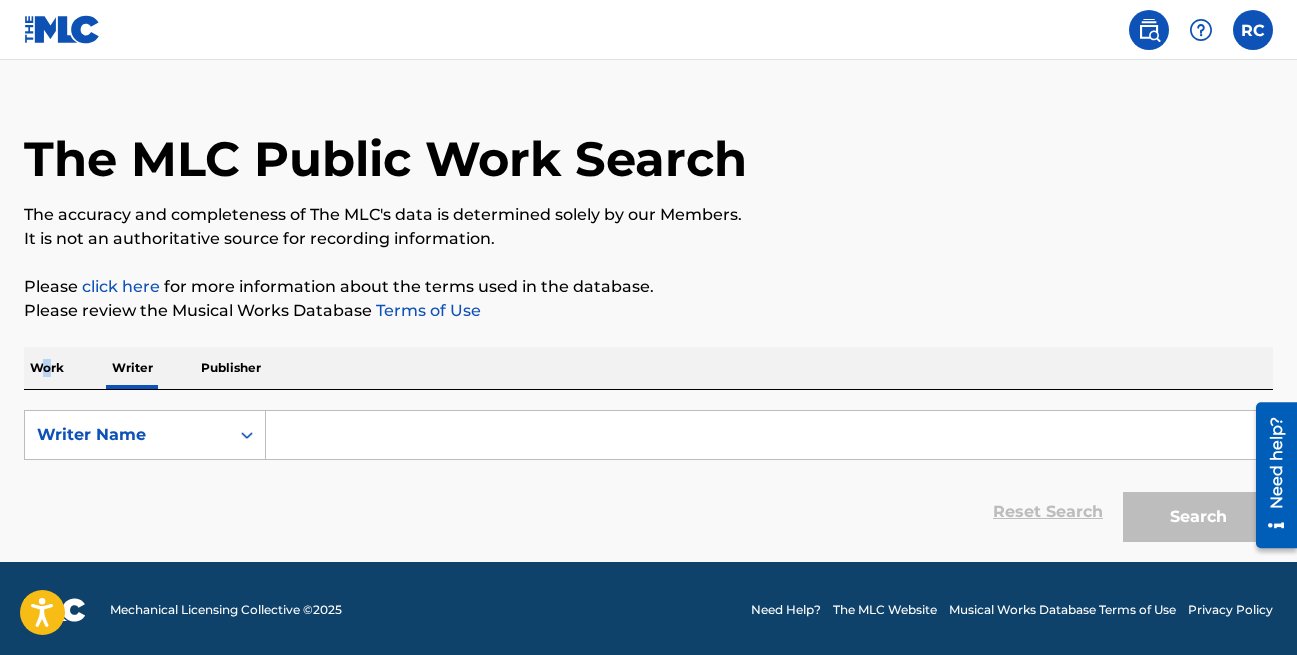 click on "Work" at bounding box center (47, 368) 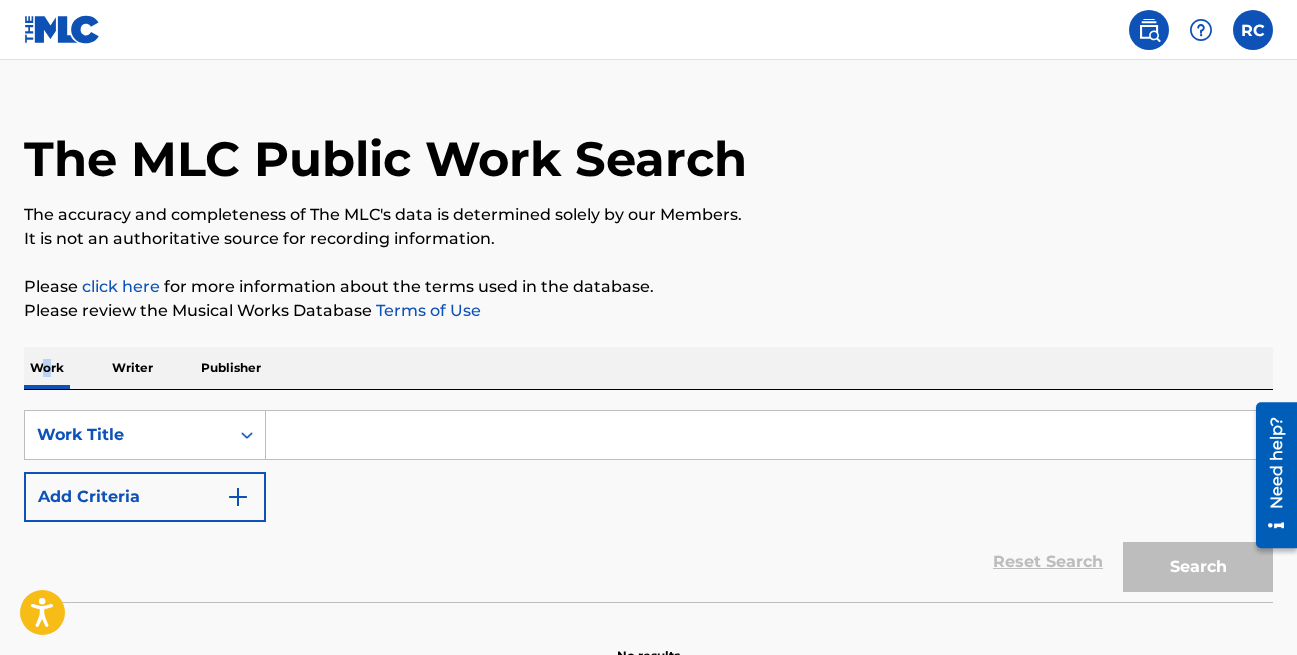 scroll, scrollTop: 0, scrollLeft: 0, axis: both 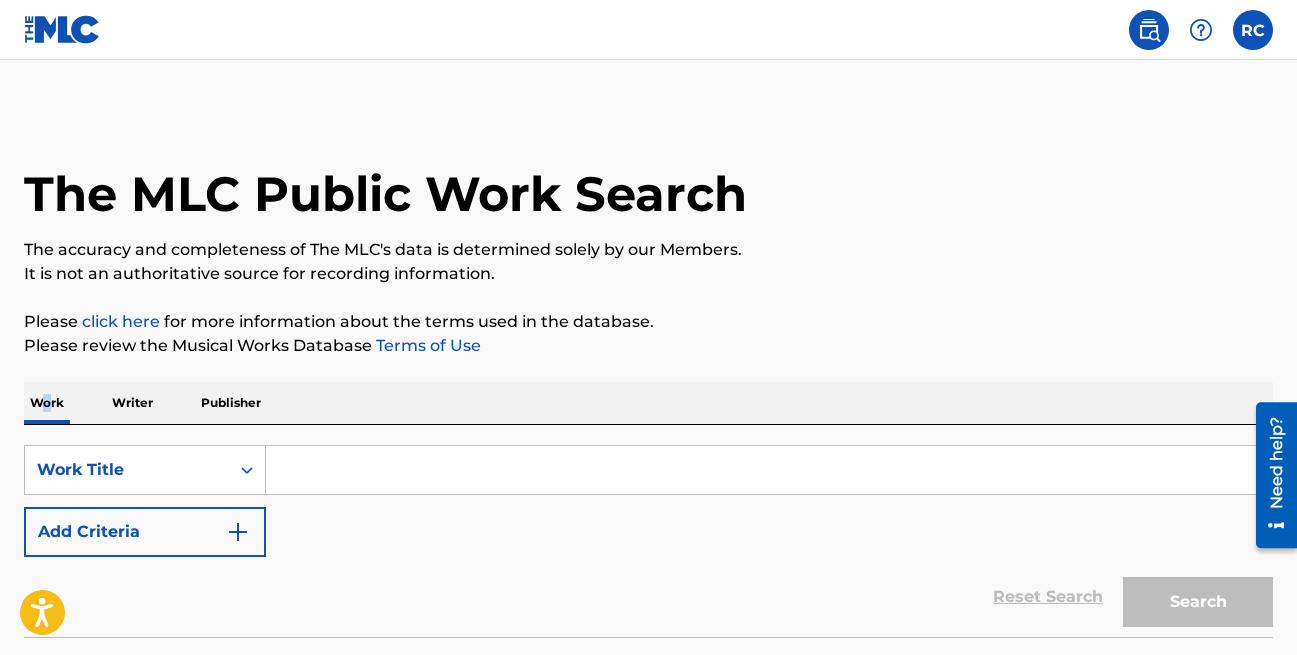 click on "click here" at bounding box center (121, 321) 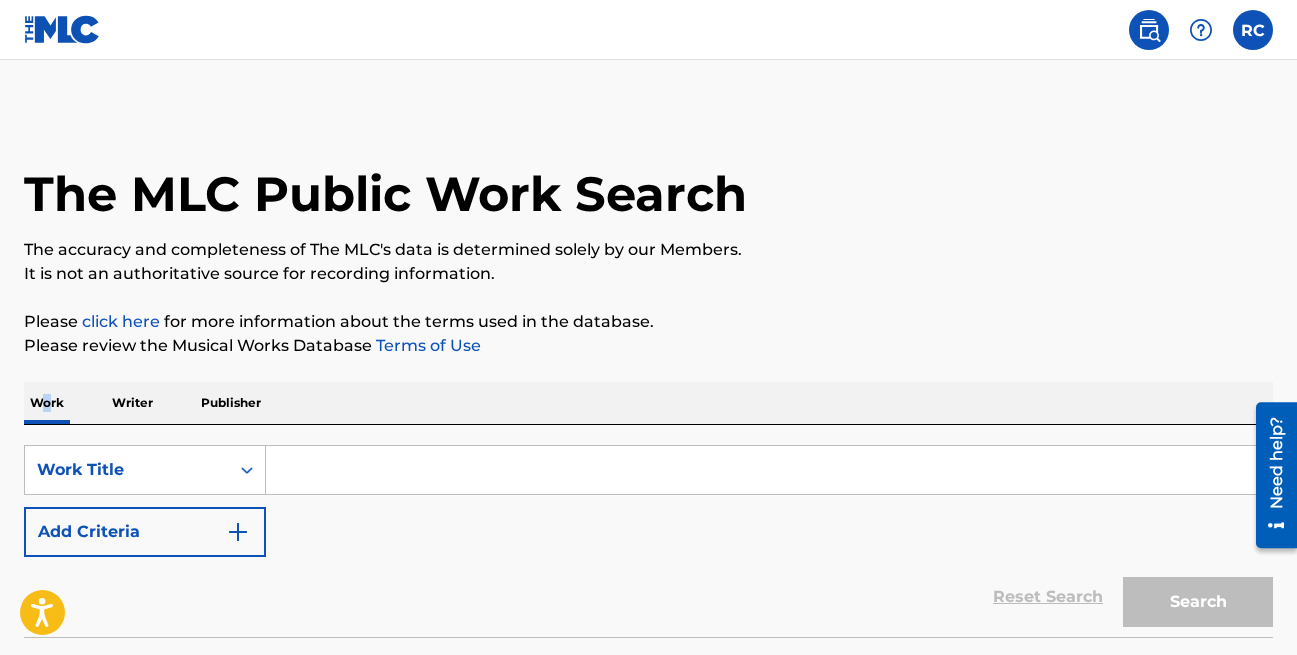 click at bounding box center (1201, 30) 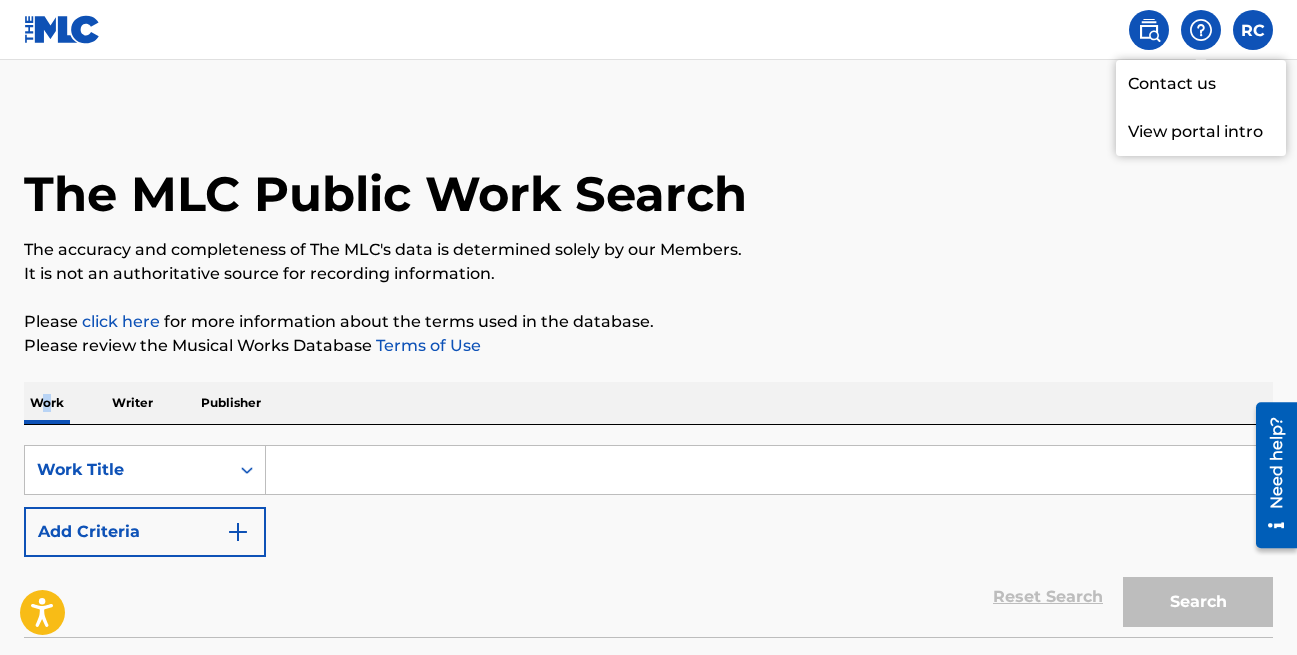 click on "Contact us" at bounding box center [1201, 84] 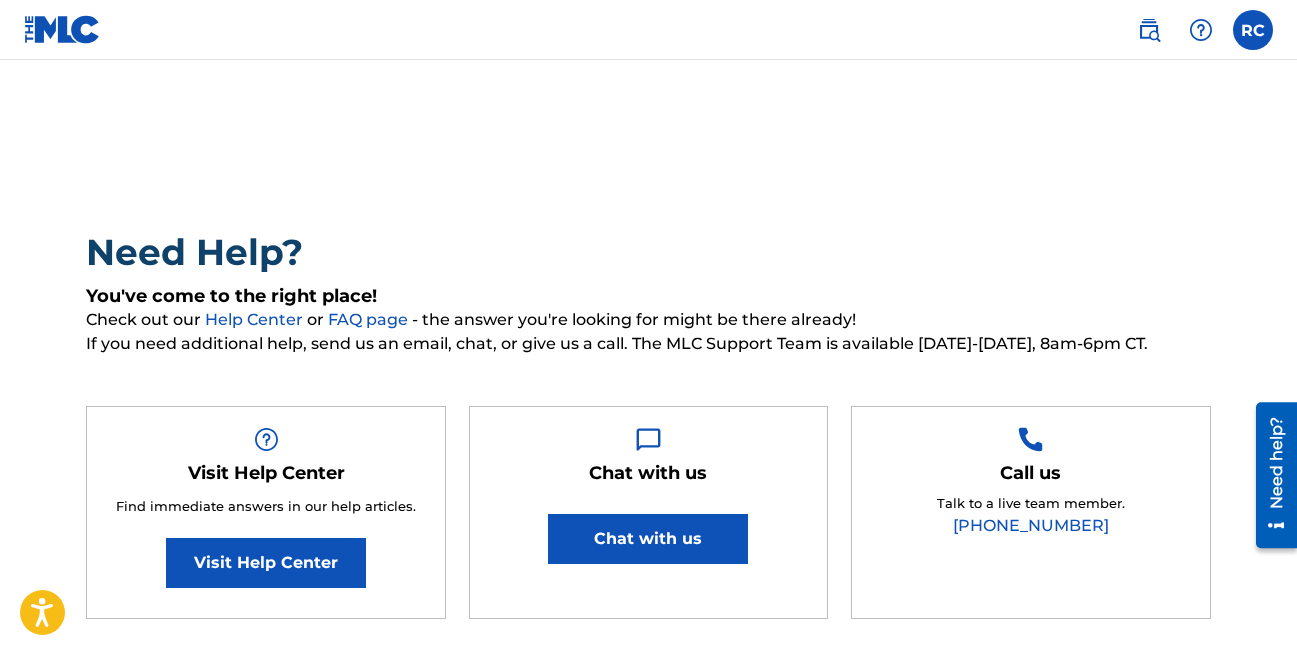 scroll, scrollTop: 0, scrollLeft: 0, axis: both 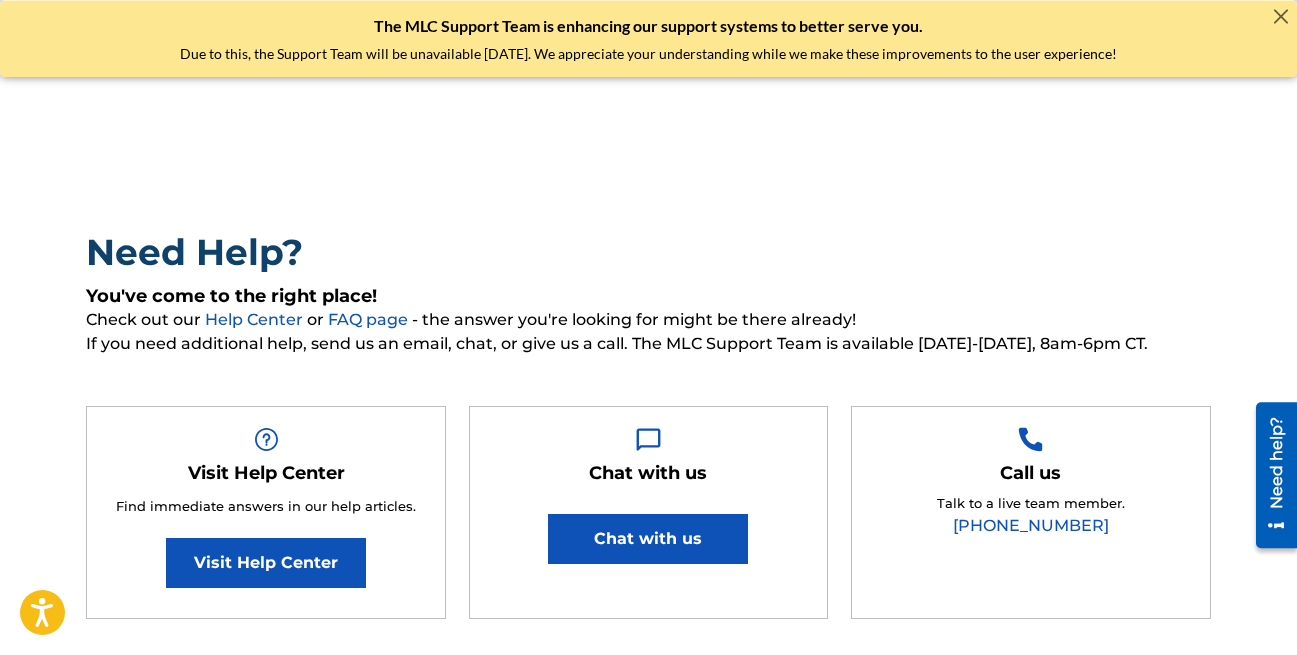click on "Chat with us" at bounding box center (648, 539) 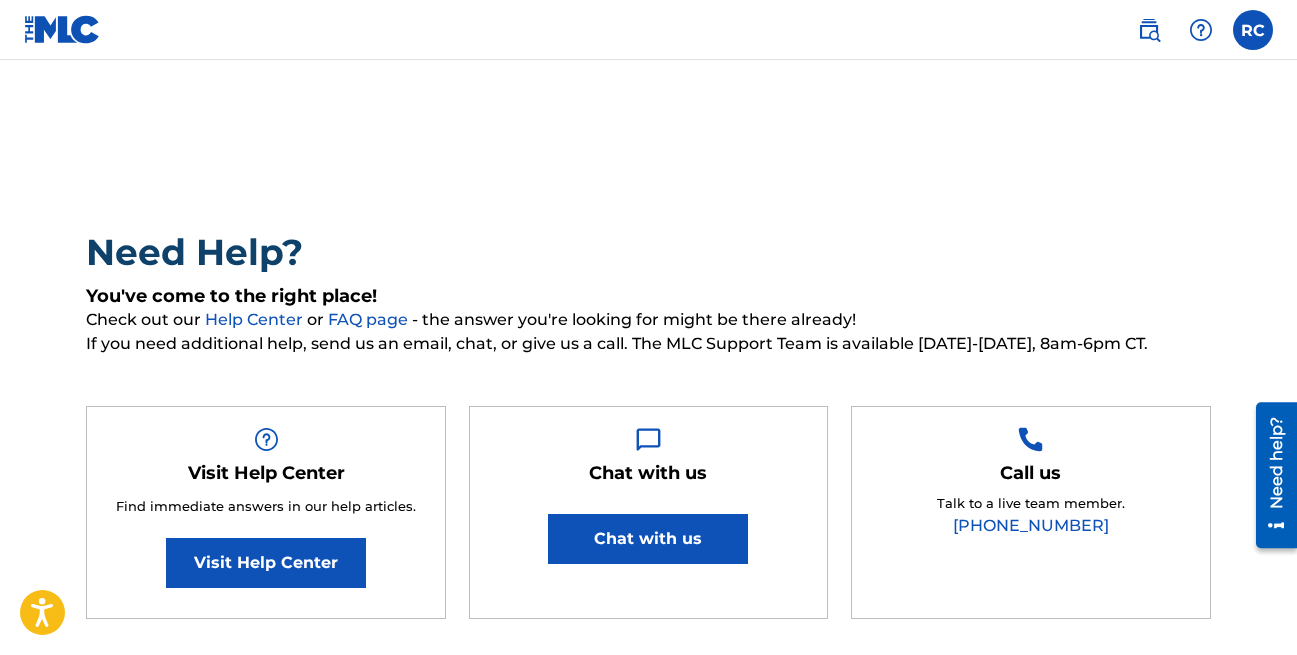 scroll, scrollTop: 0, scrollLeft: 0, axis: both 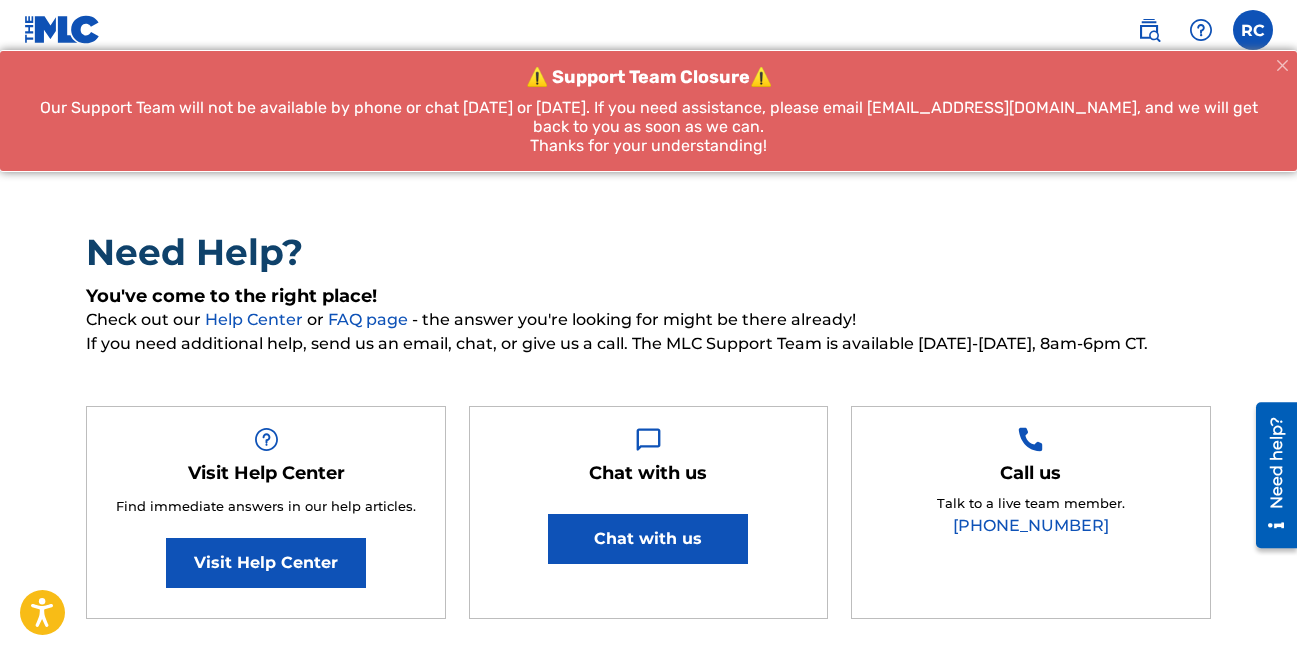 click at bounding box center [1149, 30] 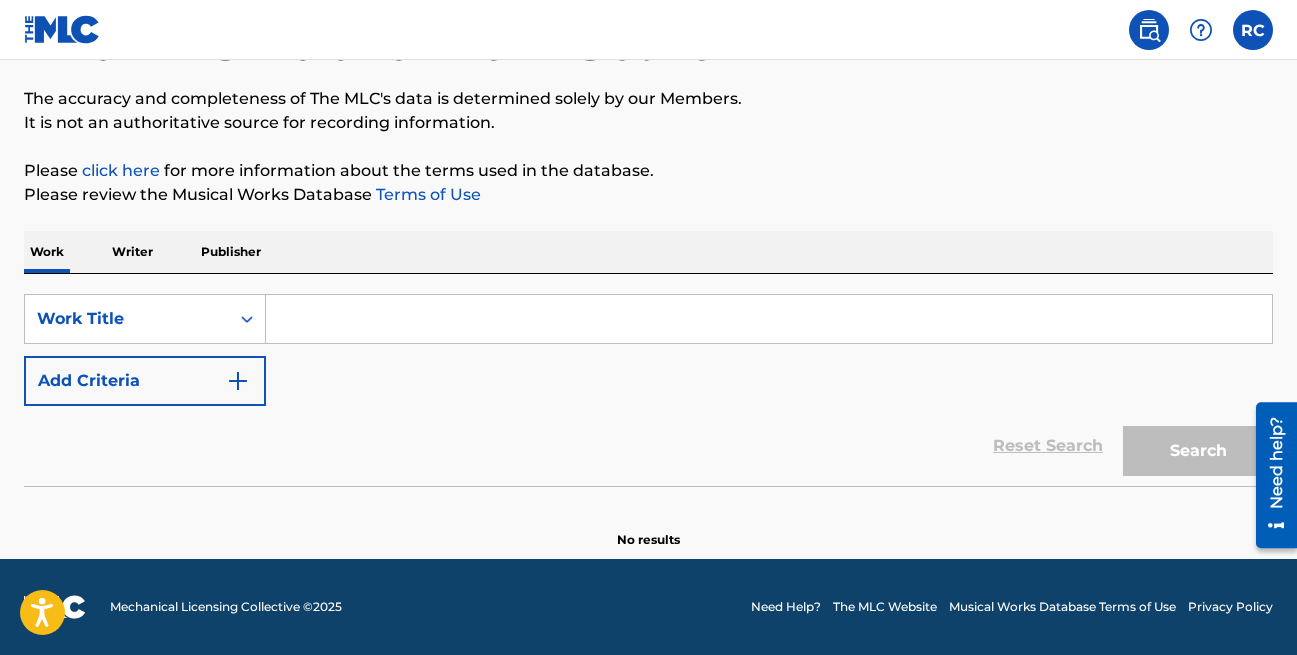 scroll, scrollTop: 0, scrollLeft: 0, axis: both 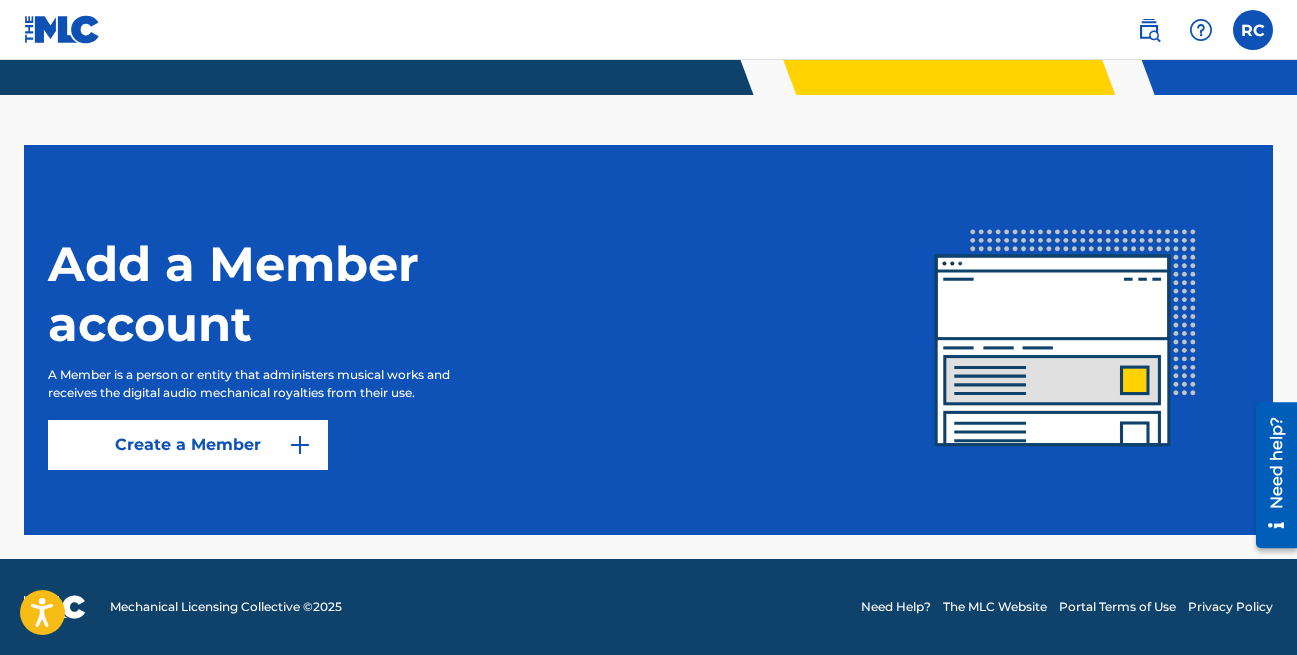 click on "The MLC Website" at bounding box center [995, 607] 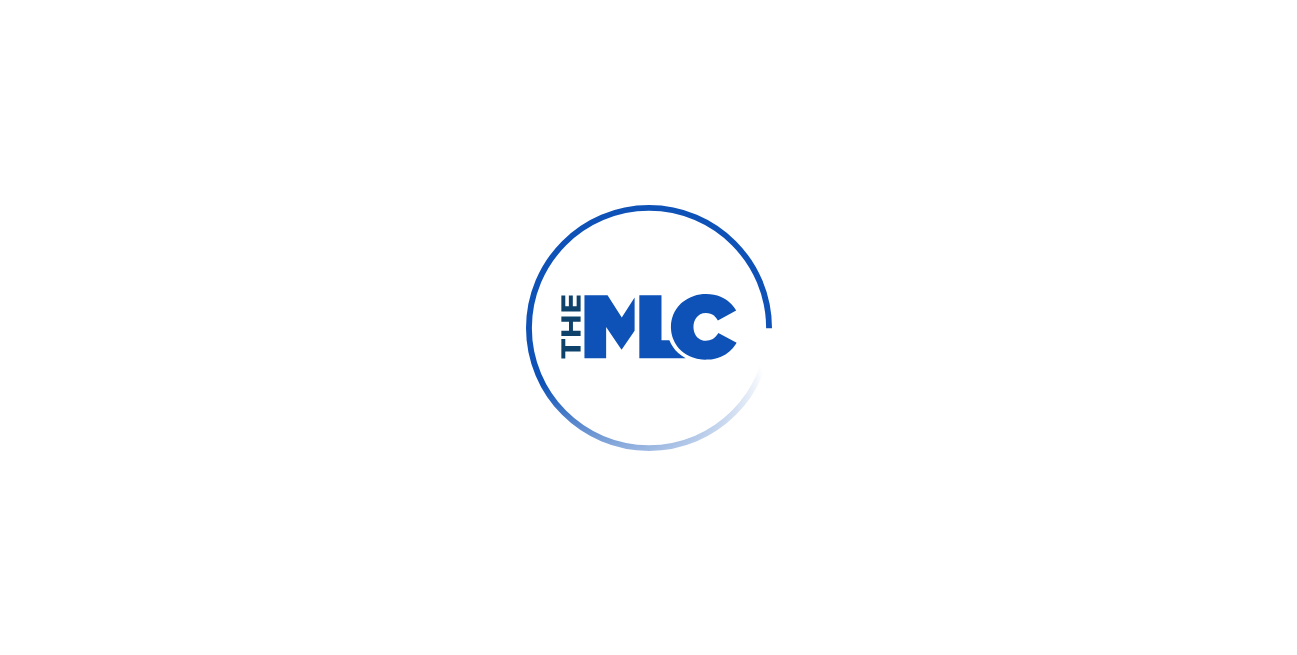 scroll, scrollTop: 0, scrollLeft: 0, axis: both 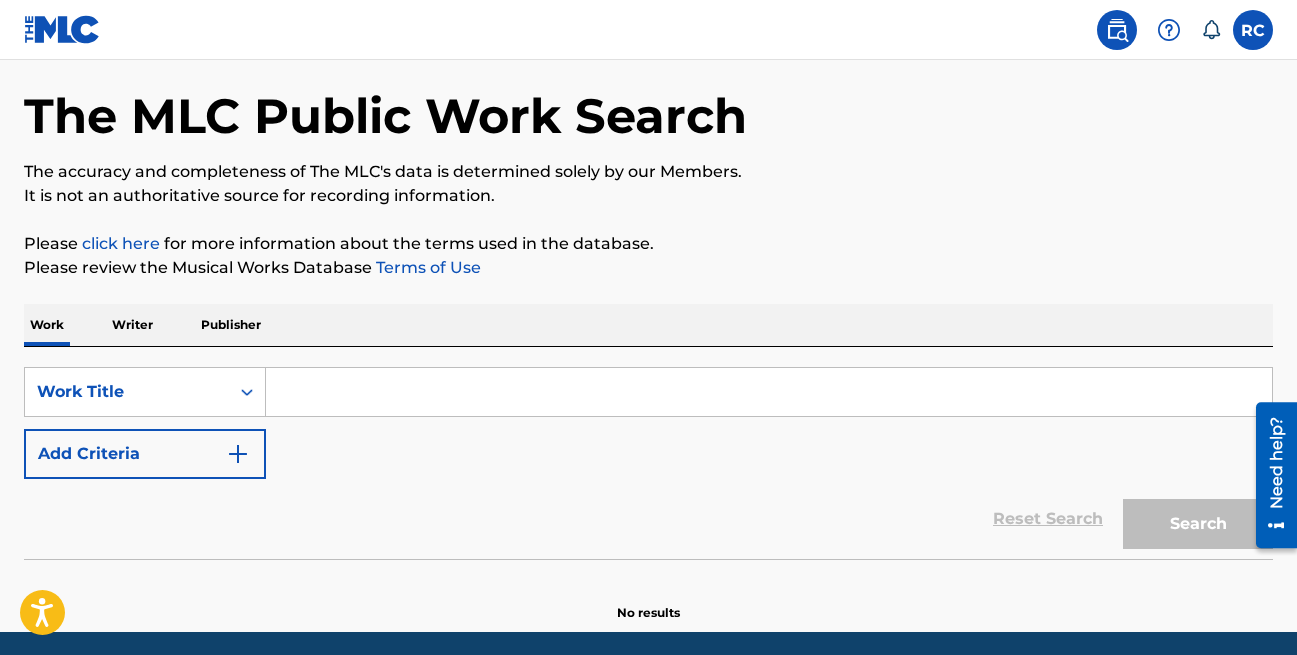 click at bounding box center (769, 392) 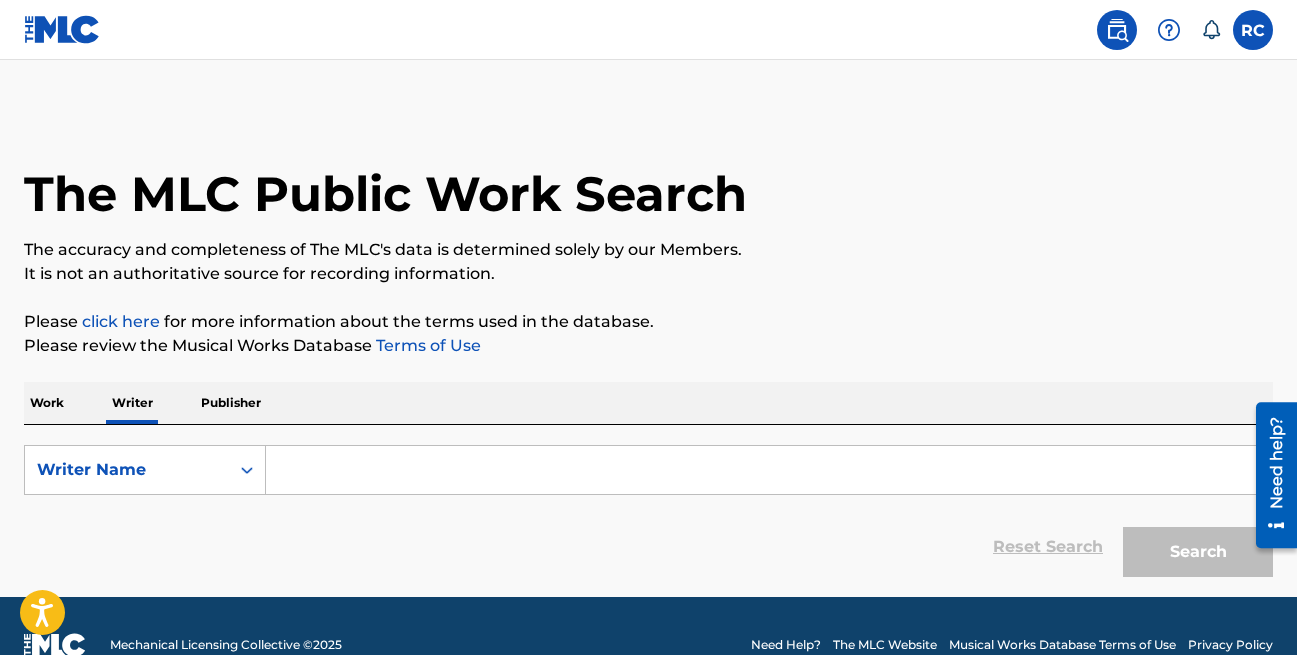 click at bounding box center [769, 470] 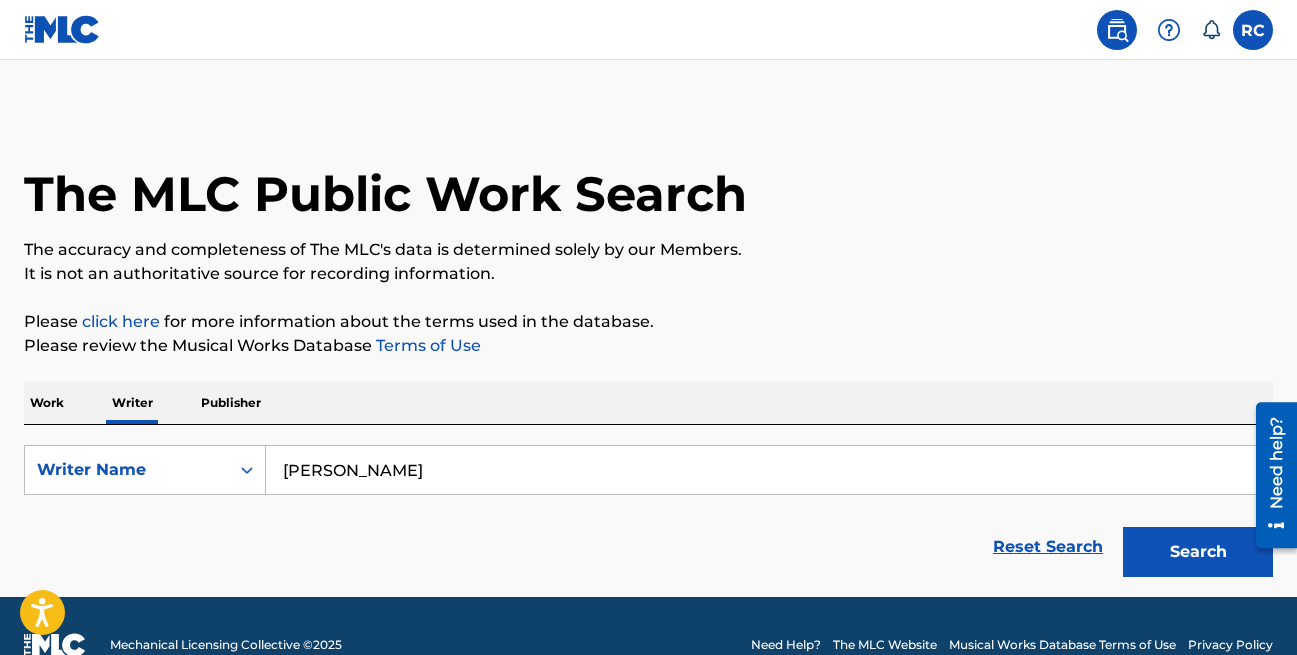 type on "[PERSON_NAME]" 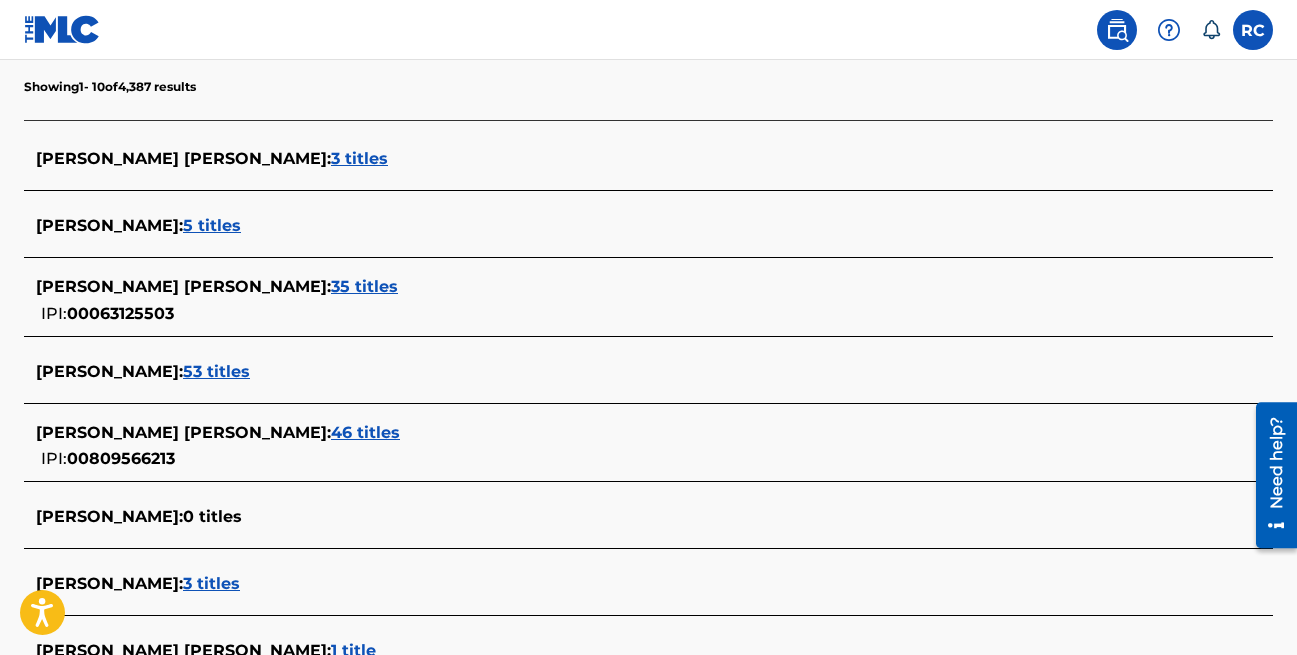 scroll, scrollTop: 491, scrollLeft: 0, axis: vertical 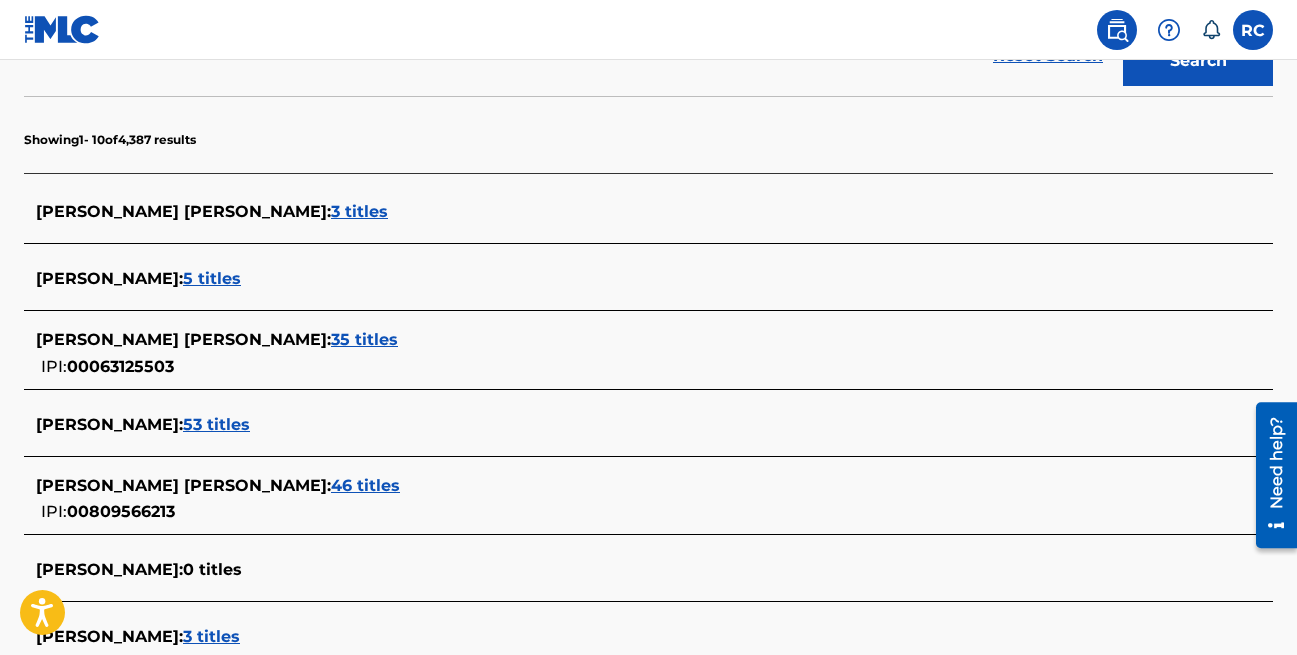 drag, startPoint x: 1298, startPoint y: 230, endPoint x: 29, endPoint y: 32, distance: 1284.3539 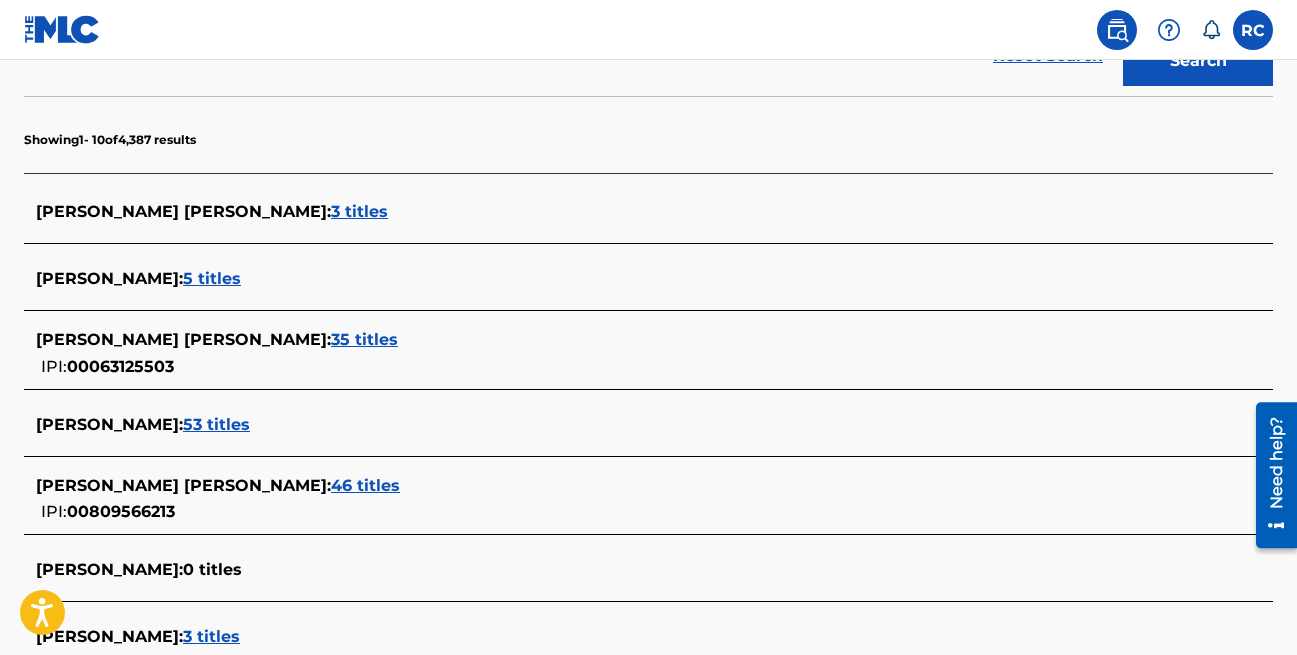 click on "35 titles" at bounding box center [364, 339] 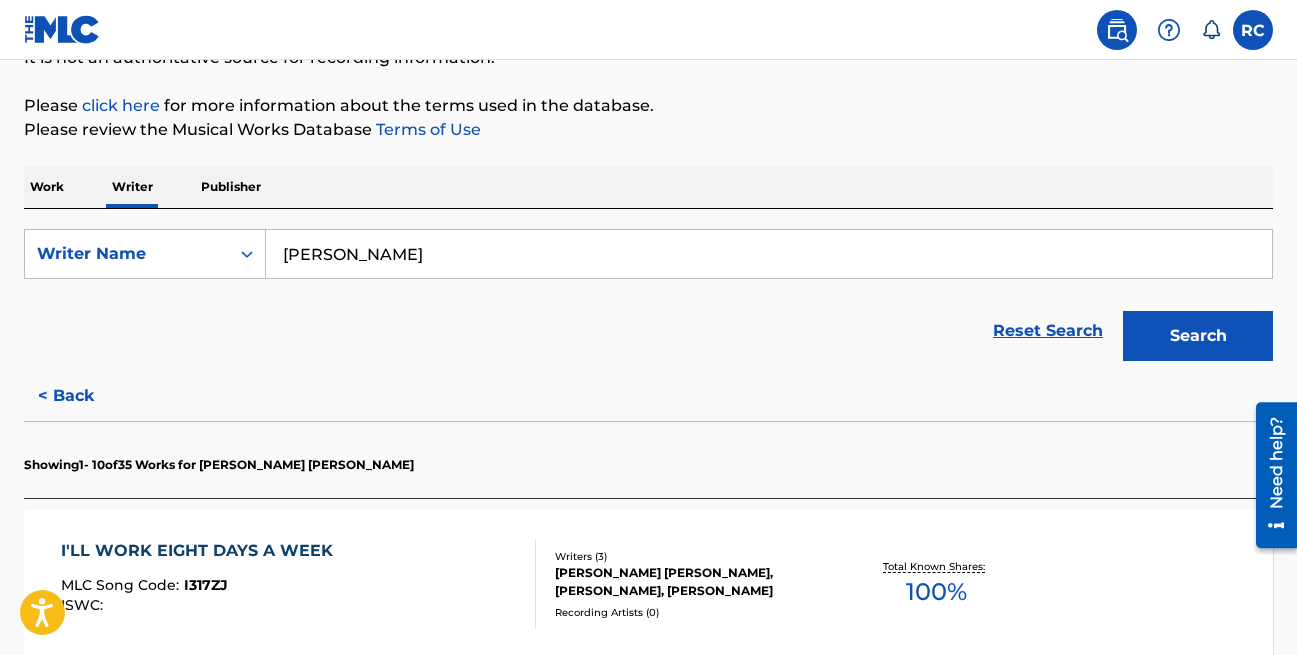 scroll, scrollTop: 217, scrollLeft: 0, axis: vertical 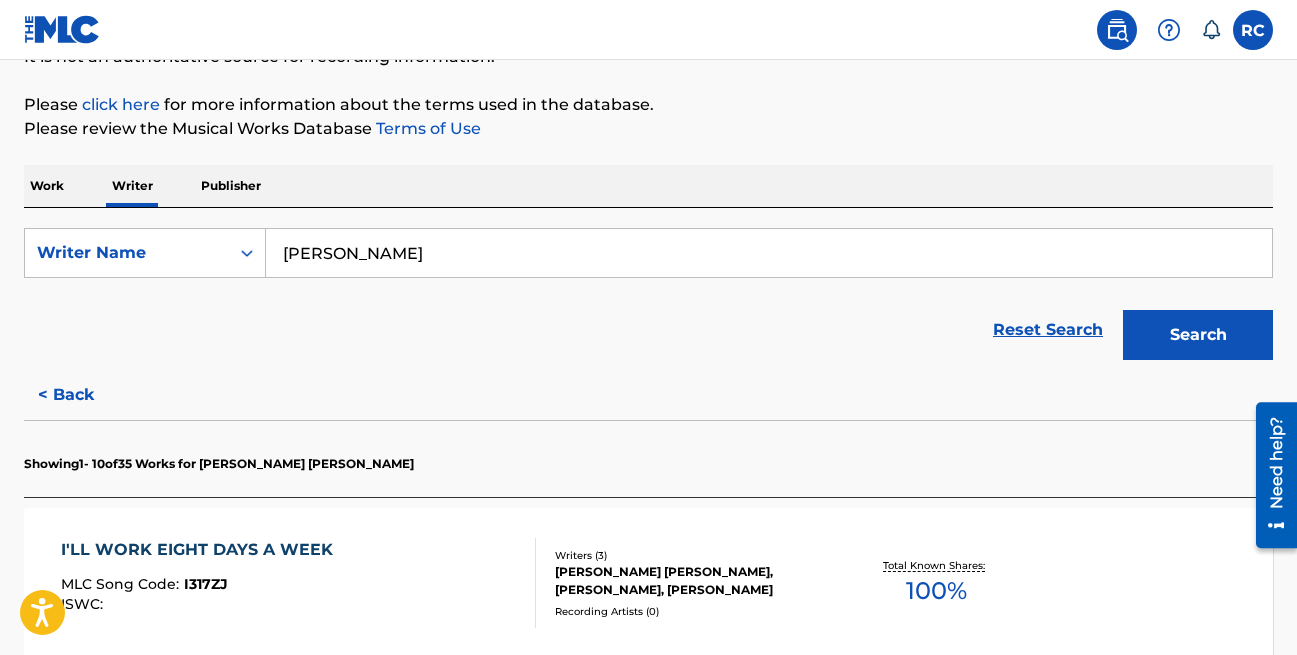 click on "< Back" at bounding box center (84, 395) 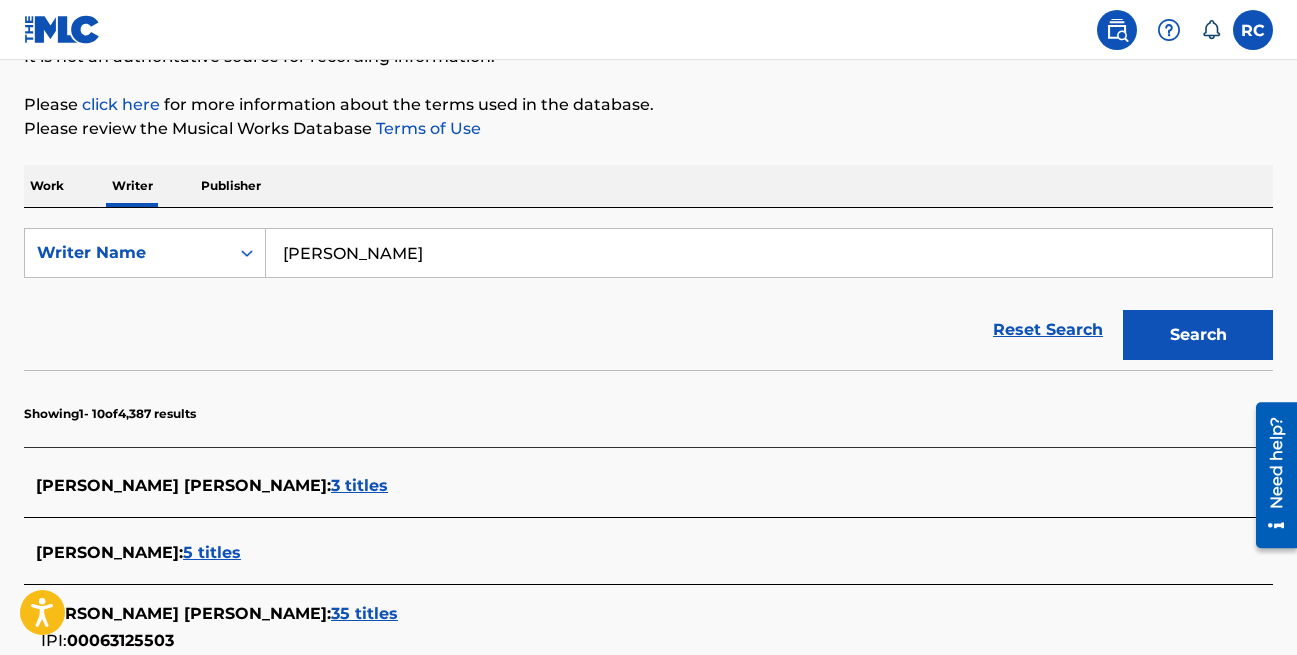 click on "3 titles" at bounding box center [359, 485] 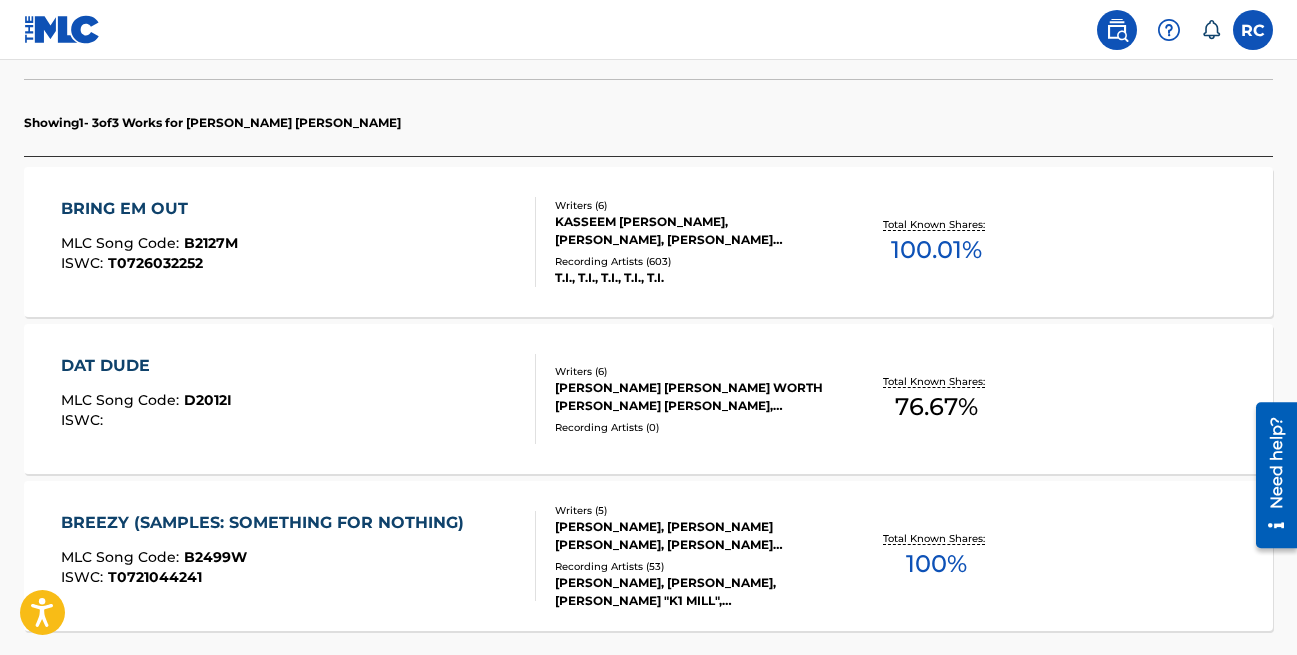 scroll, scrollTop: 0, scrollLeft: 0, axis: both 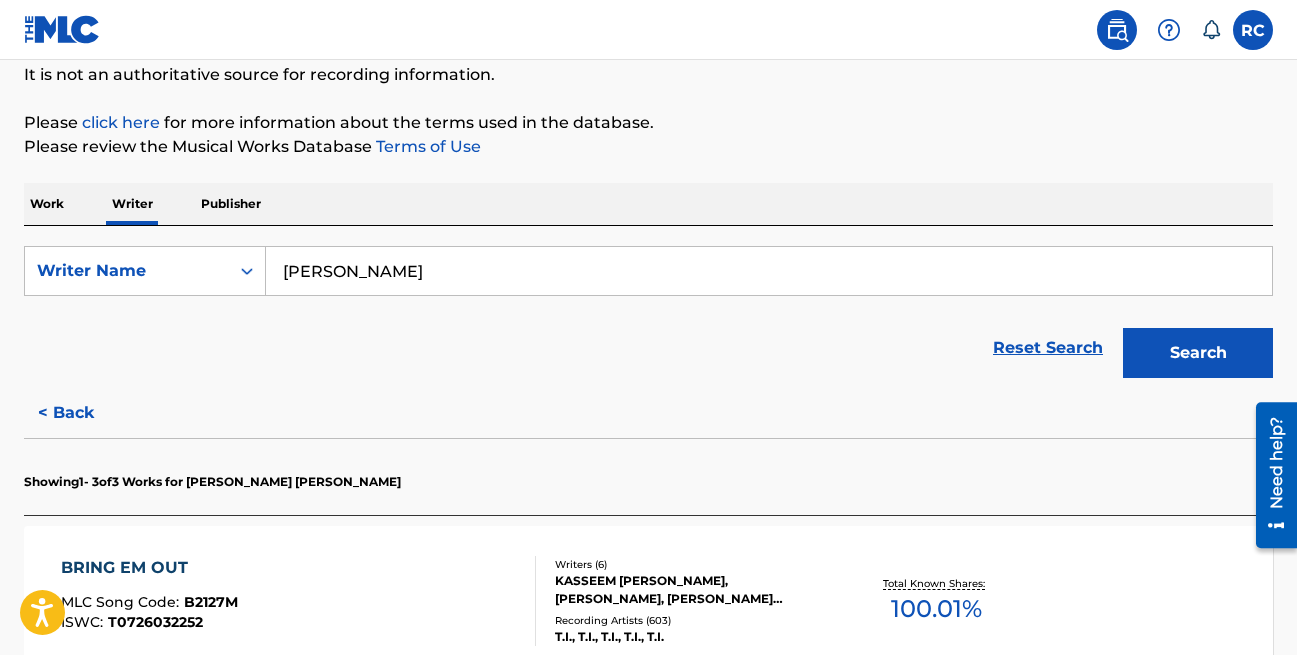 click on "< Back" at bounding box center [84, 413] 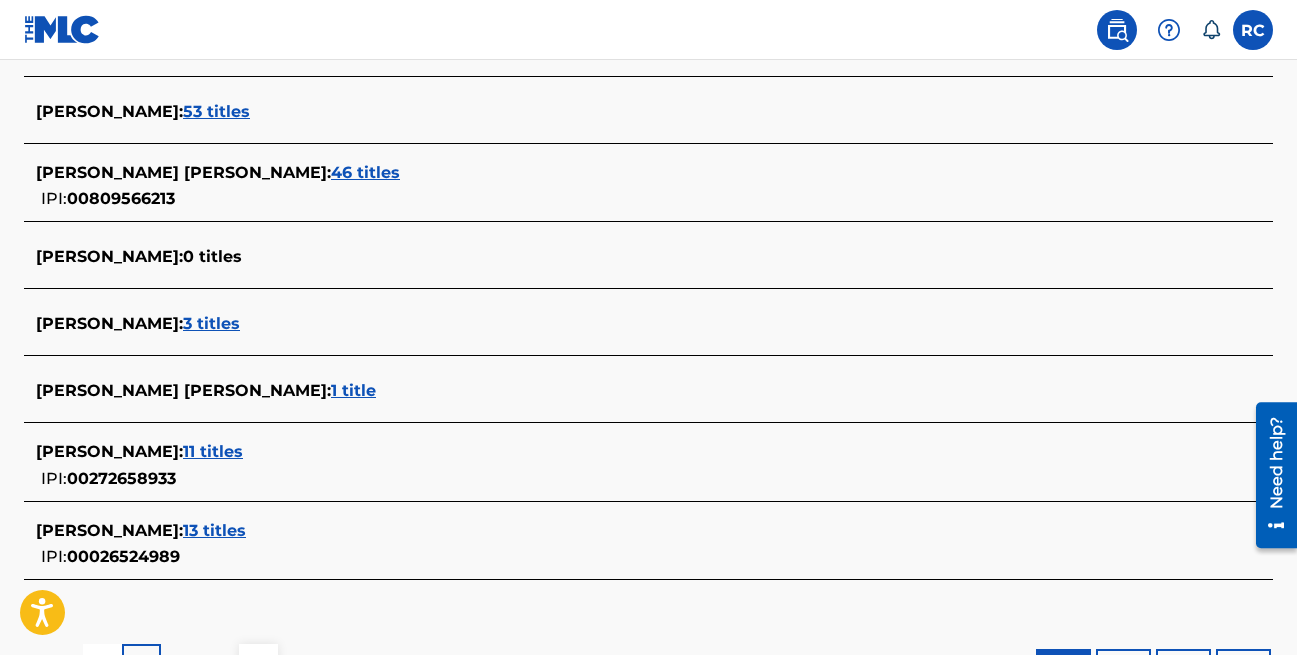 scroll, scrollTop: 833, scrollLeft: 0, axis: vertical 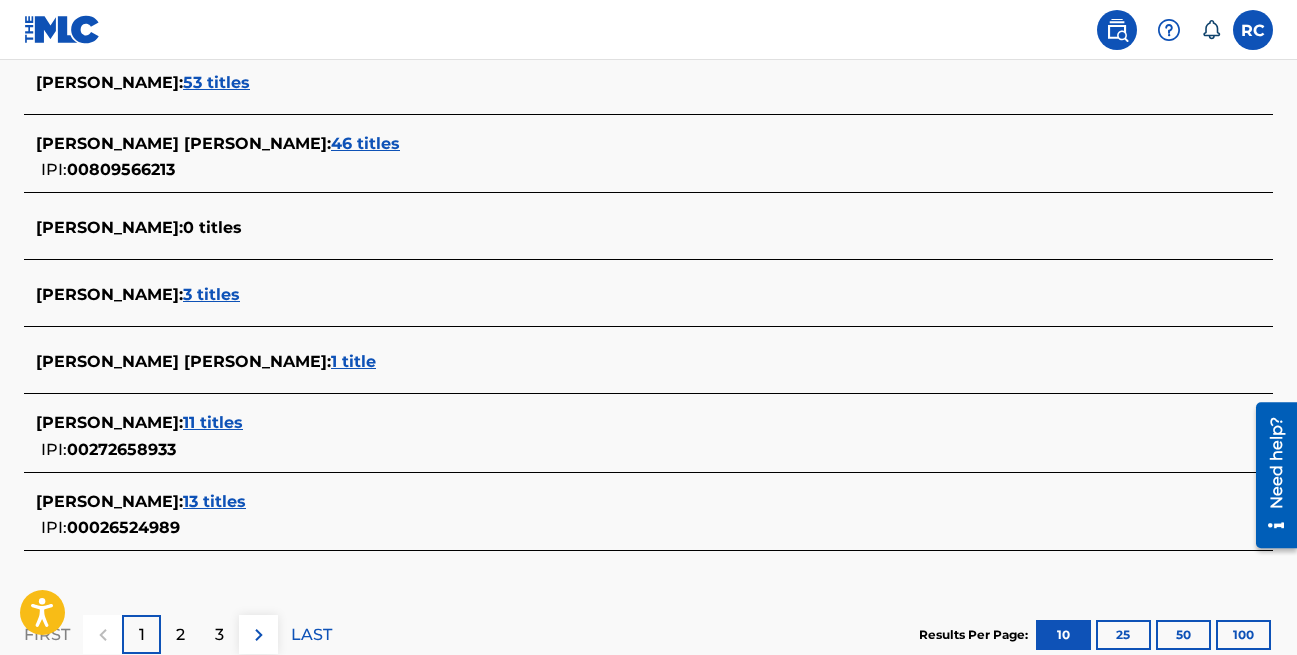 click on "2" at bounding box center [180, 635] 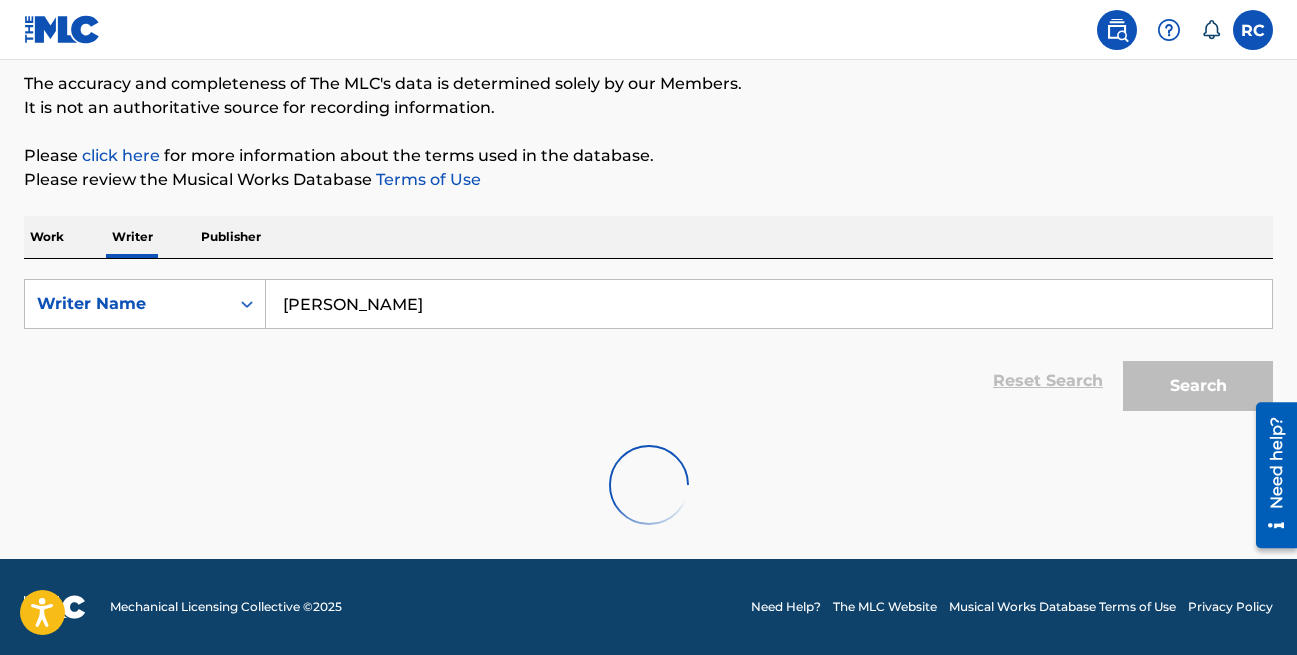scroll, scrollTop: 833, scrollLeft: 0, axis: vertical 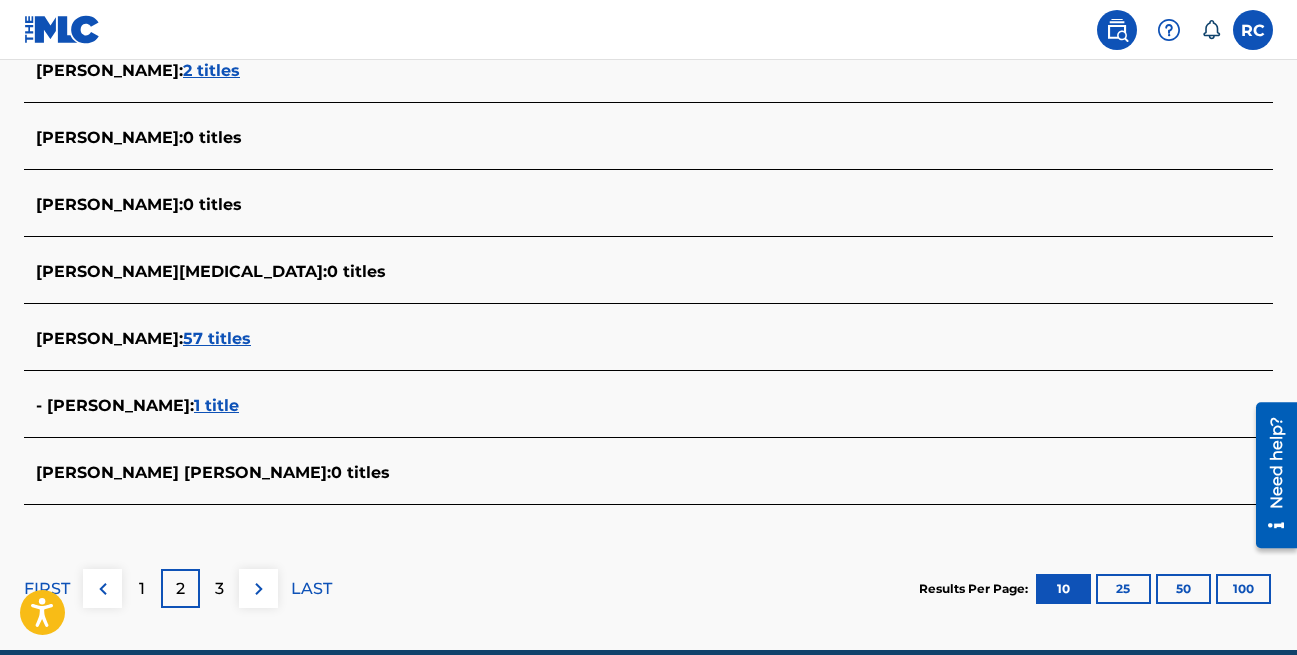 click on "3" at bounding box center [219, 588] 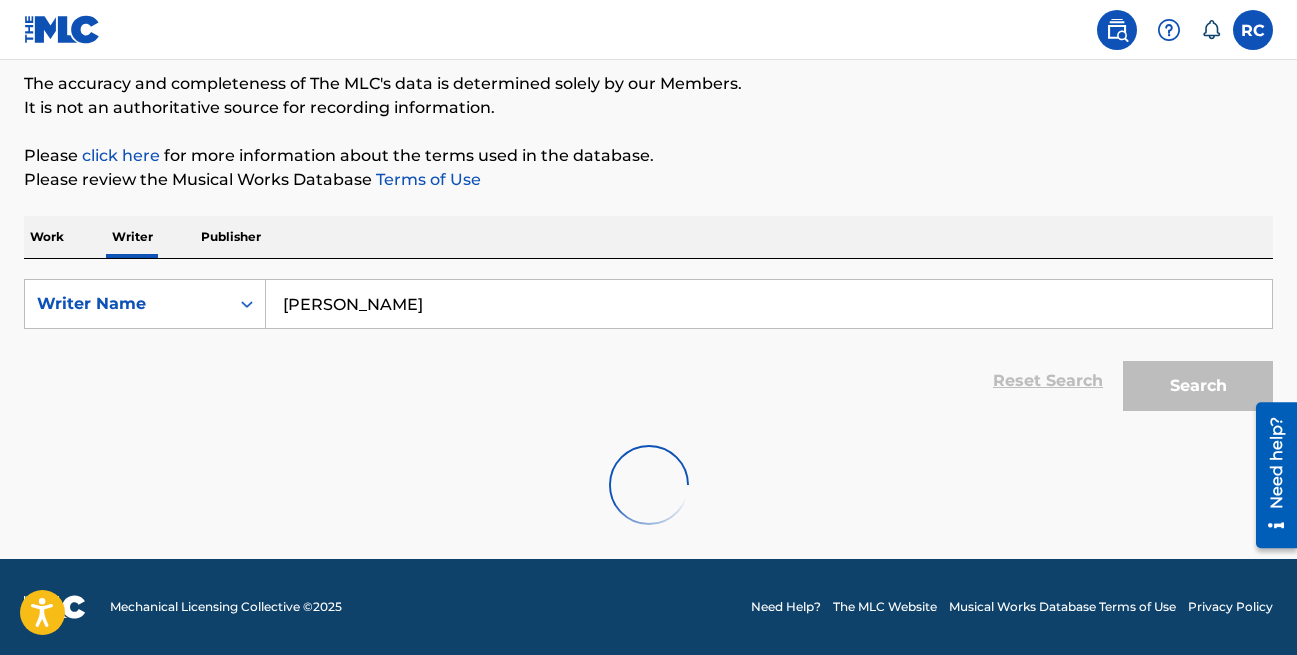 scroll, scrollTop: 833, scrollLeft: 0, axis: vertical 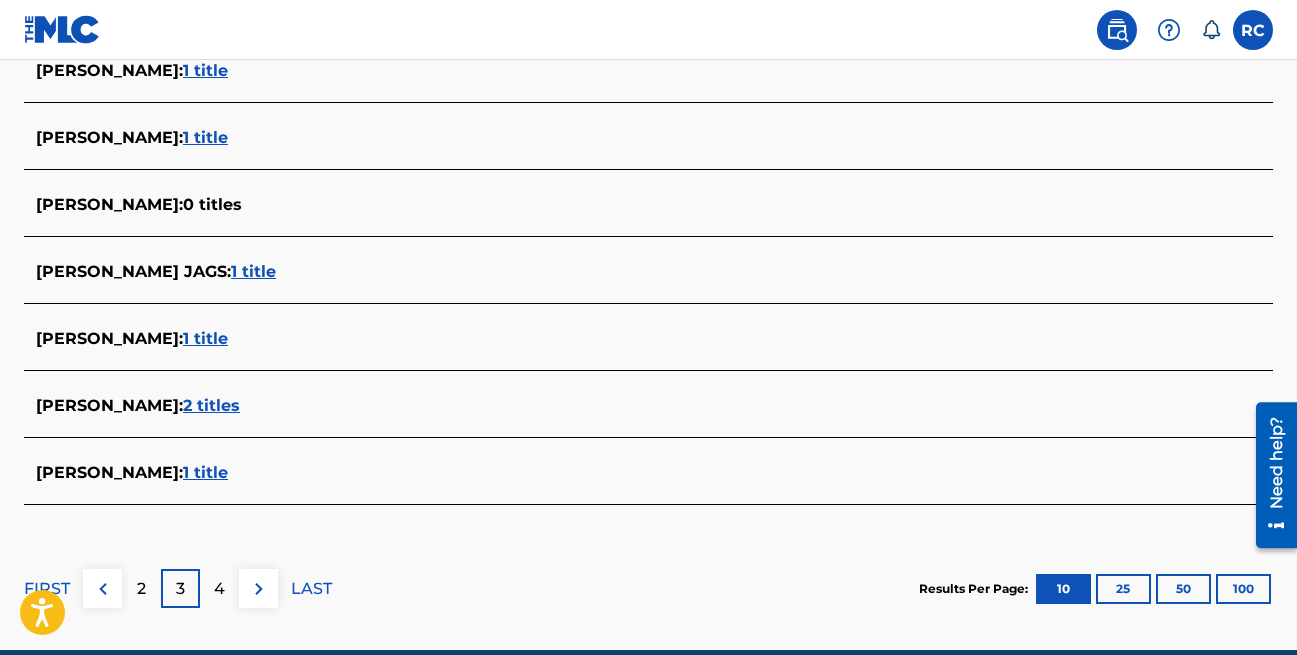 click at bounding box center [259, 589] 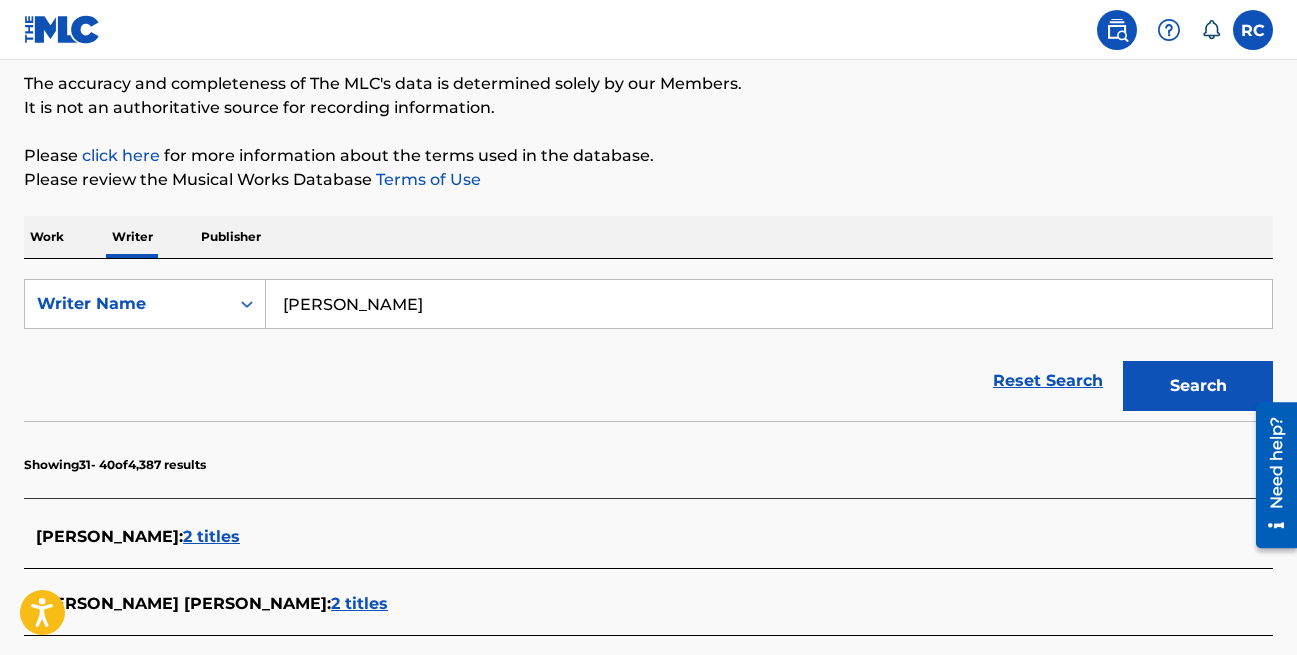 scroll, scrollTop: 833, scrollLeft: 0, axis: vertical 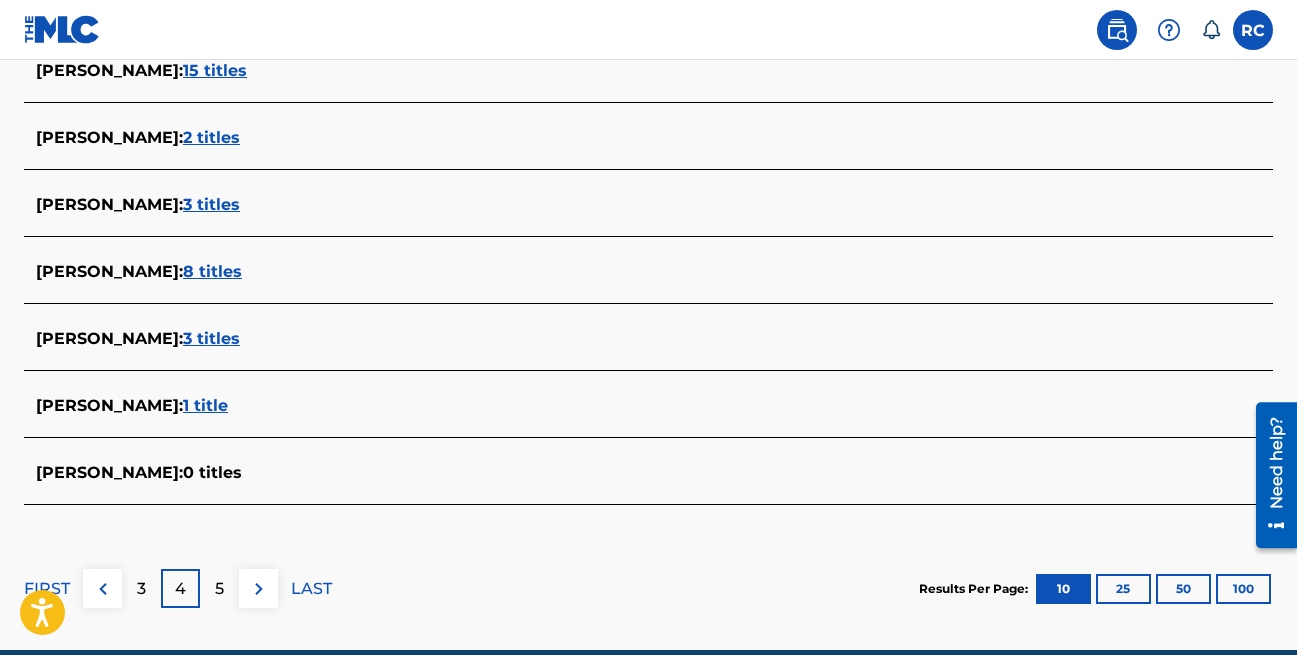 click on "FIRST" at bounding box center [47, 589] 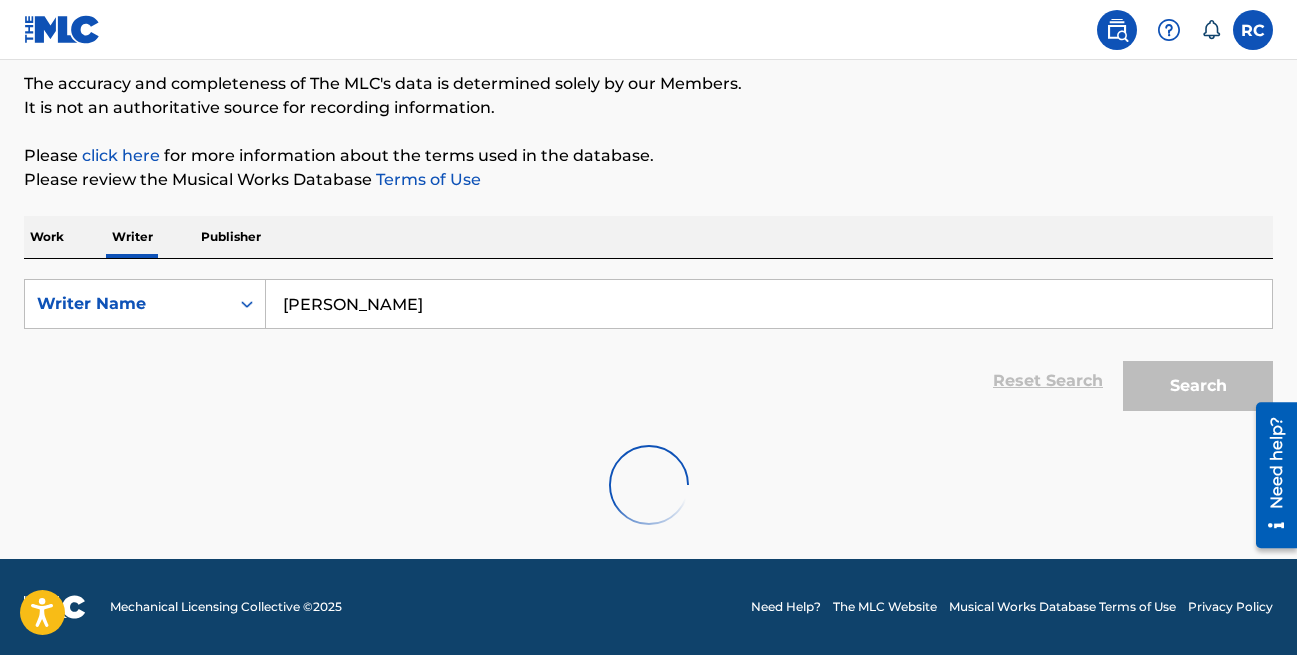 scroll, scrollTop: 833, scrollLeft: 0, axis: vertical 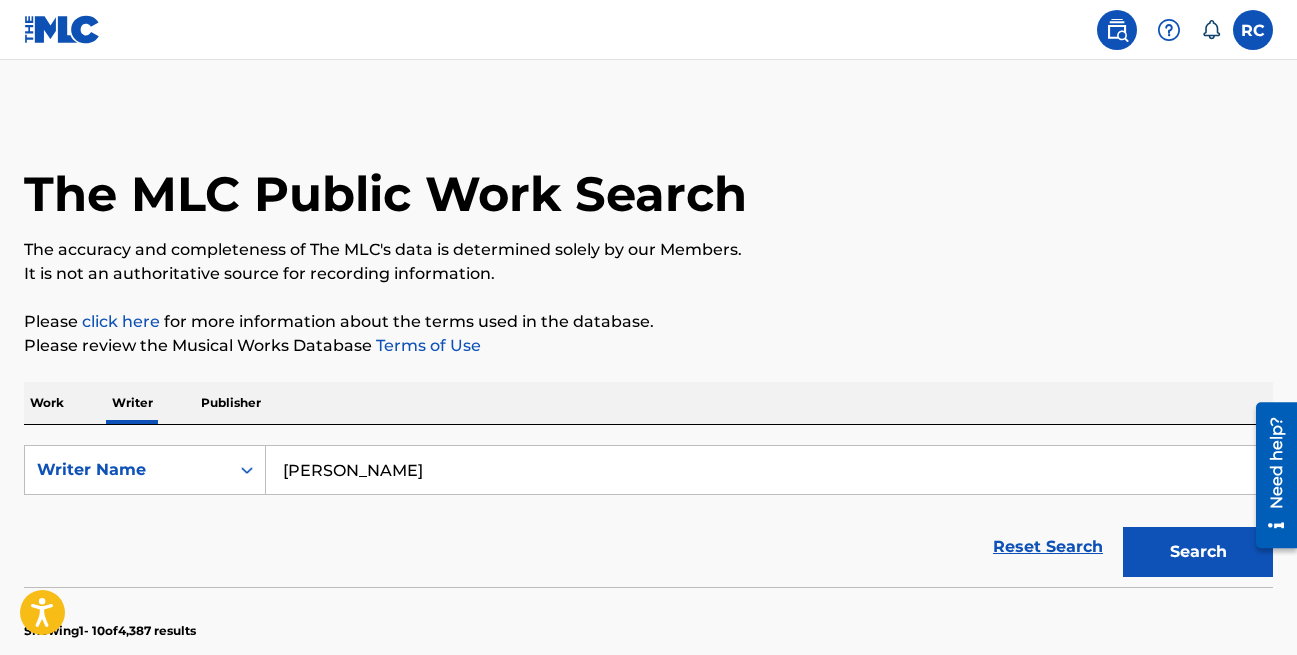 click on "Publisher" at bounding box center (231, 403) 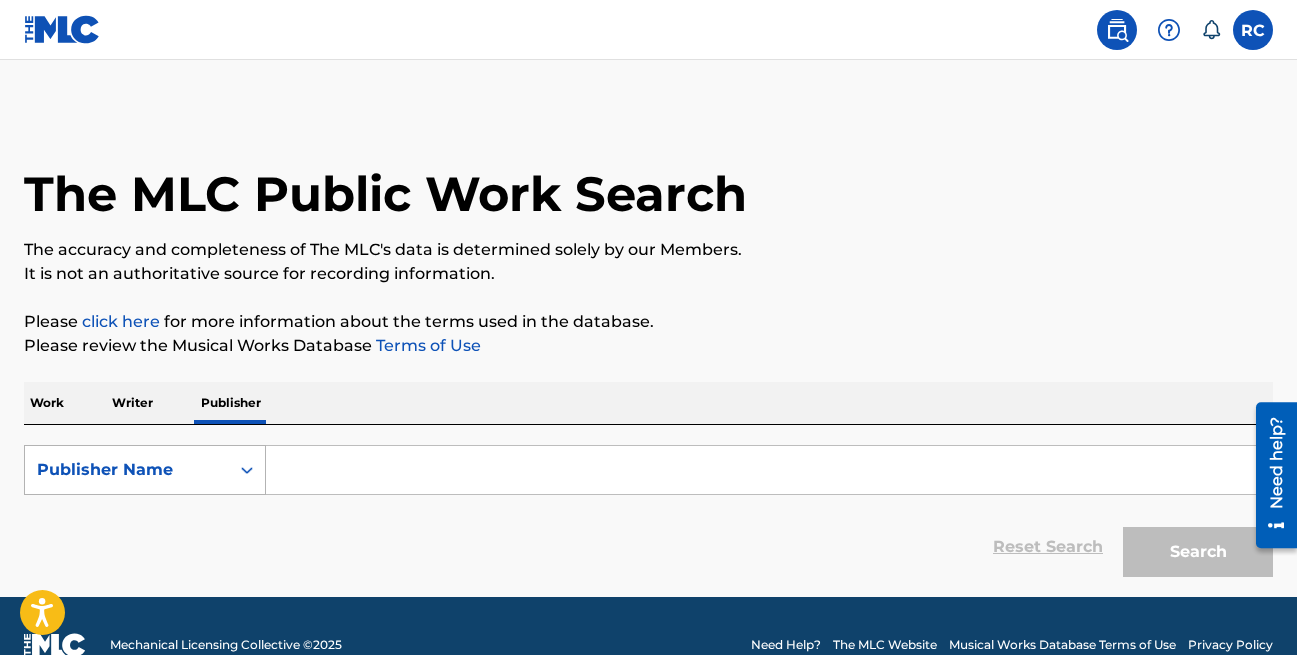 click 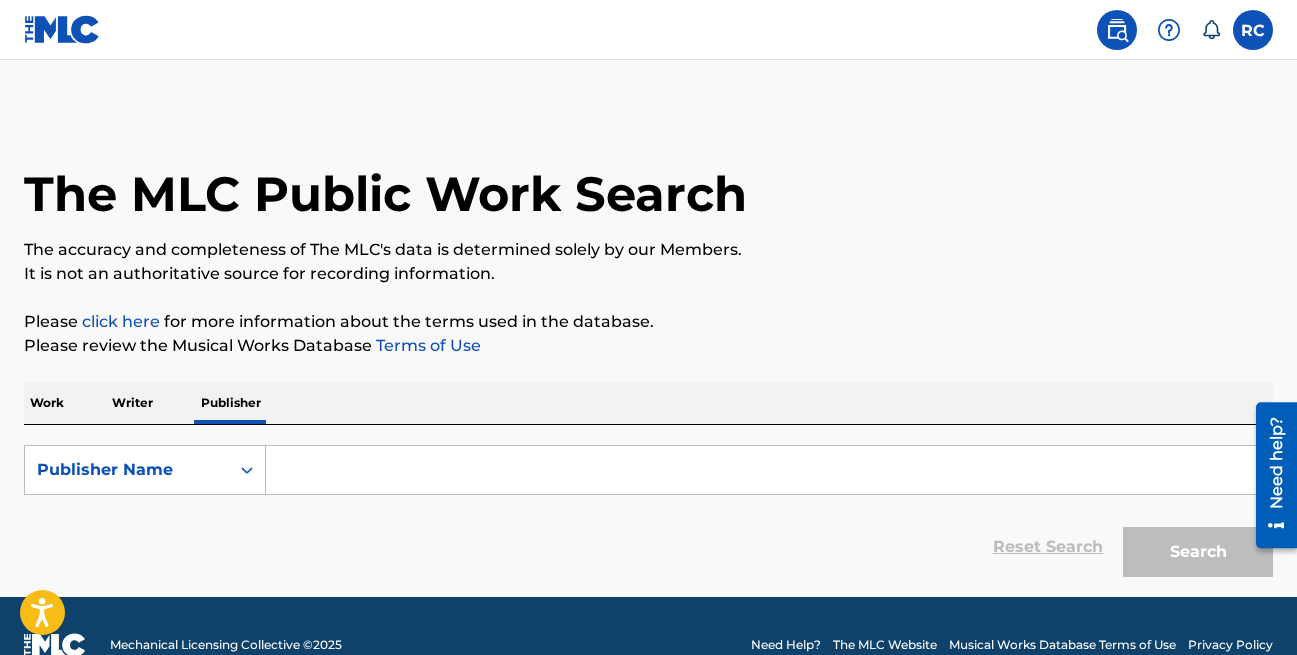 click on "Writer" at bounding box center (132, 403) 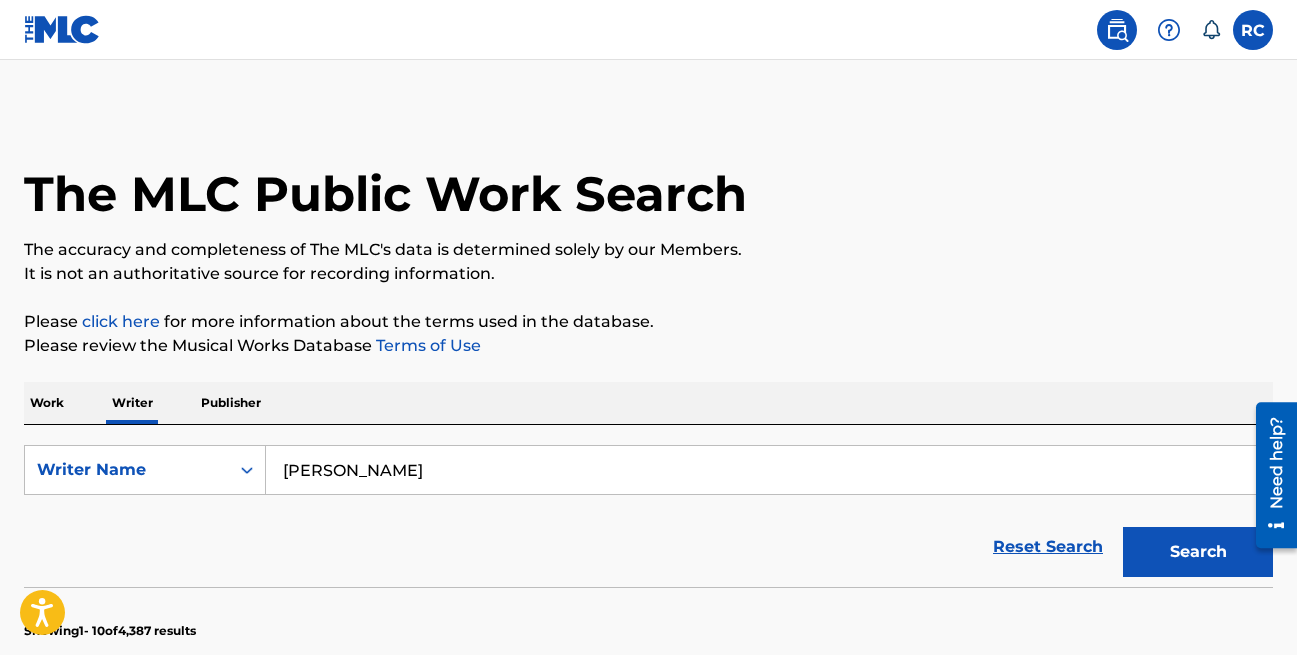 drag, startPoint x: 1296, startPoint y: 173, endPoint x: 1305, endPoint y: 252, distance: 79.51101 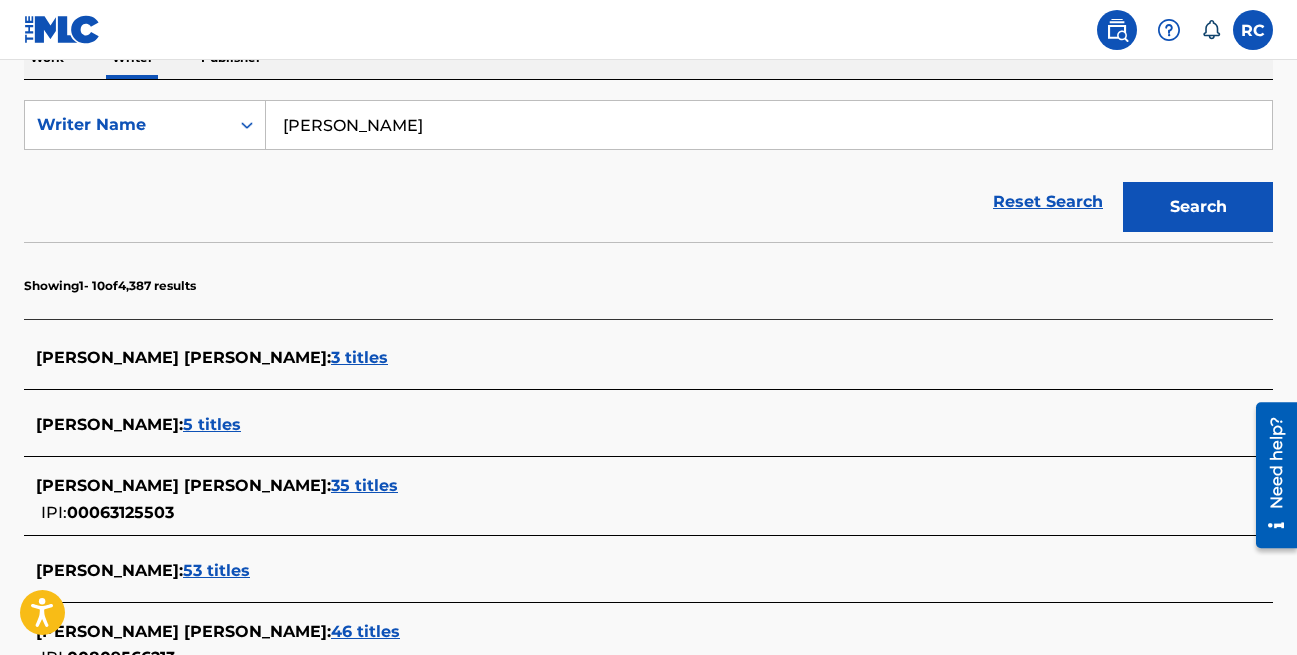 scroll, scrollTop: 385, scrollLeft: 0, axis: vertical 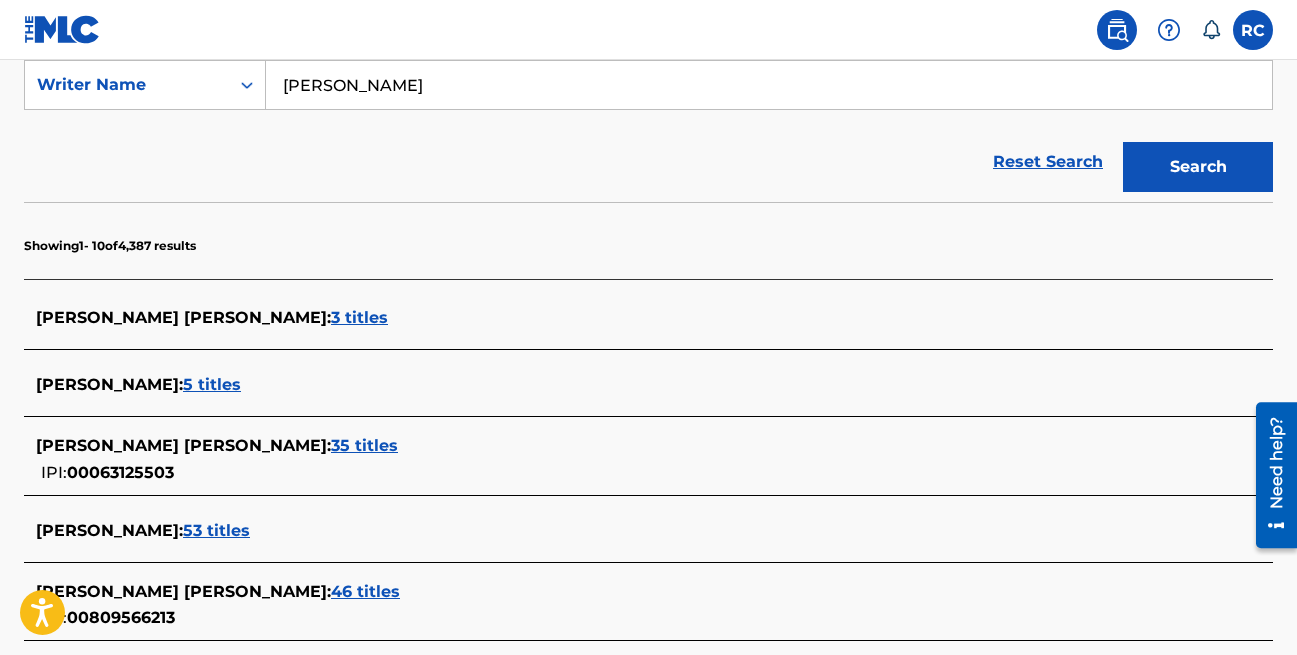 click on "3 titles" at bounding box center [359, 317] 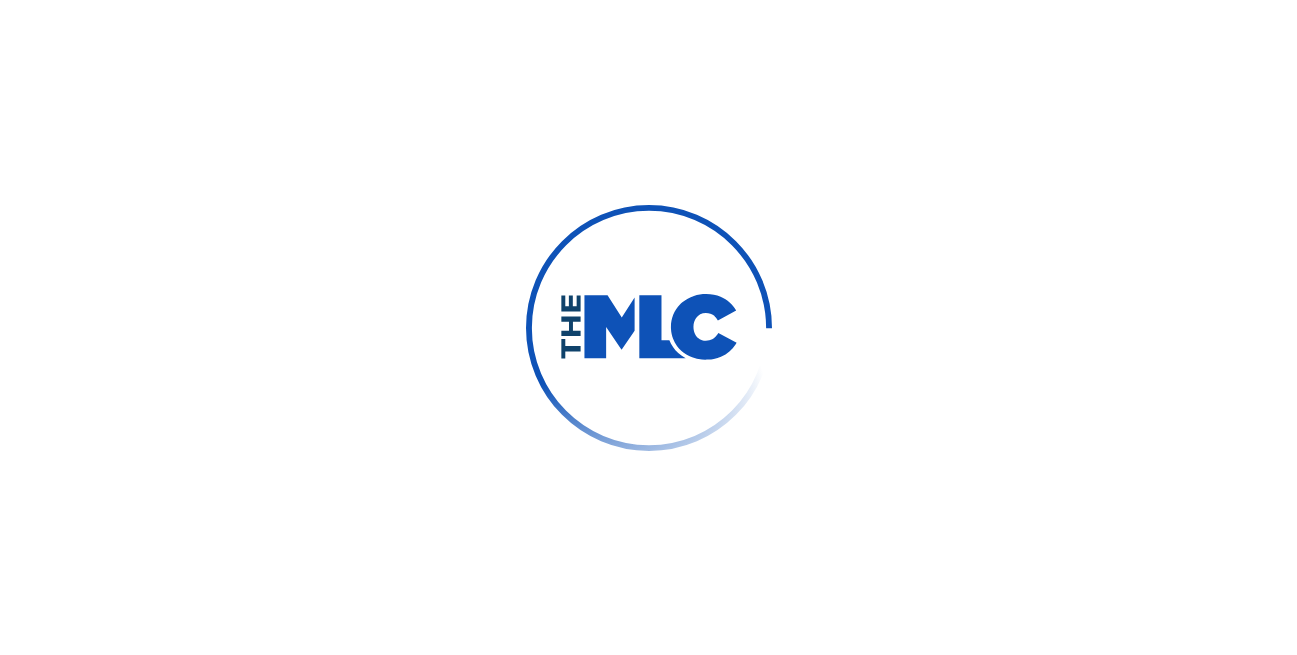 scroll, scrollTop: 0, scrollLeft: 0, axis: both 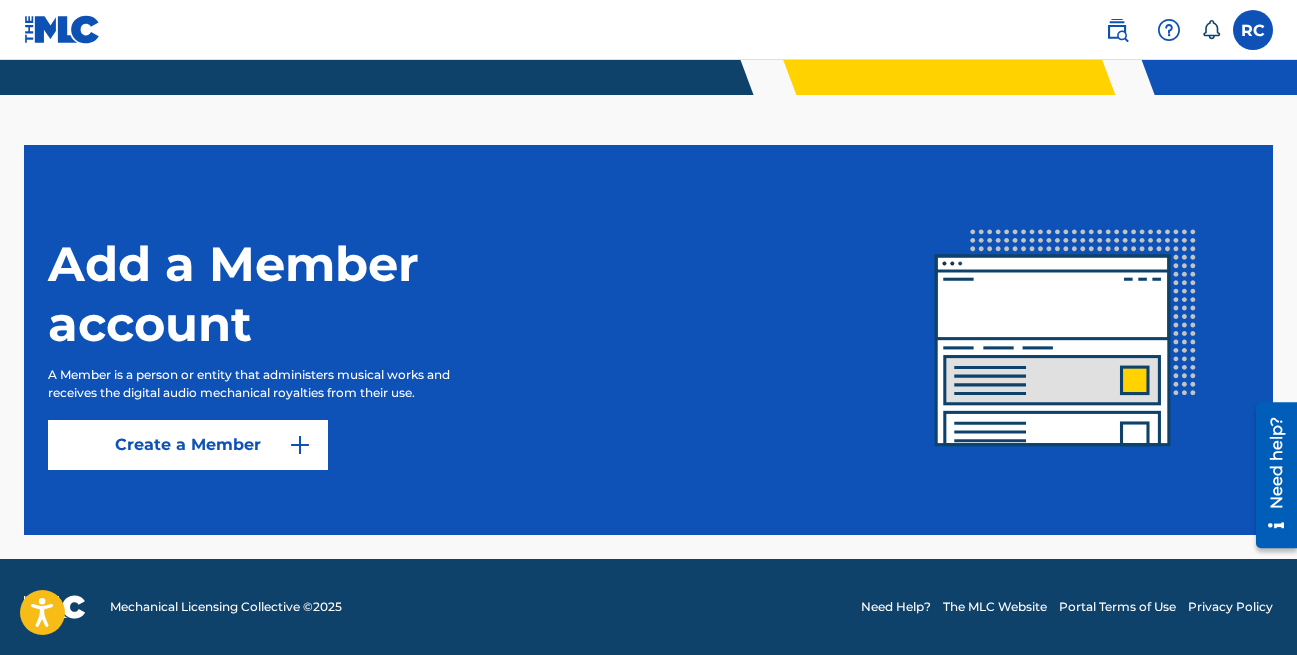 drag, startPoint x: 1302, startPoint y: 433, endPoint x: 55, endPoint y: 64, distance: 1300.45 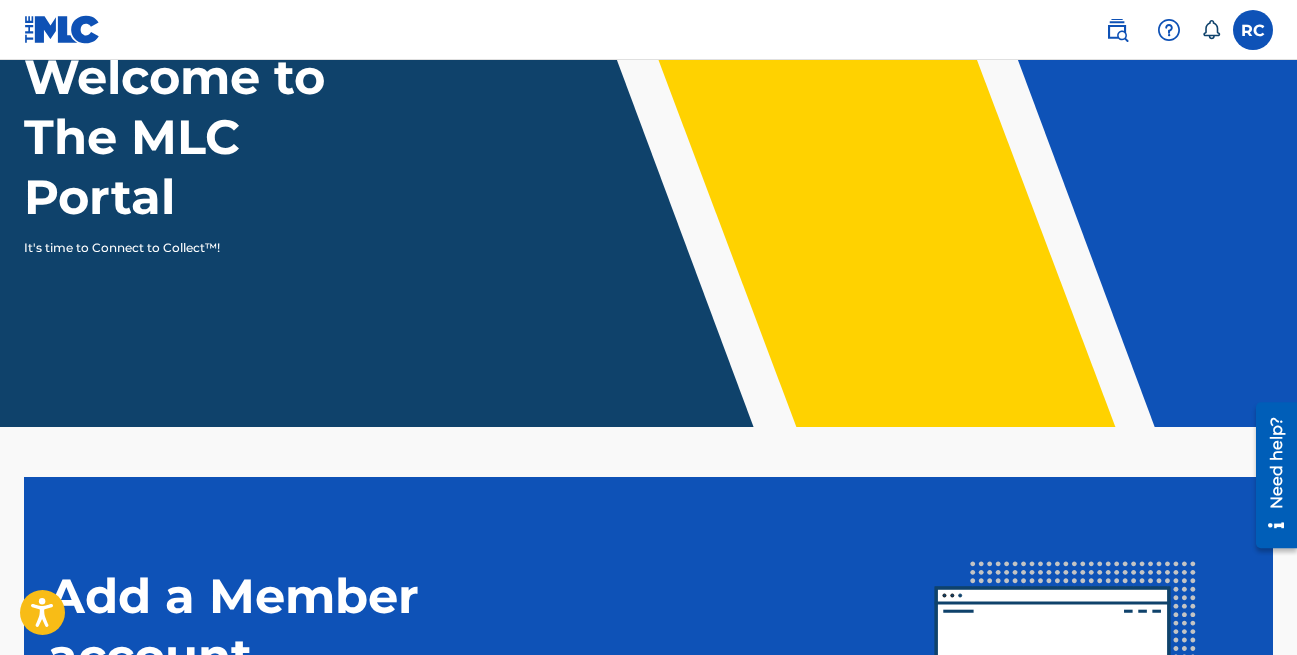 scroll, scrollTop: 0, scrollLeft: 0, axis: both 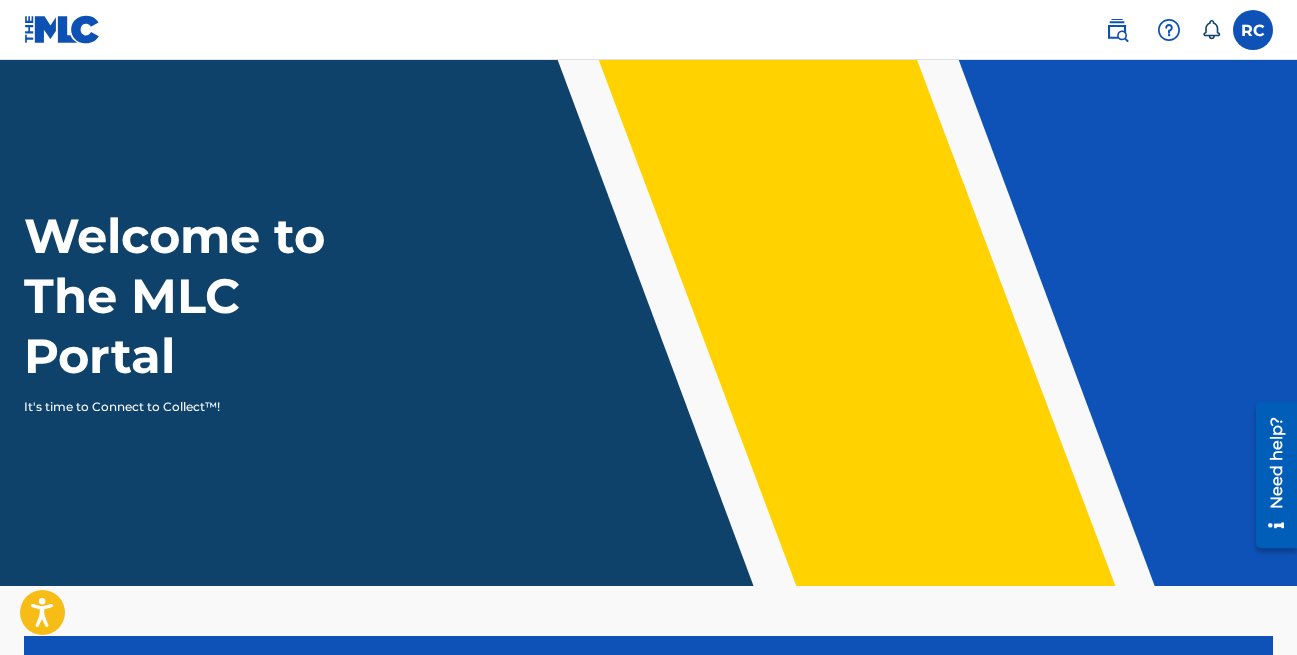 click at bounding box center [1169, 30] 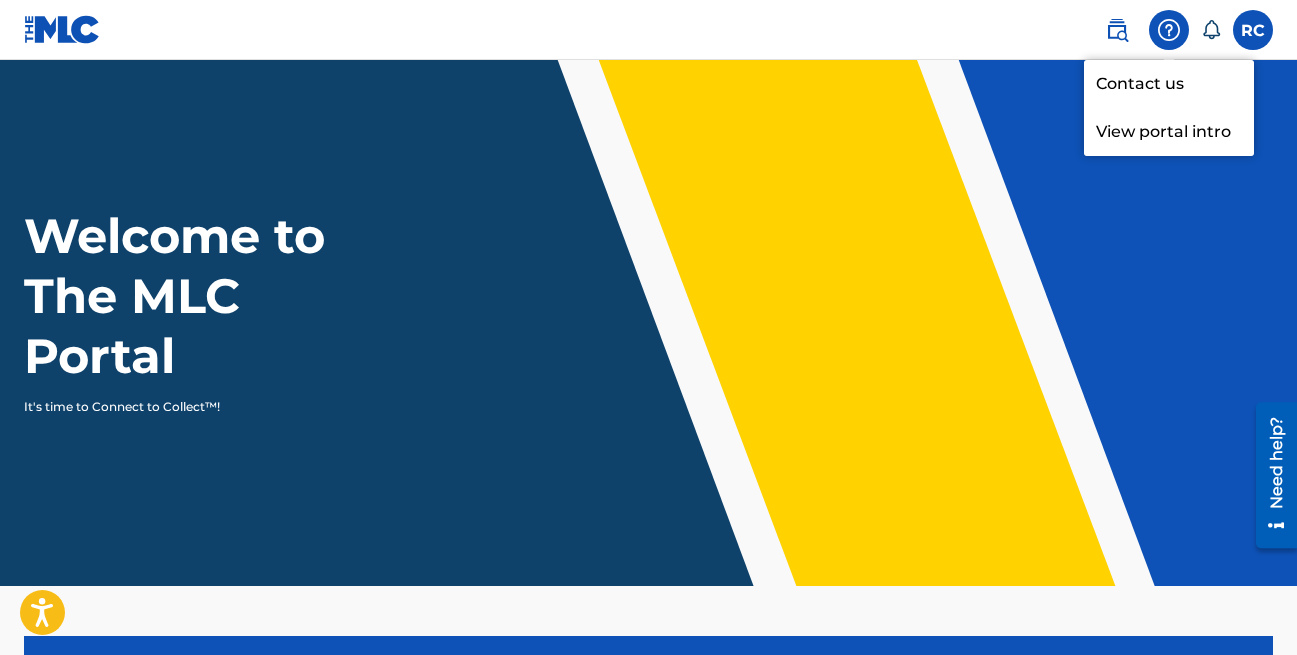click 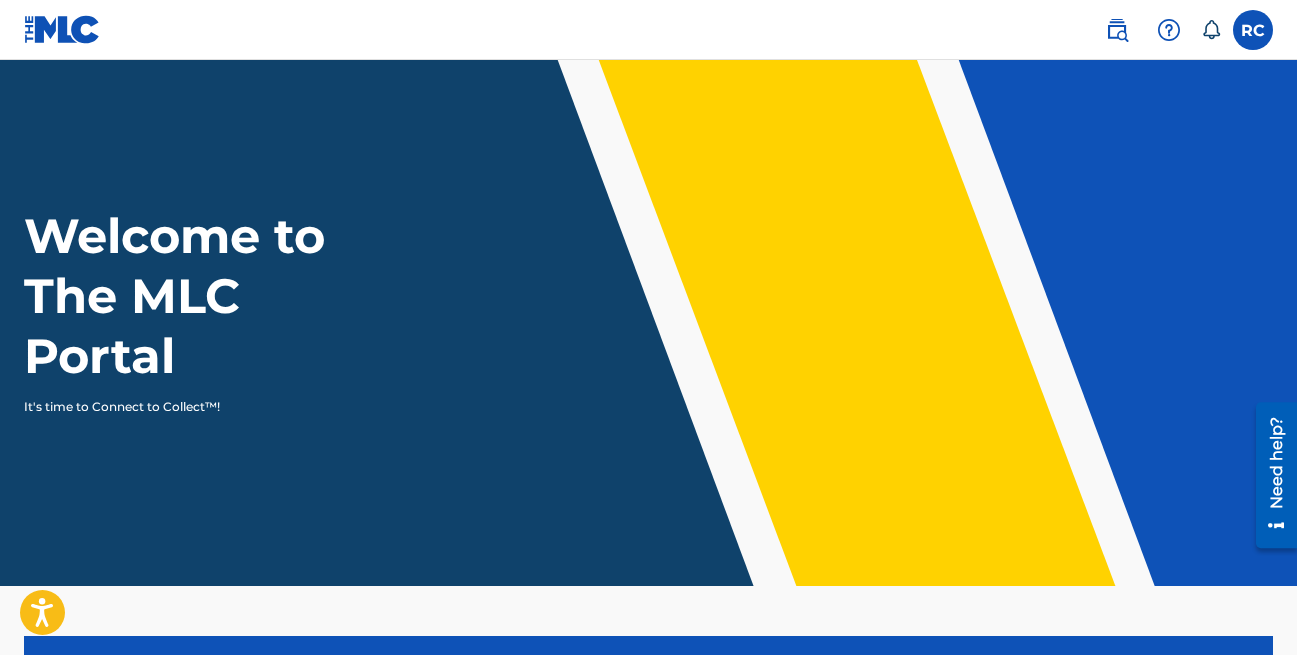 click on "Welcome to The MLC Portal It's time to Connect to Collect™!" at bounding box center [648, 311] 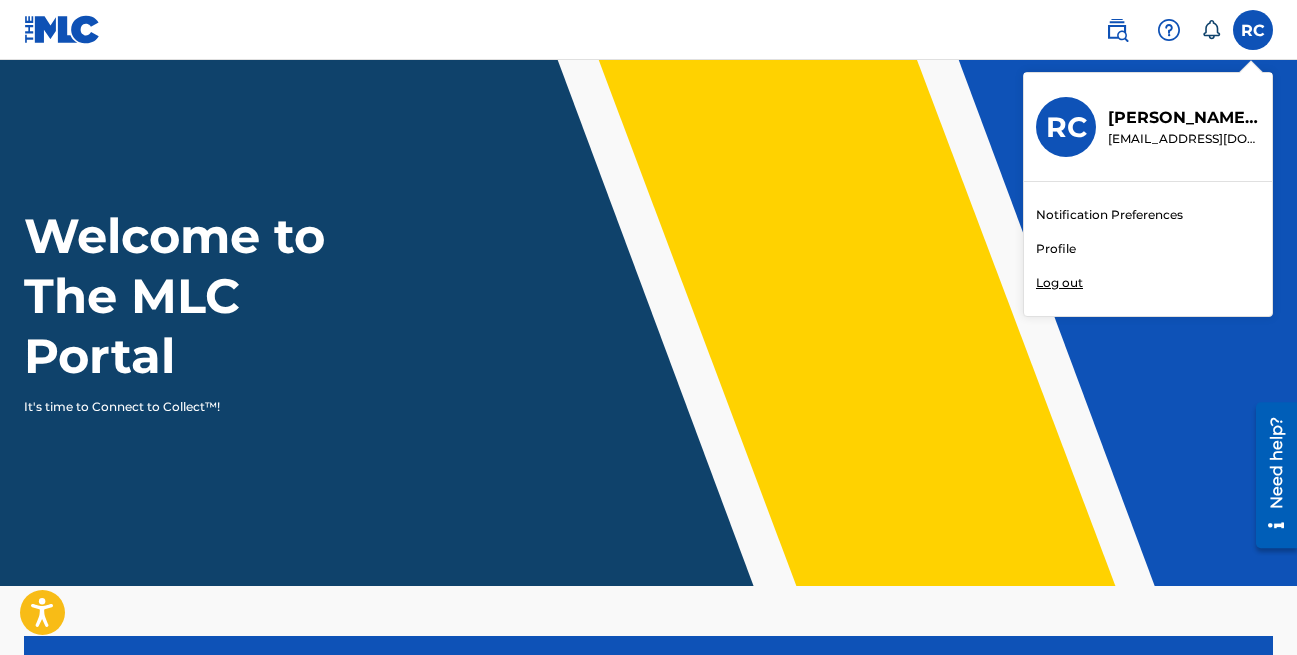 click on "Log out" at bounding box center [1059, 283] 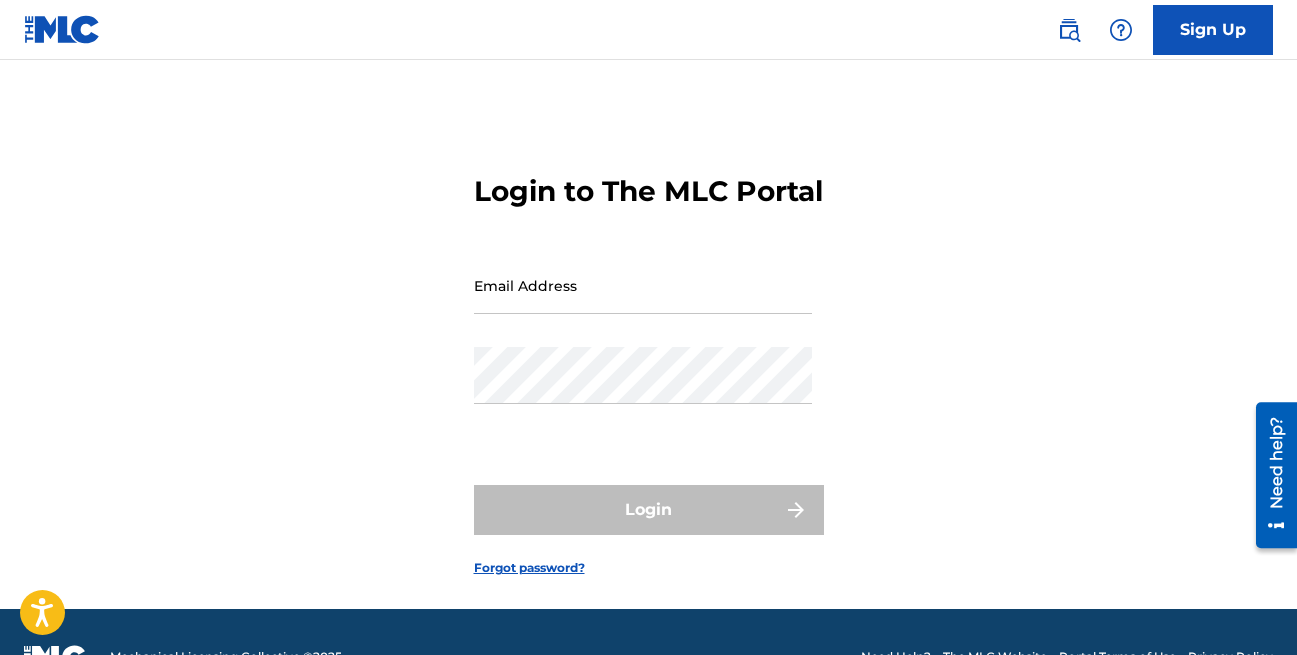 scroll, scrollTop: 0, scrollLeft: 0, axis: both 